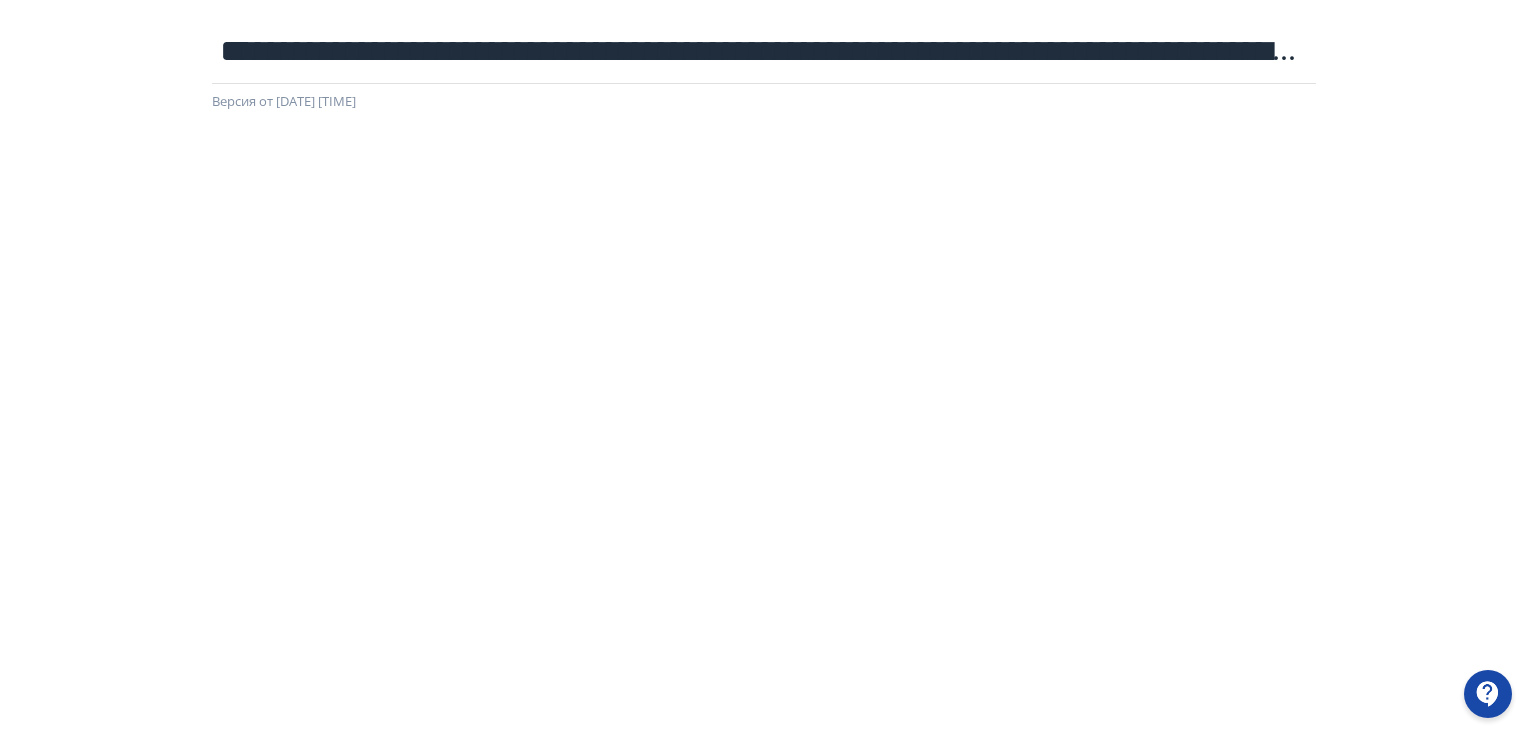 scroll, scrollTop: 0, scrollLeft: 0, axis: both 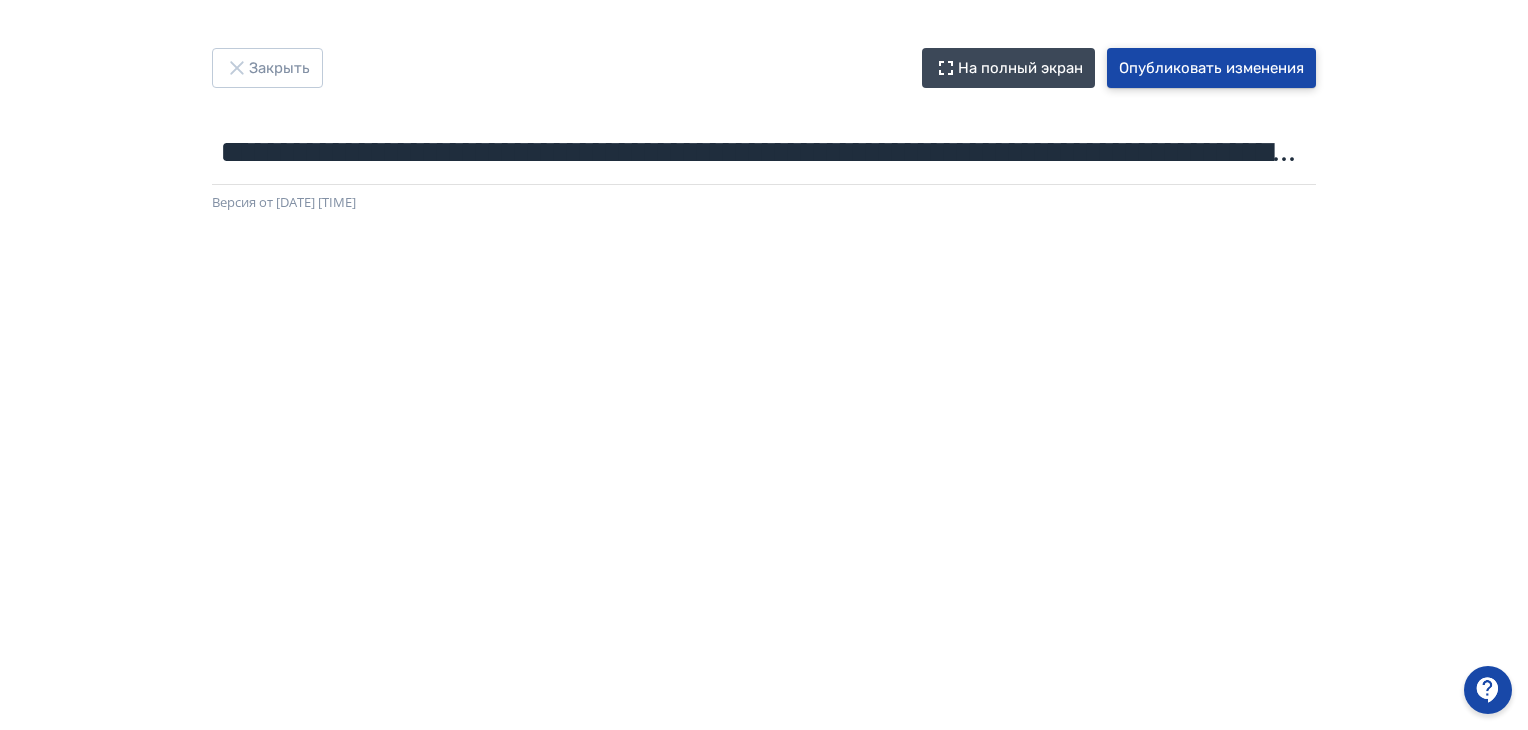 click on "Опубликовать изменения" at bounding box center (1211, 68) 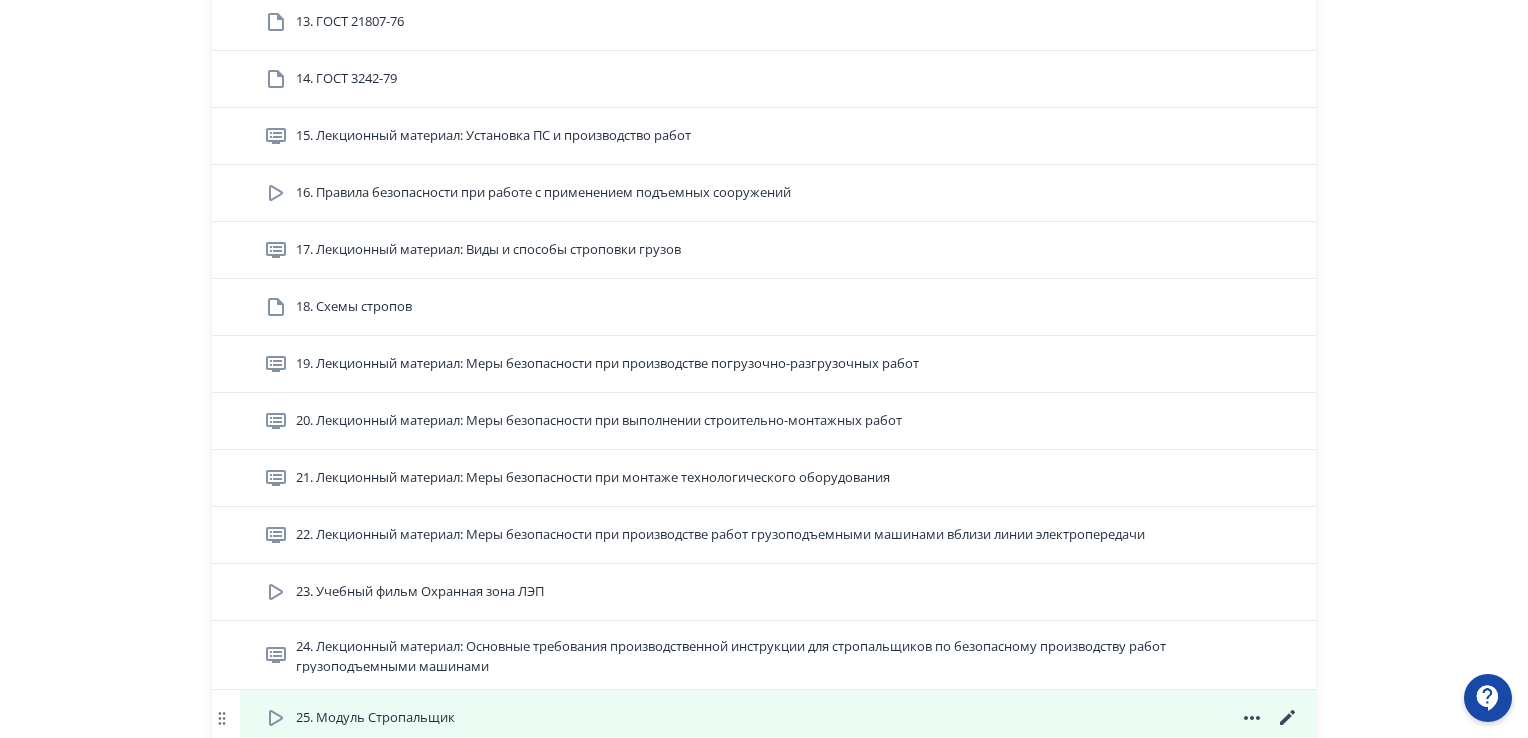 scroll, scrollTop: 1700, scrollLeft: 0, axis: vertical 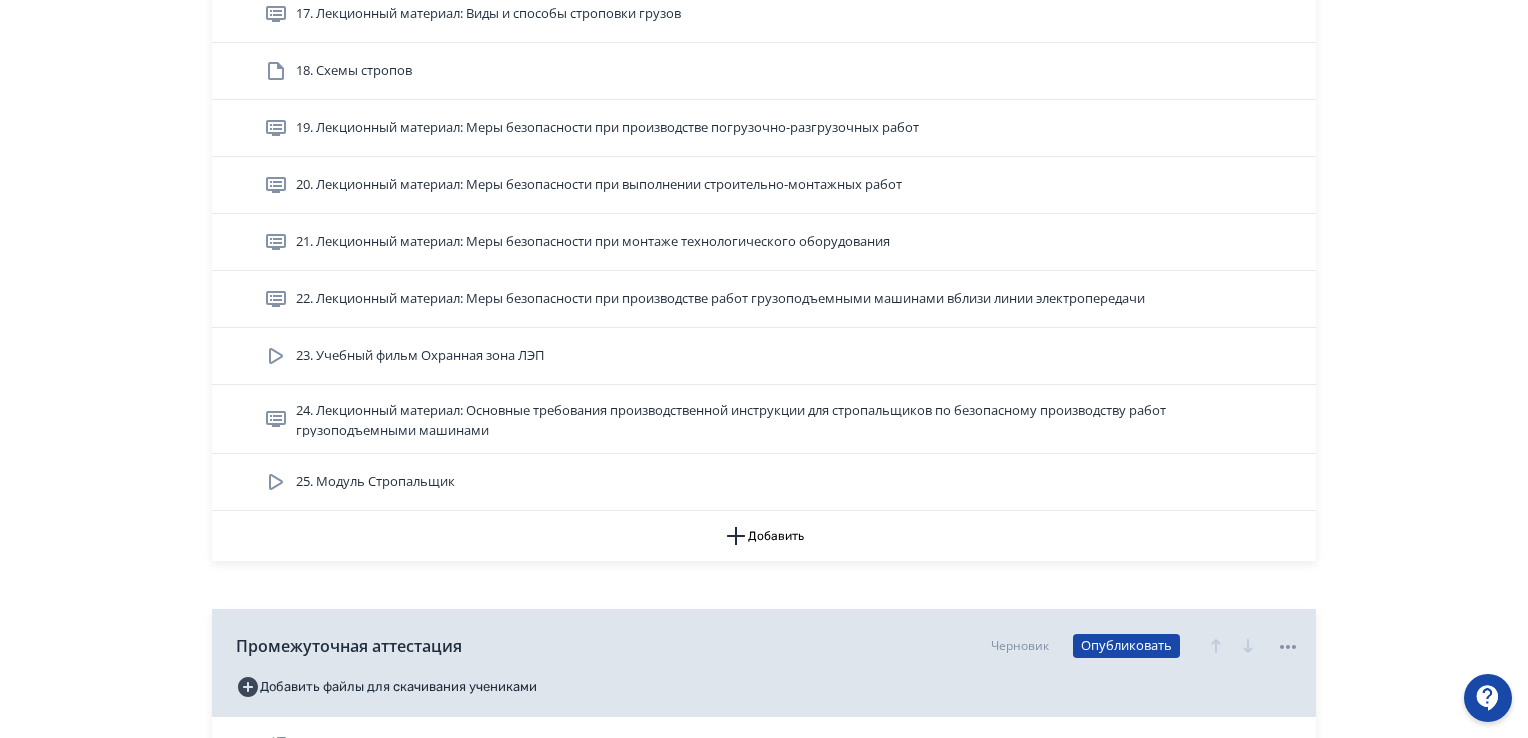 click on "24. Лекционный материал: Основные требования производственной инструкции для стропальщиков по безопасному производству работ грузоподъемными машинами" at bounding box center [786, 419] 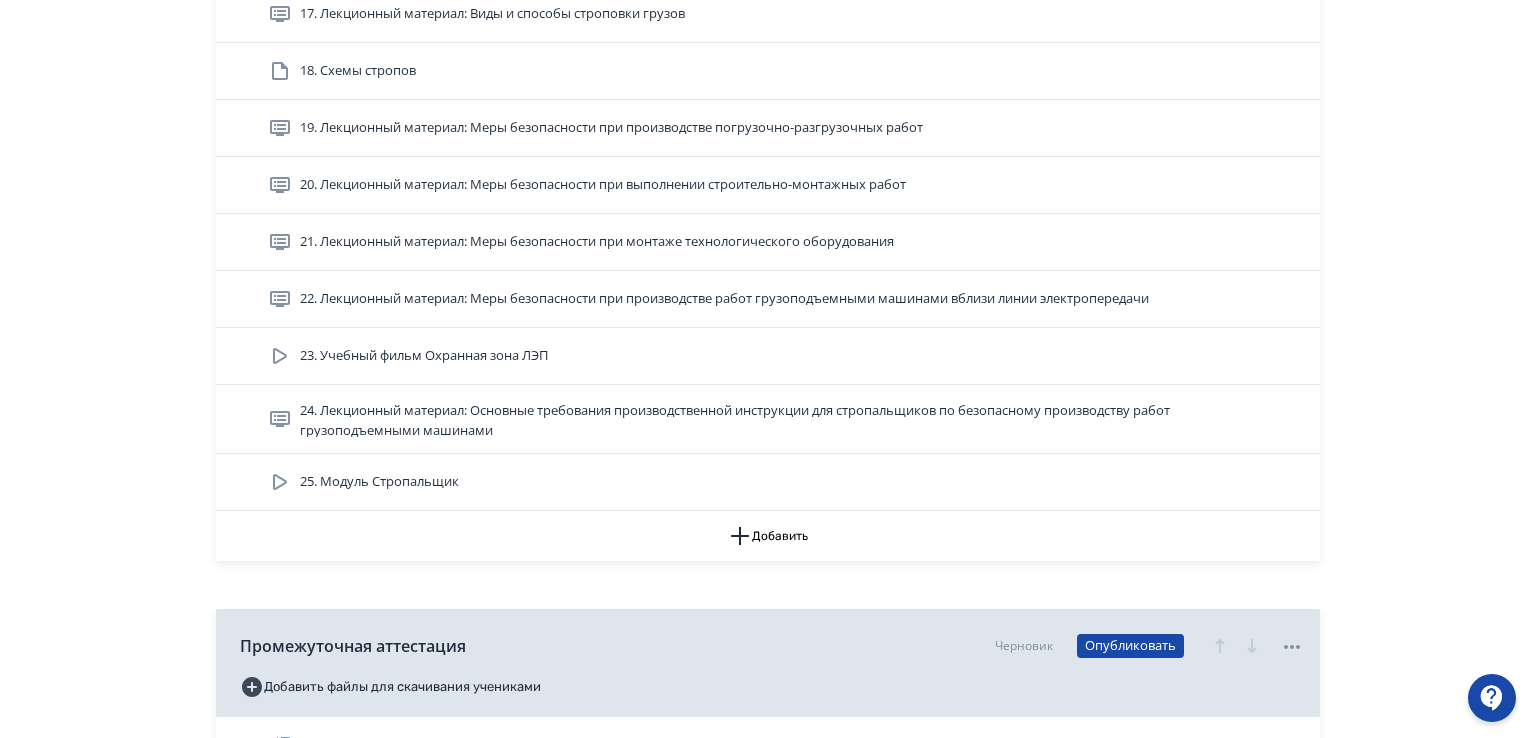 scroll, scrollTop: 0, scrollLeft: 0, axis: both 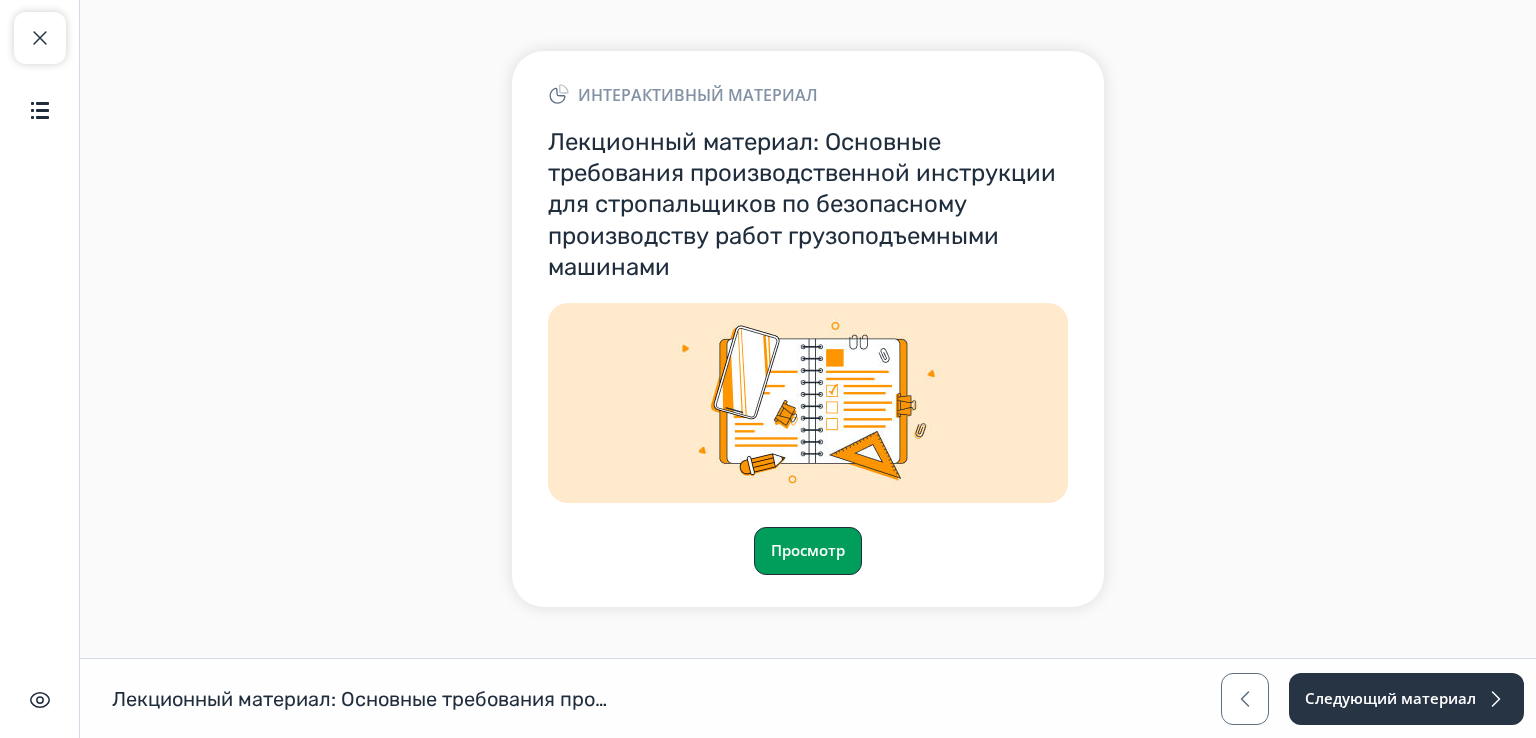 click on "Просмотр" at bounding box center (808, 551) 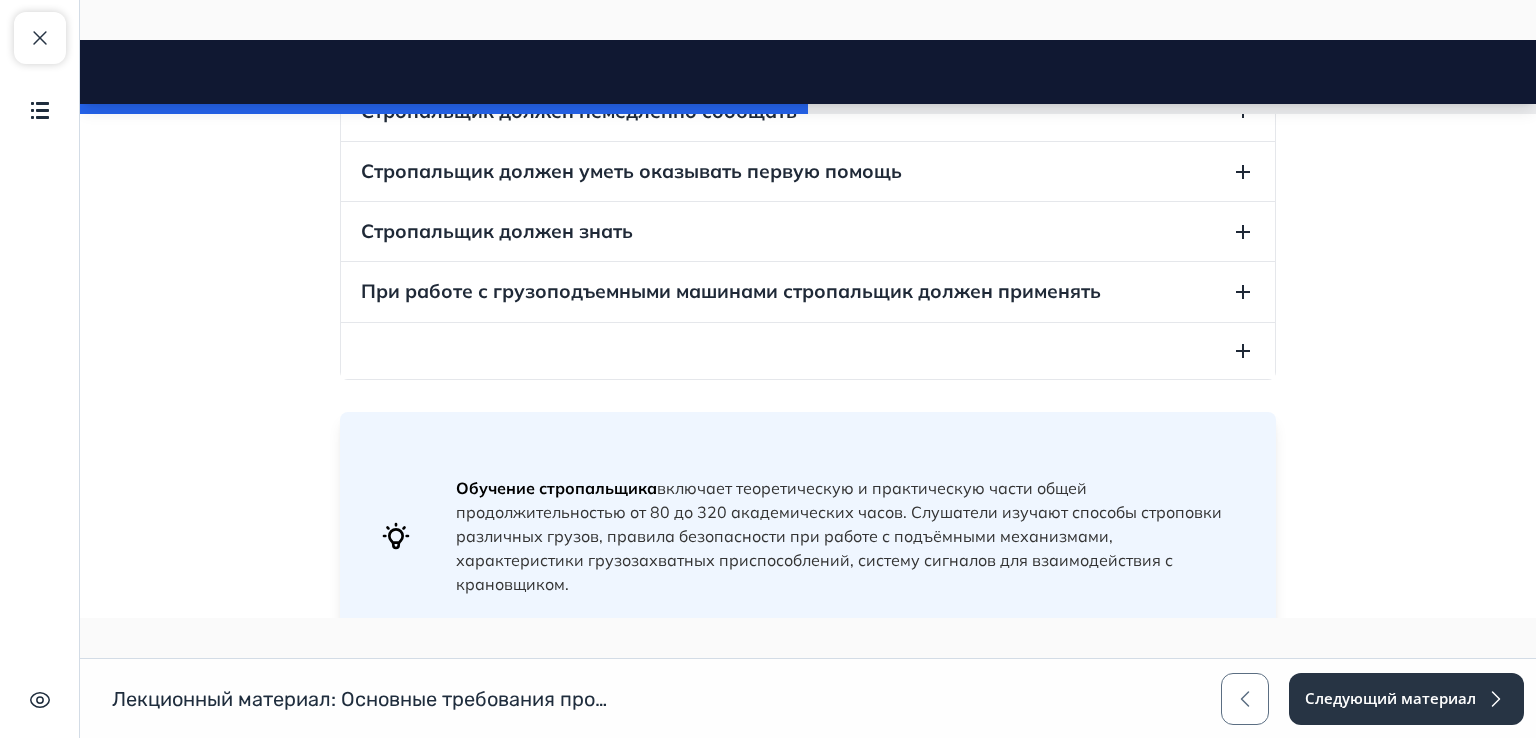 scroll, scrollTop: 900, scrollLeft: 0, axis: vertical 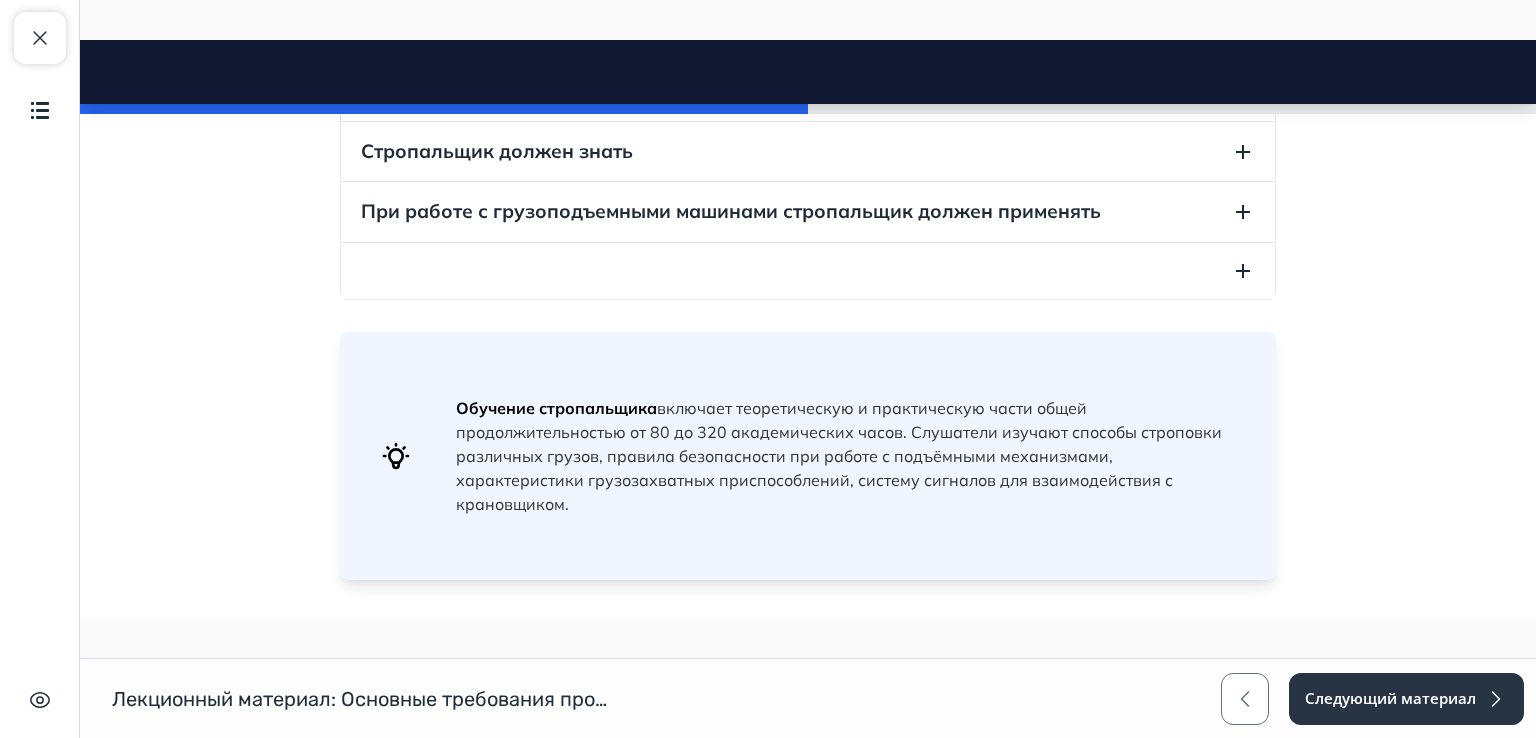 click at bounding box center (808, 271) 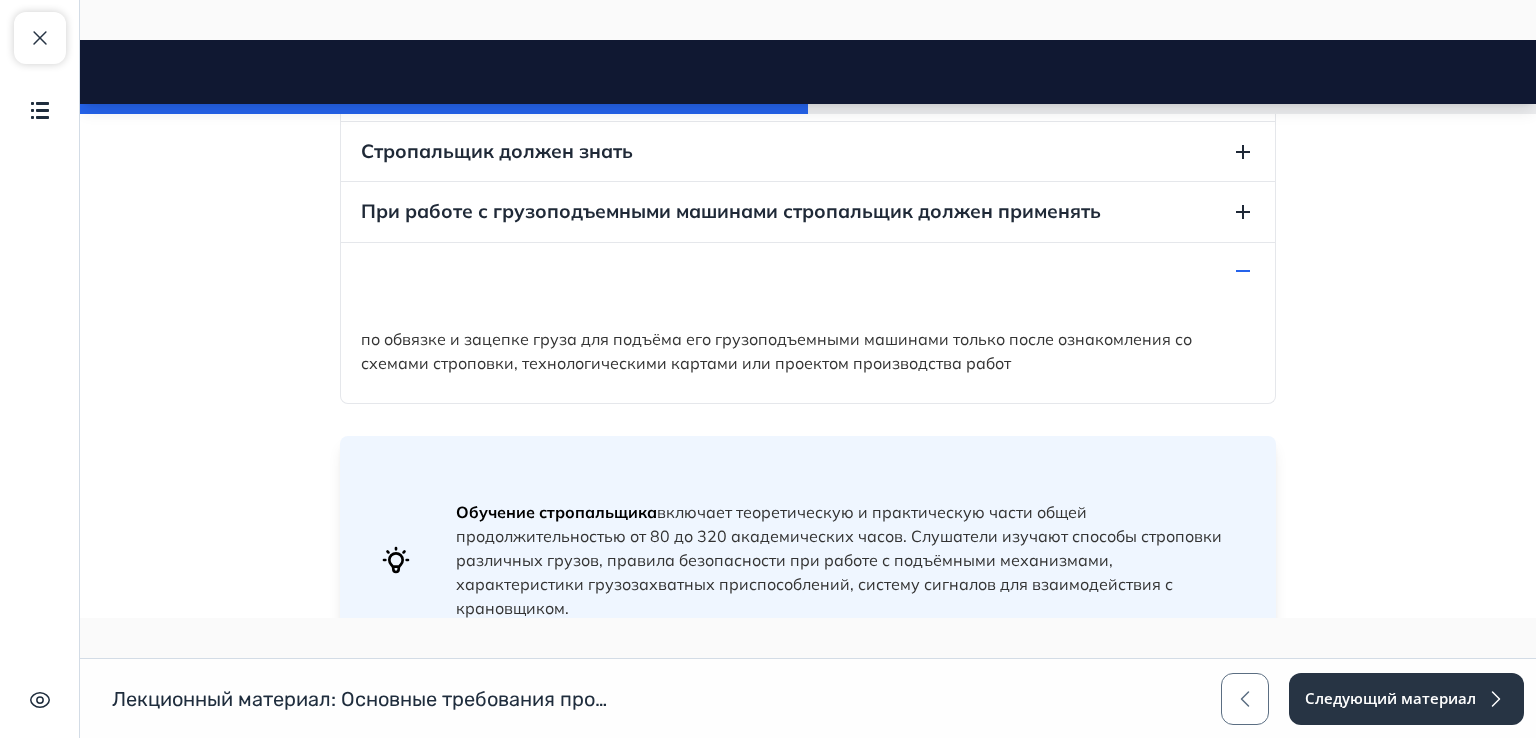 click at bounding box center (808, 271) 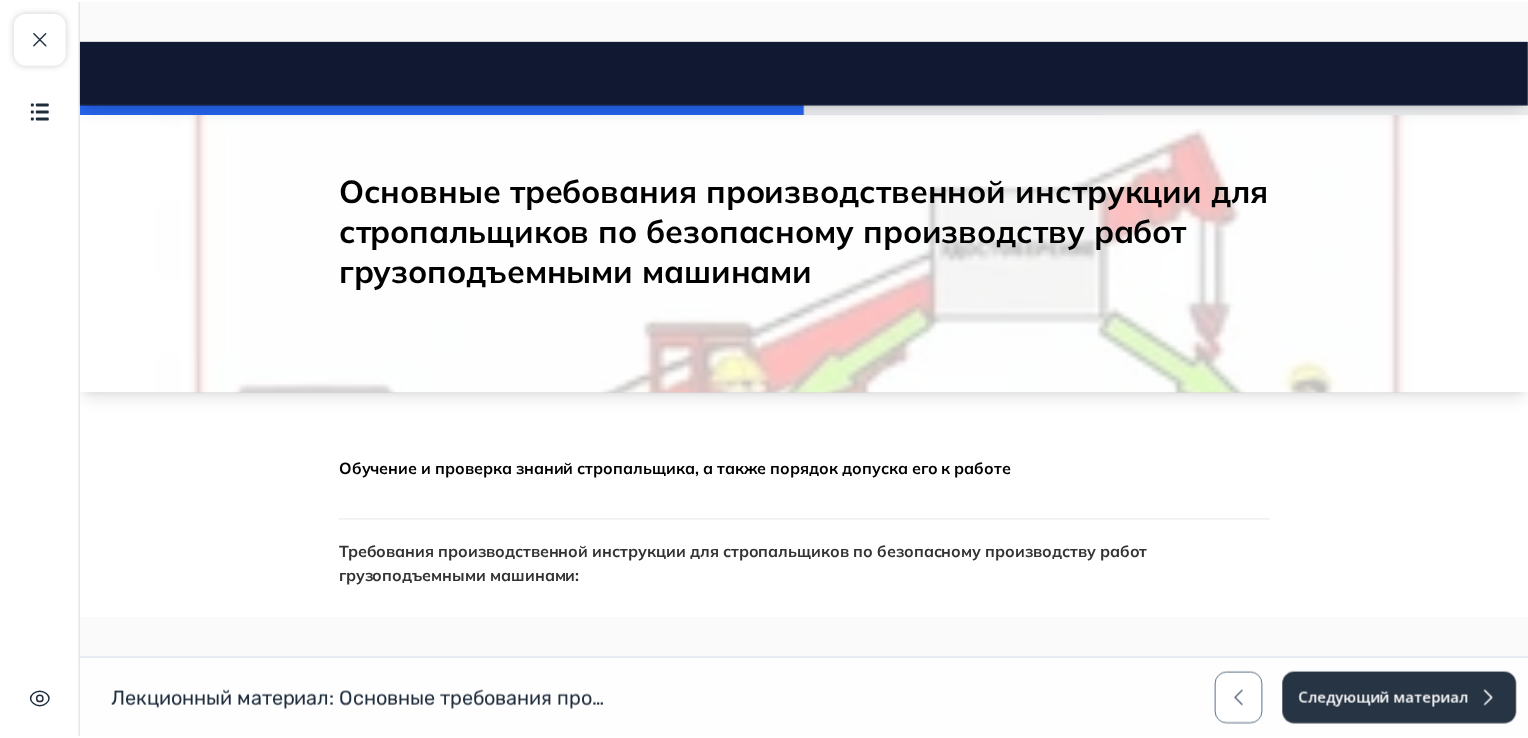 scroll, scrollTop: 0, scrollLeft: 0, axis: both 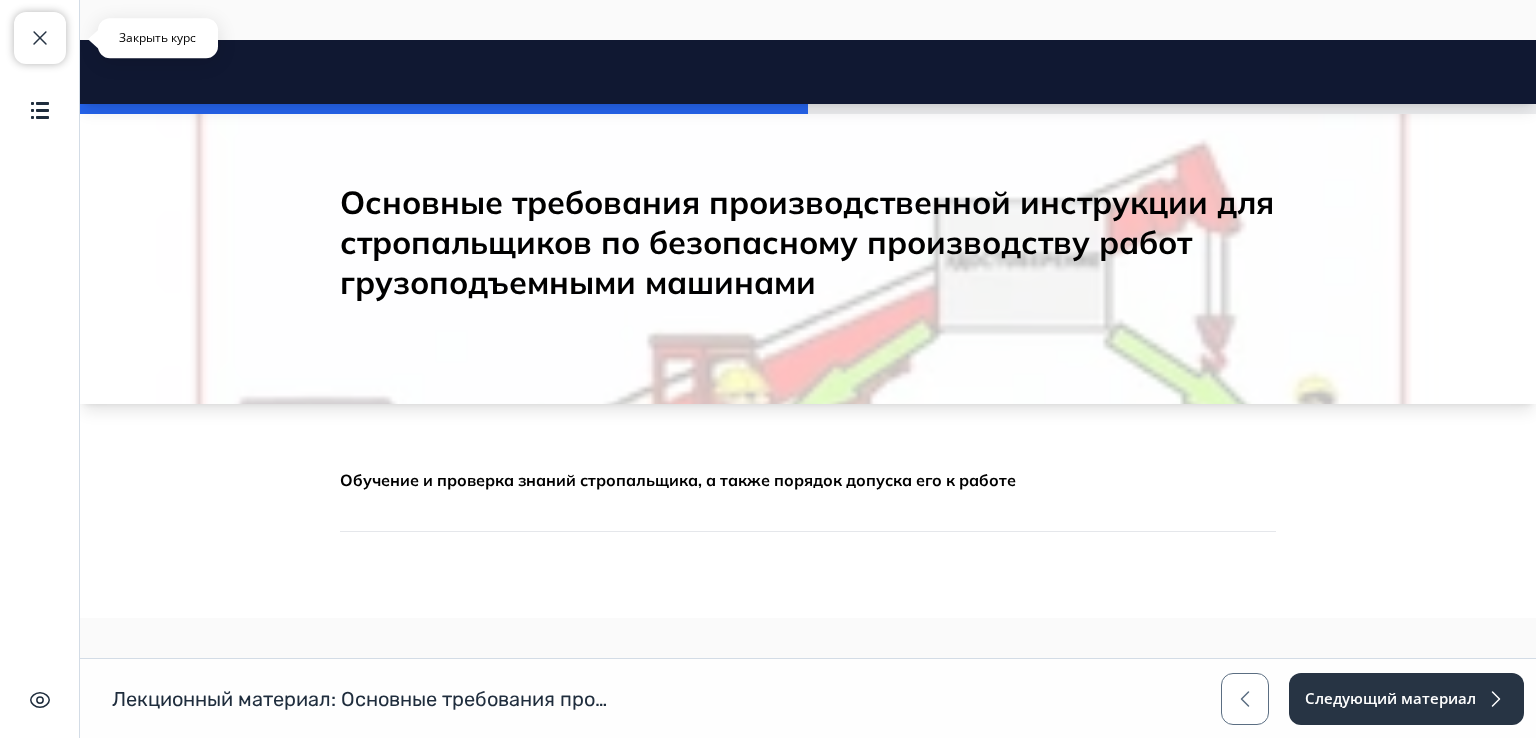 click at bounding box center (40, 38) 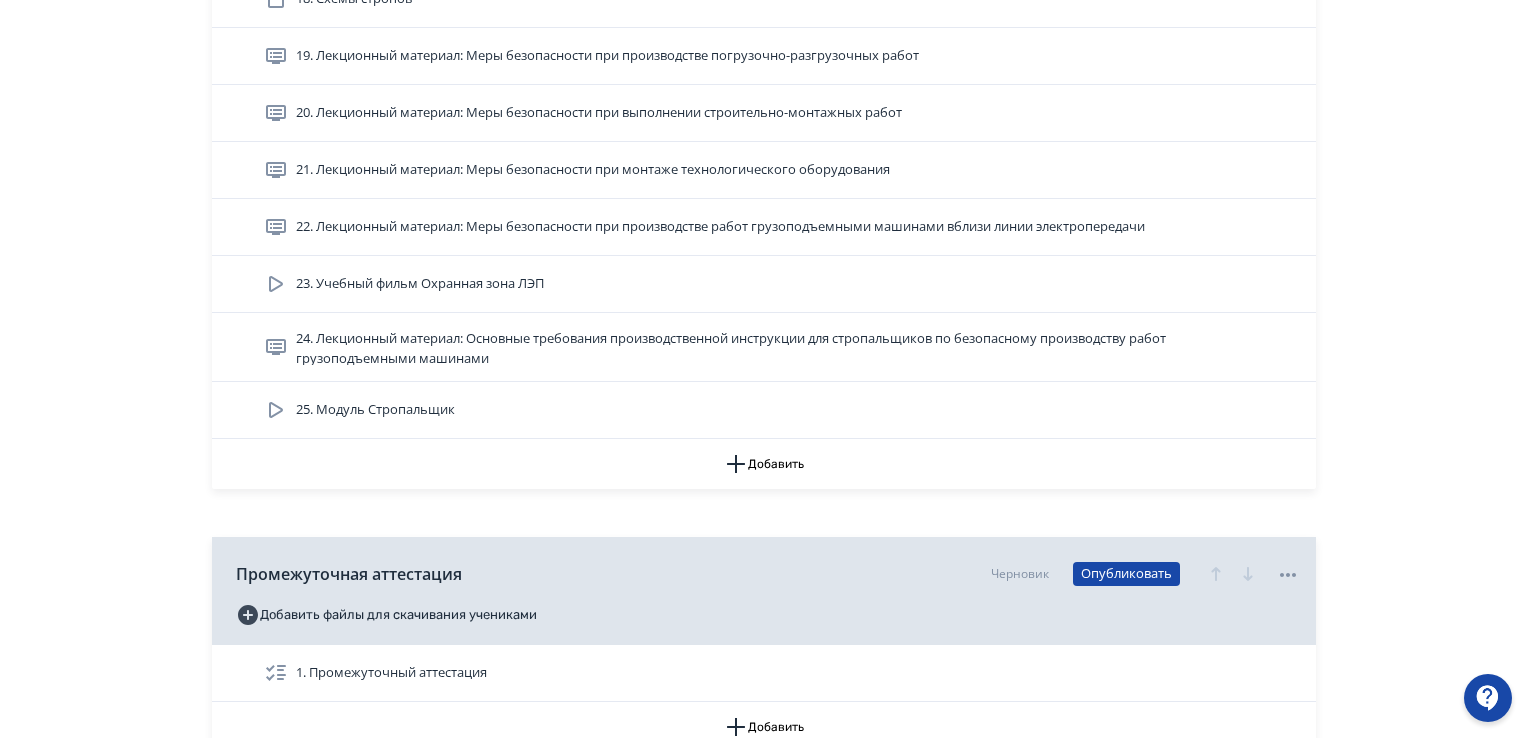 scroll, scrollTop: 1900, scrollLeft: 0, axis: vertical 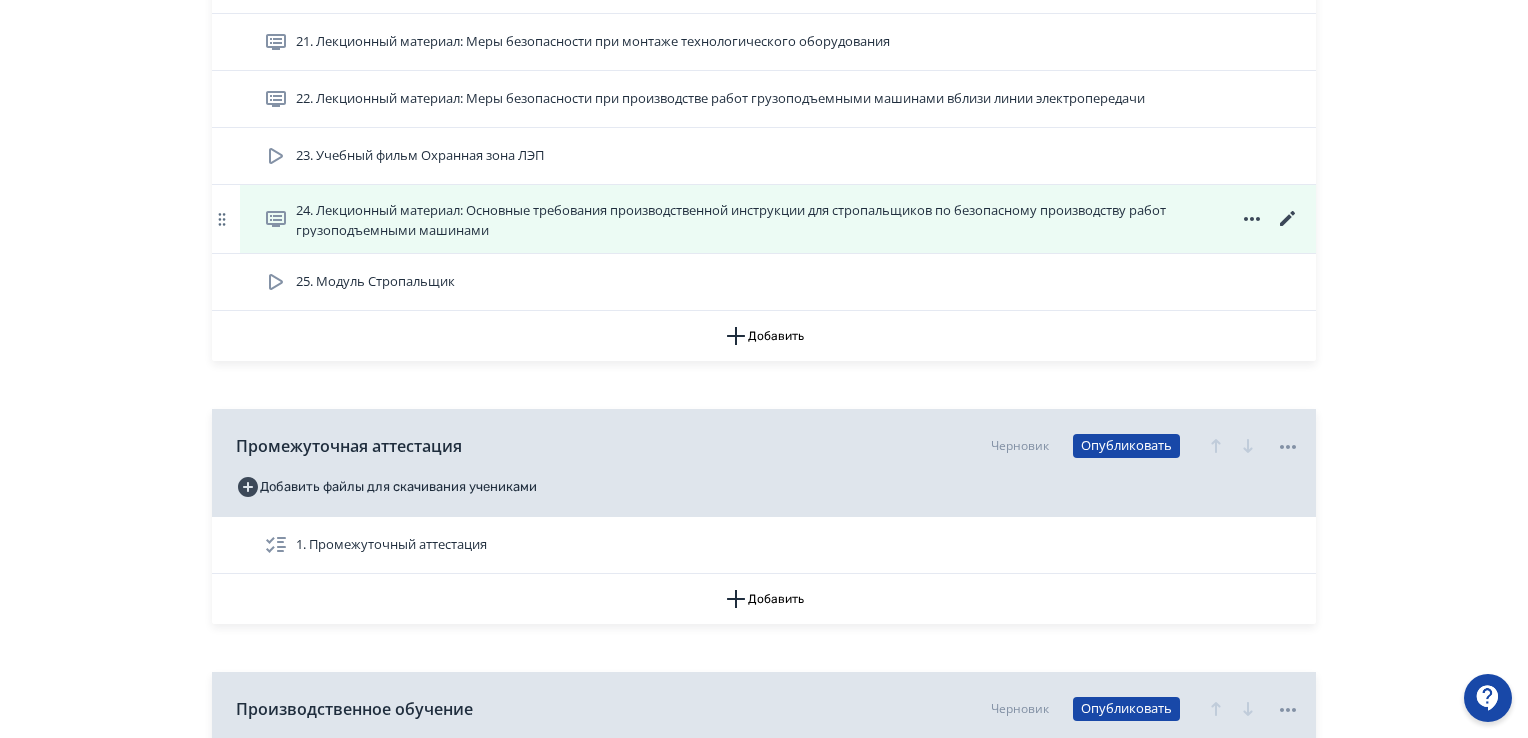 click 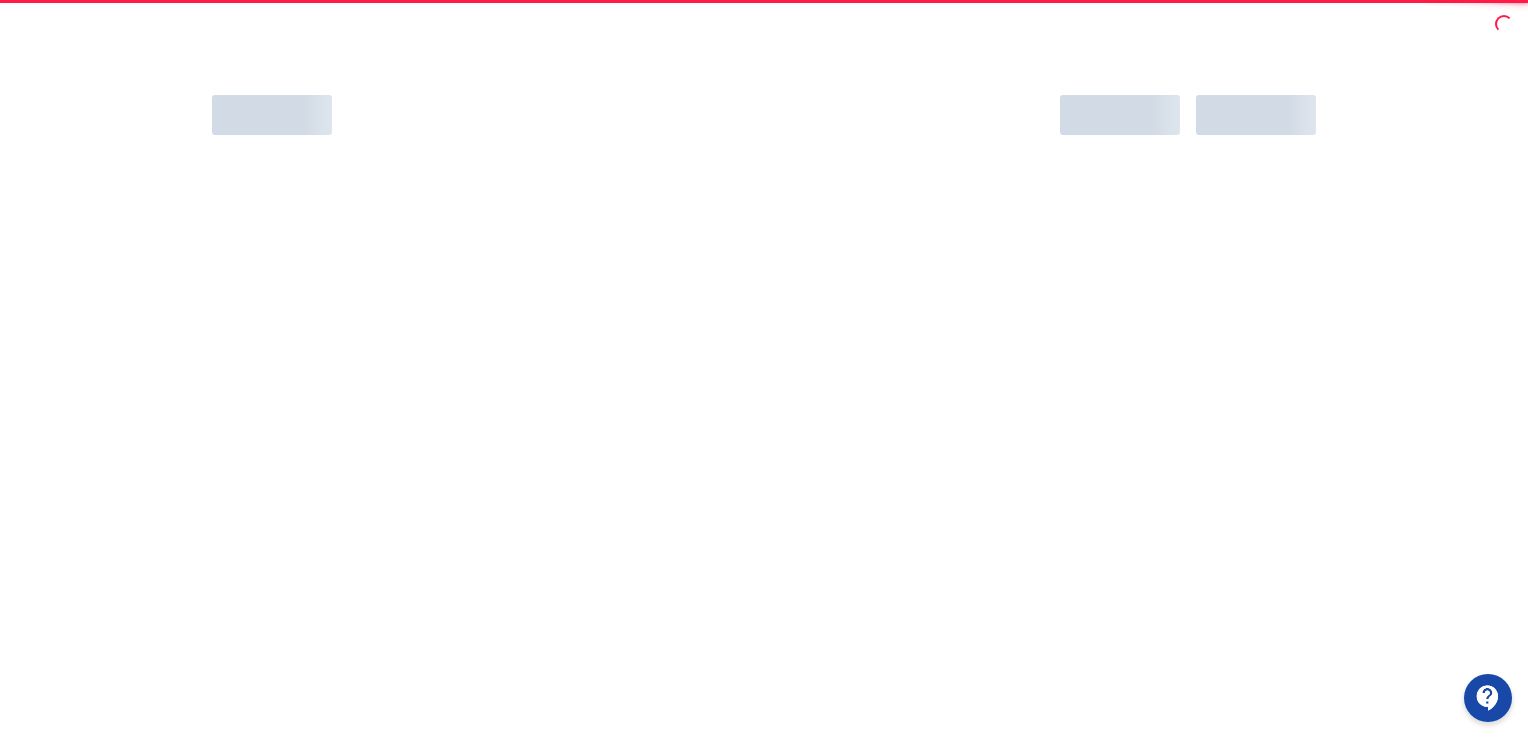 scroll, scrollTop: 0, scrollLeft: 0, axis: both 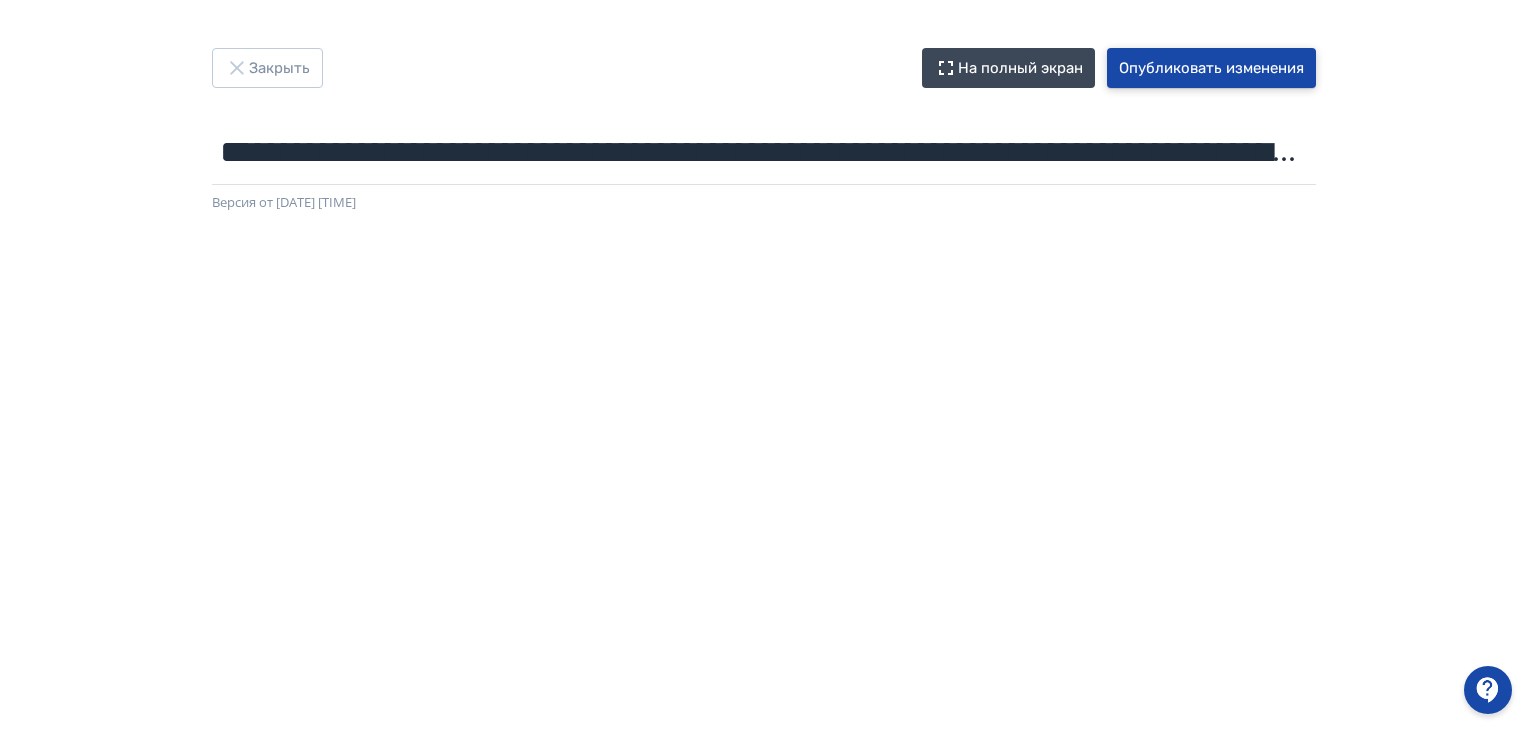 click on "Опубликовать изменения" at bounding box center [1211, 68] 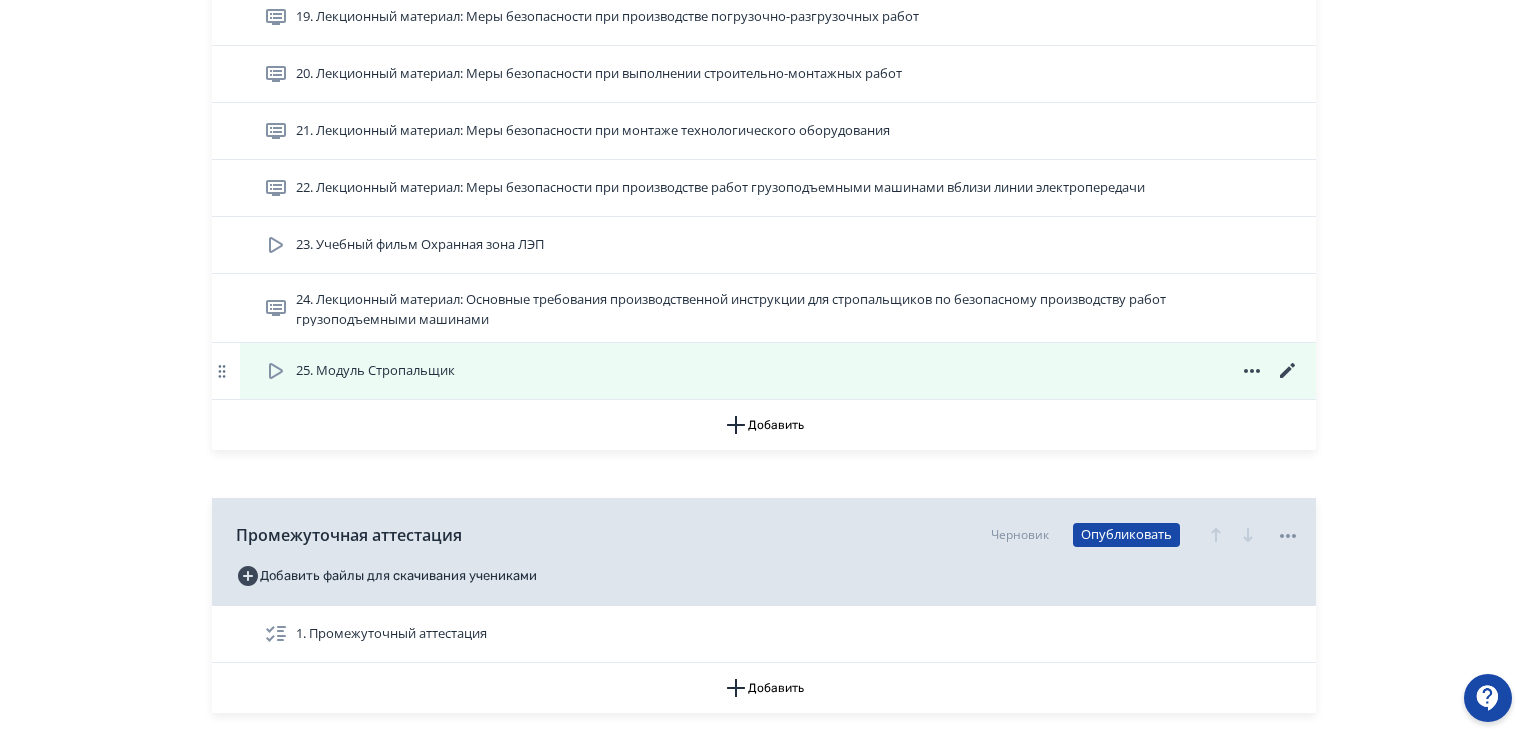 scroll, scrollTop: 1800, scrollLeft: 0, axis: vertical 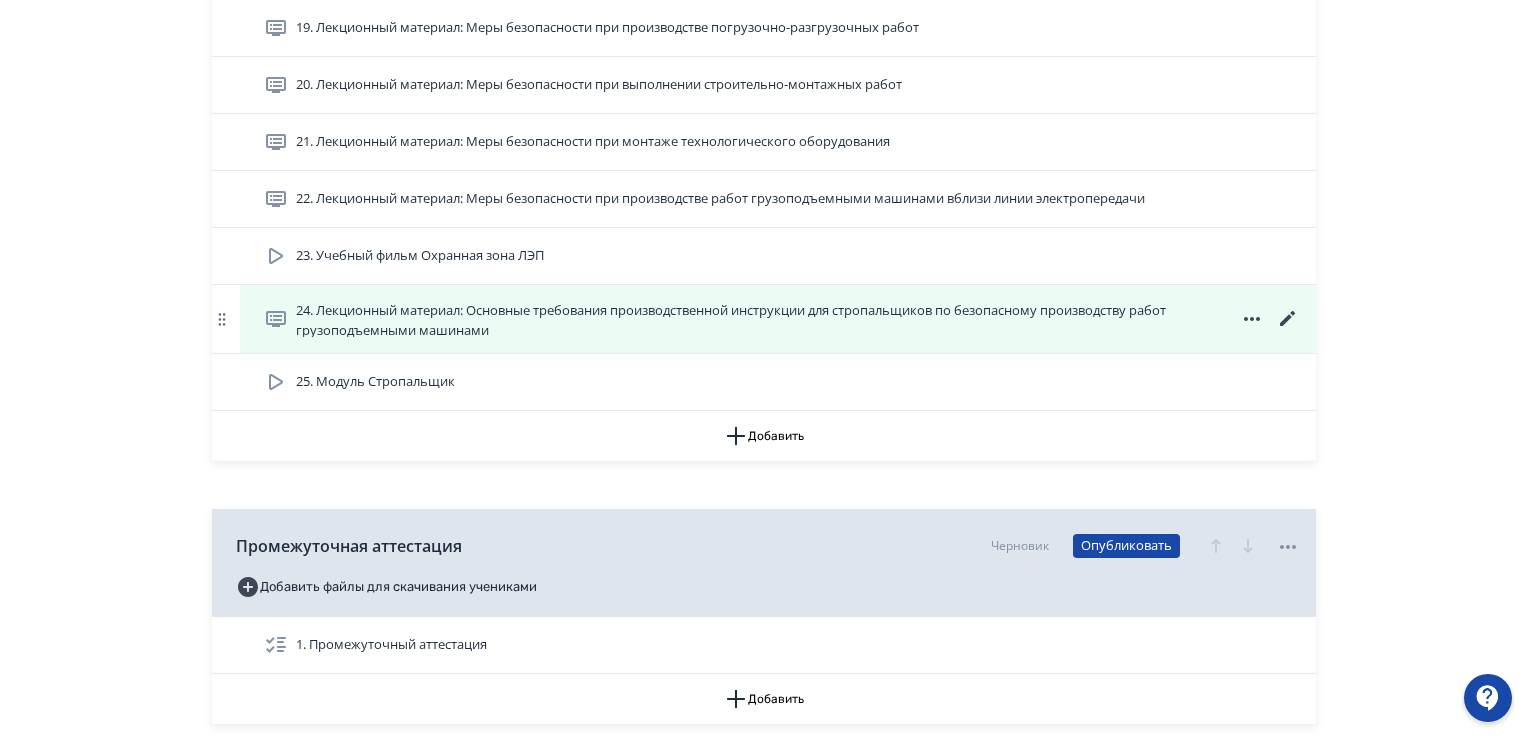 click on "24. Лекционный материал: Основные требования производственной инструкции для стропальщиков по безопасному производству работ грузоподъемными машинами" at bounding box center [746, 319] 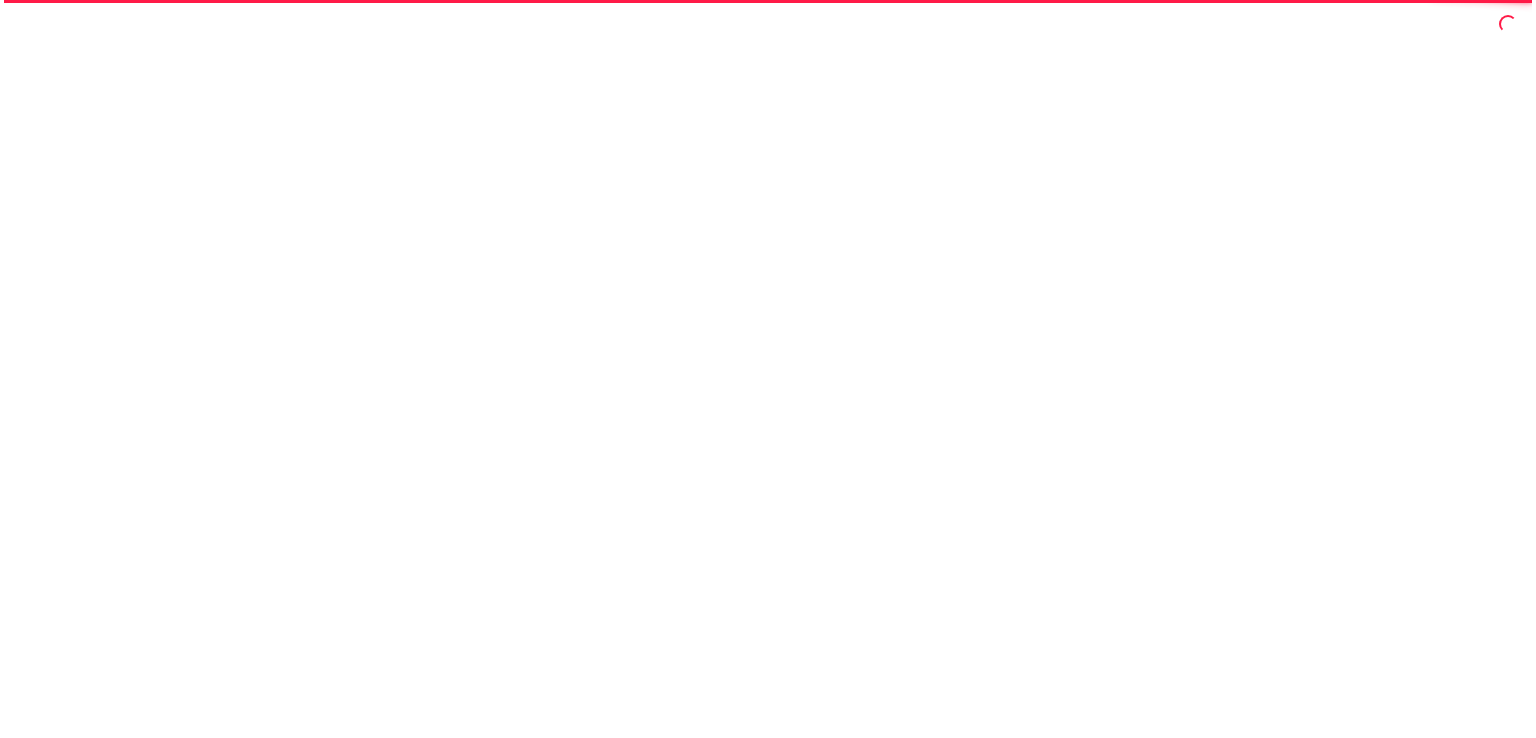 scroll, scrollTop: 0, scrollLeft: 0, axis: both 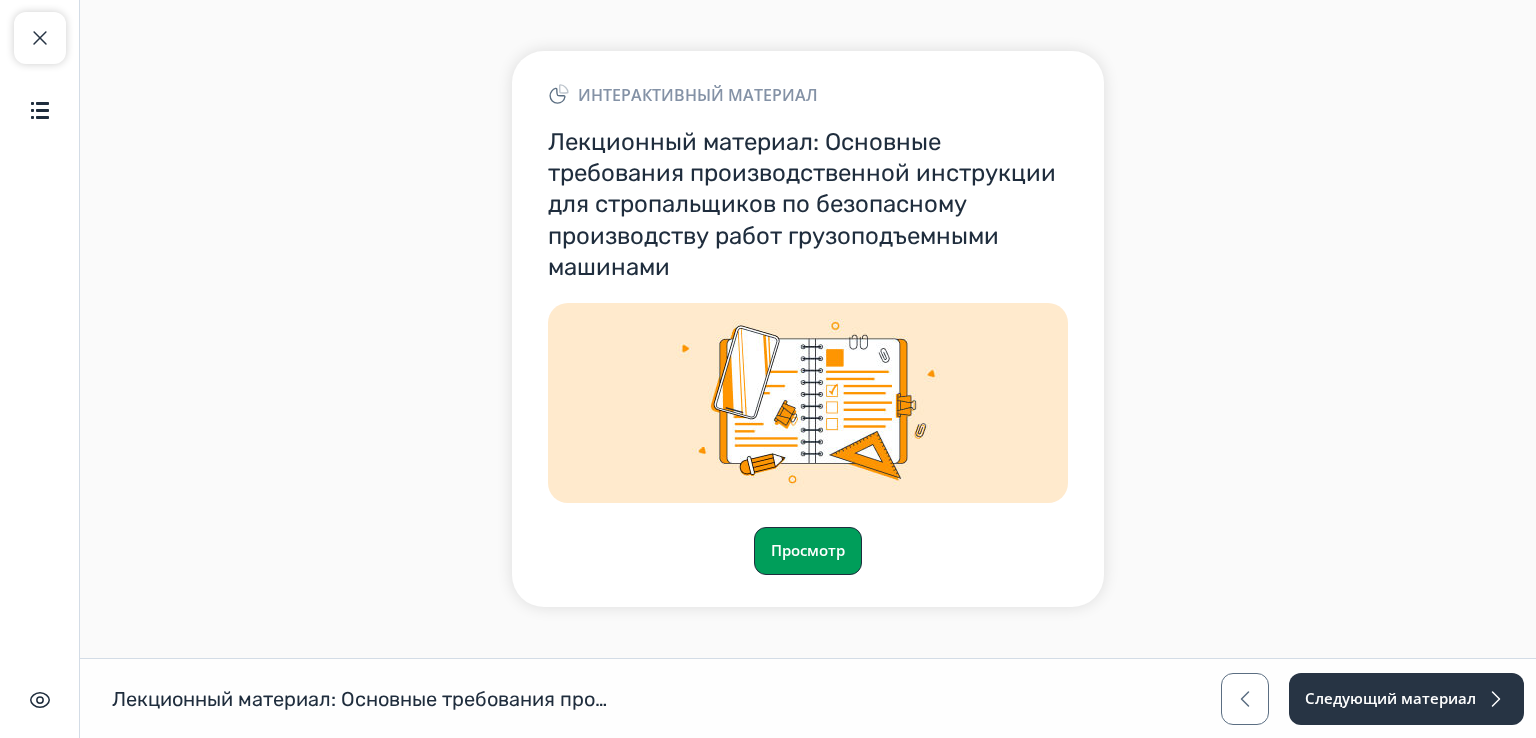 click on "Просмотр" at bounding box center [808, 551] 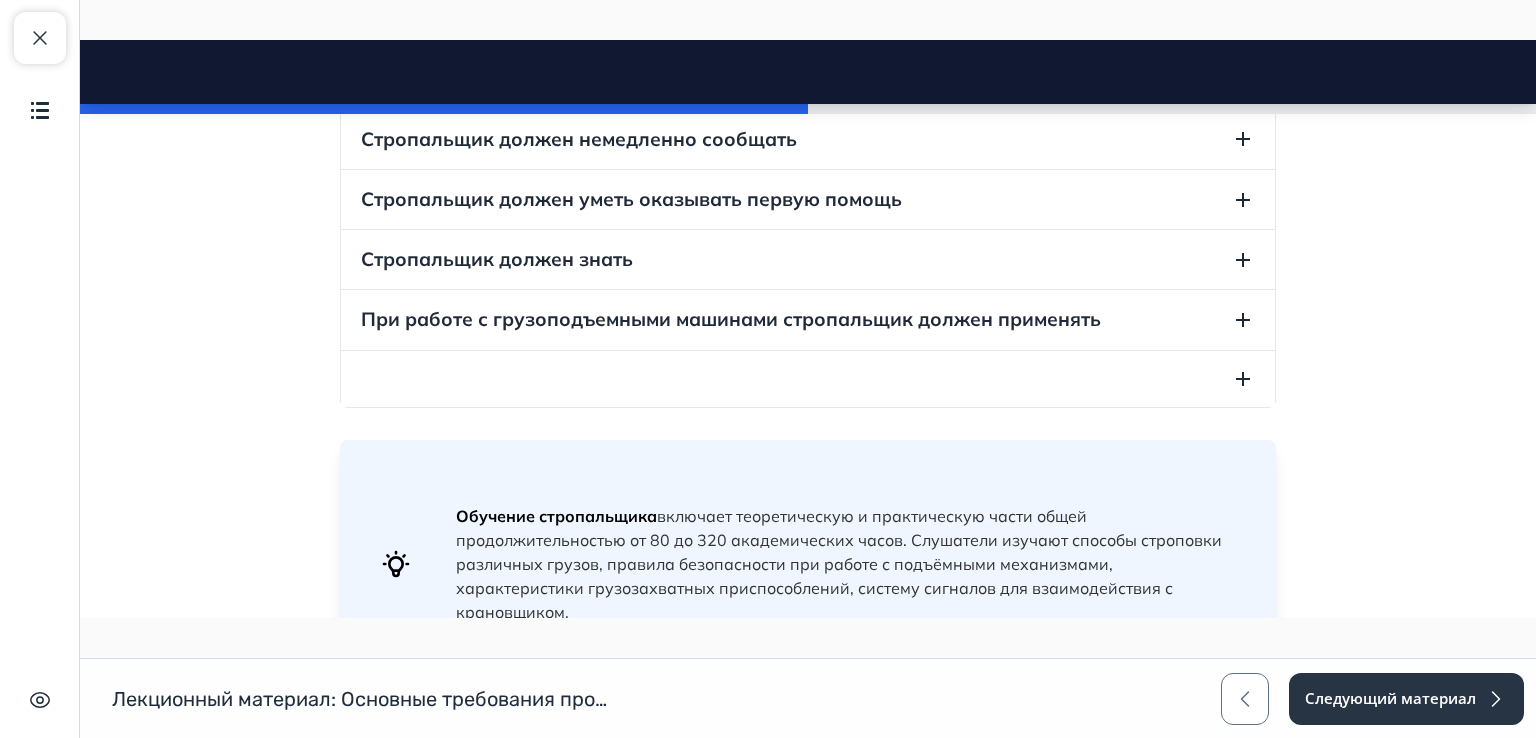 scroll, scrollTop: 800, scrollLeft: 0, axis: vertical 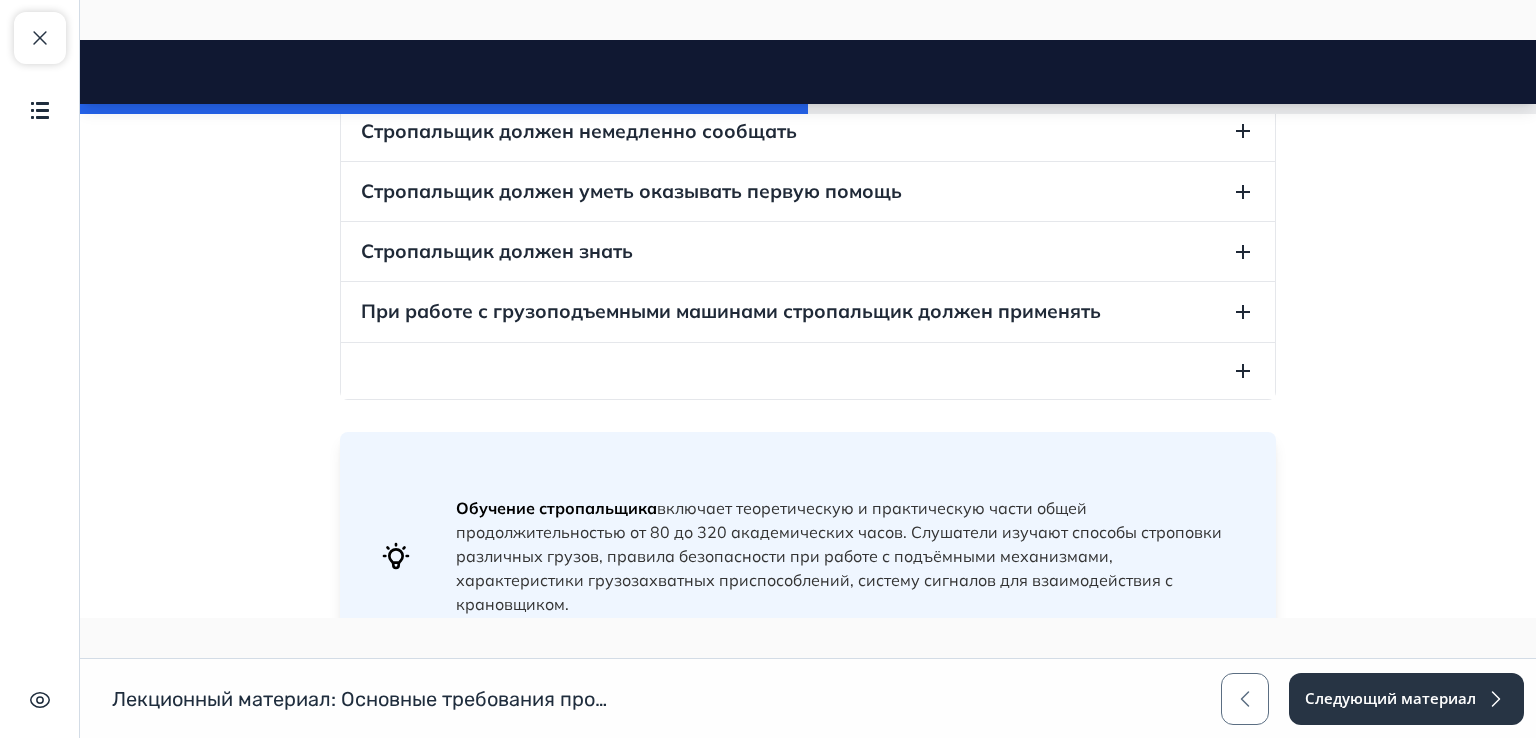 click at bounding box center [808, 371] 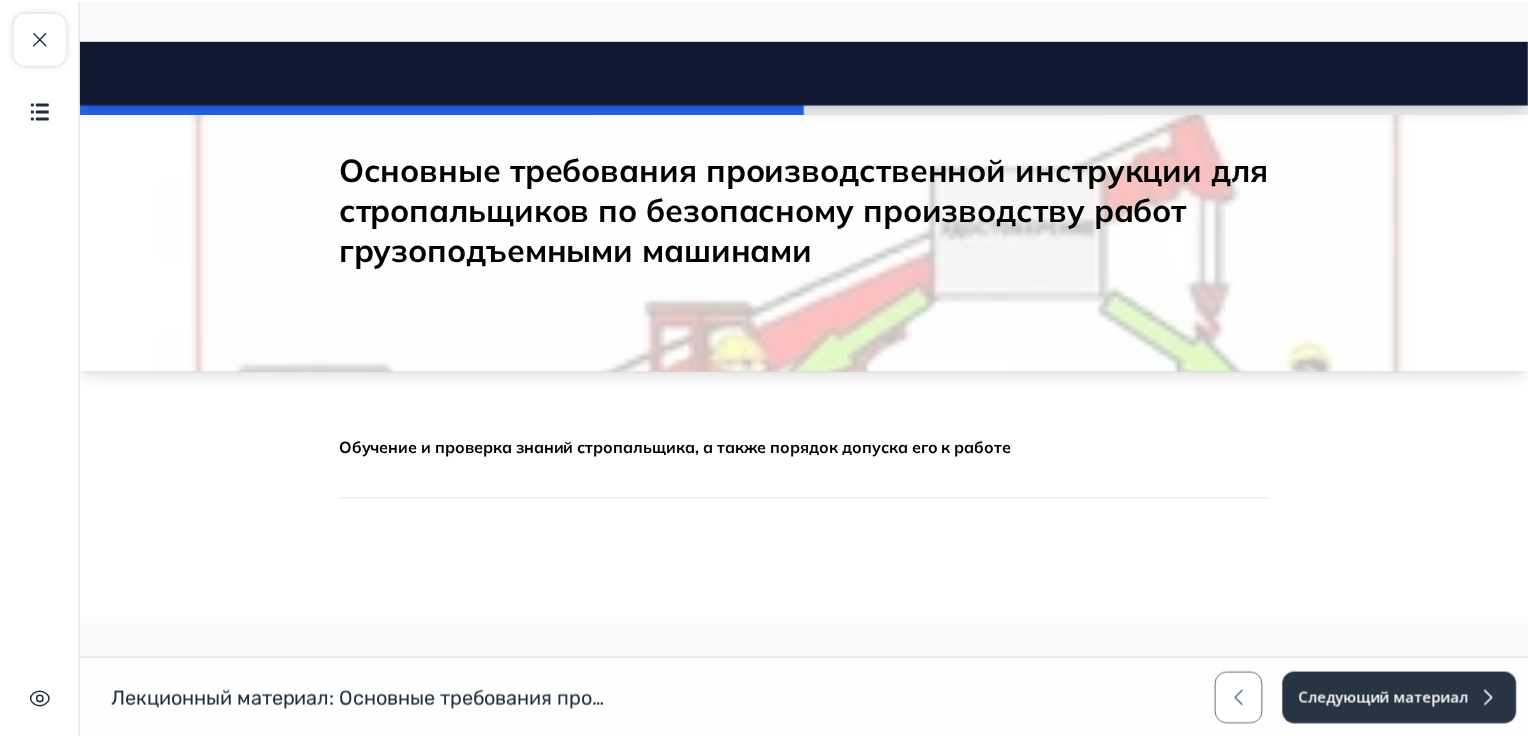 scroll, scrollTop: 0, scrollLeft: 0, axis: both 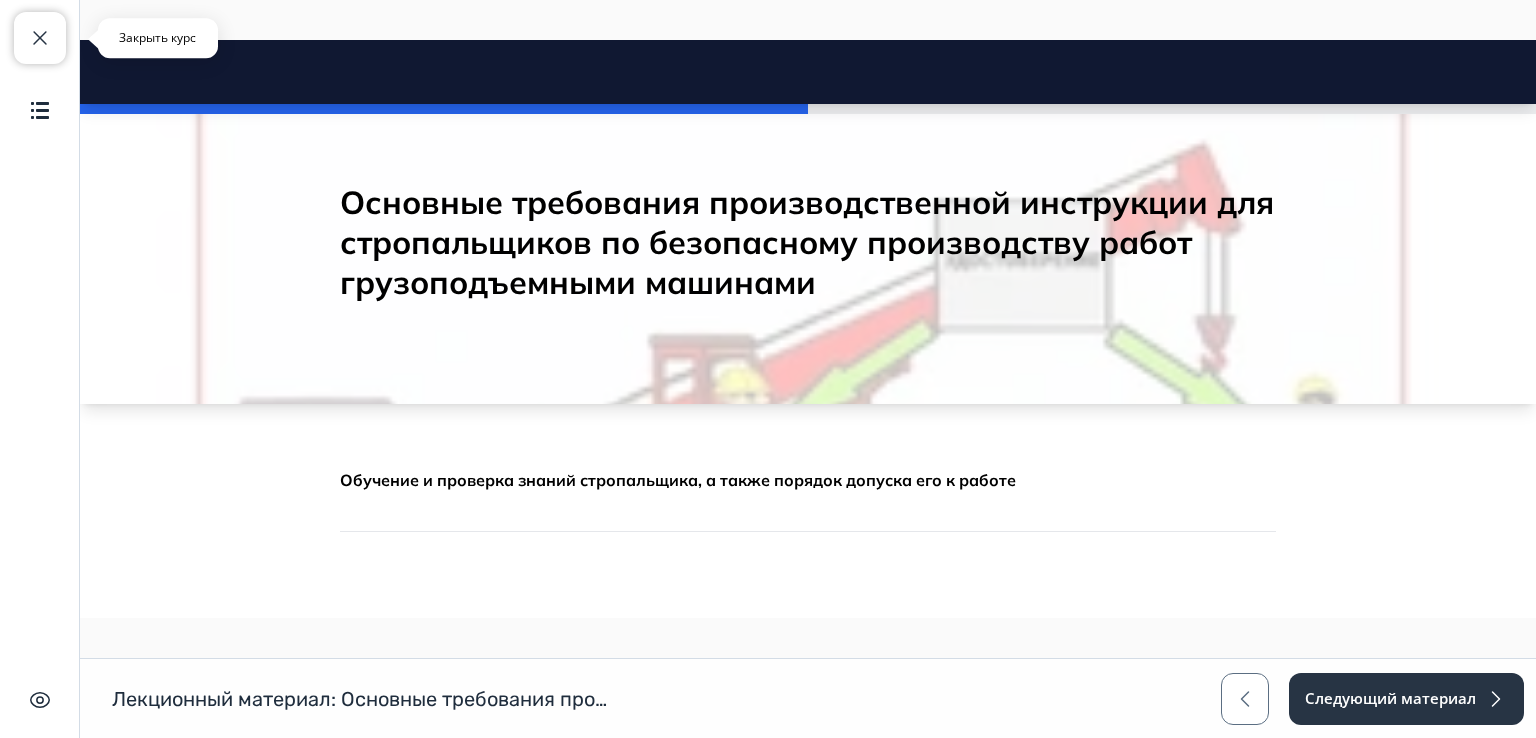 click at bounding box center [40, 38] 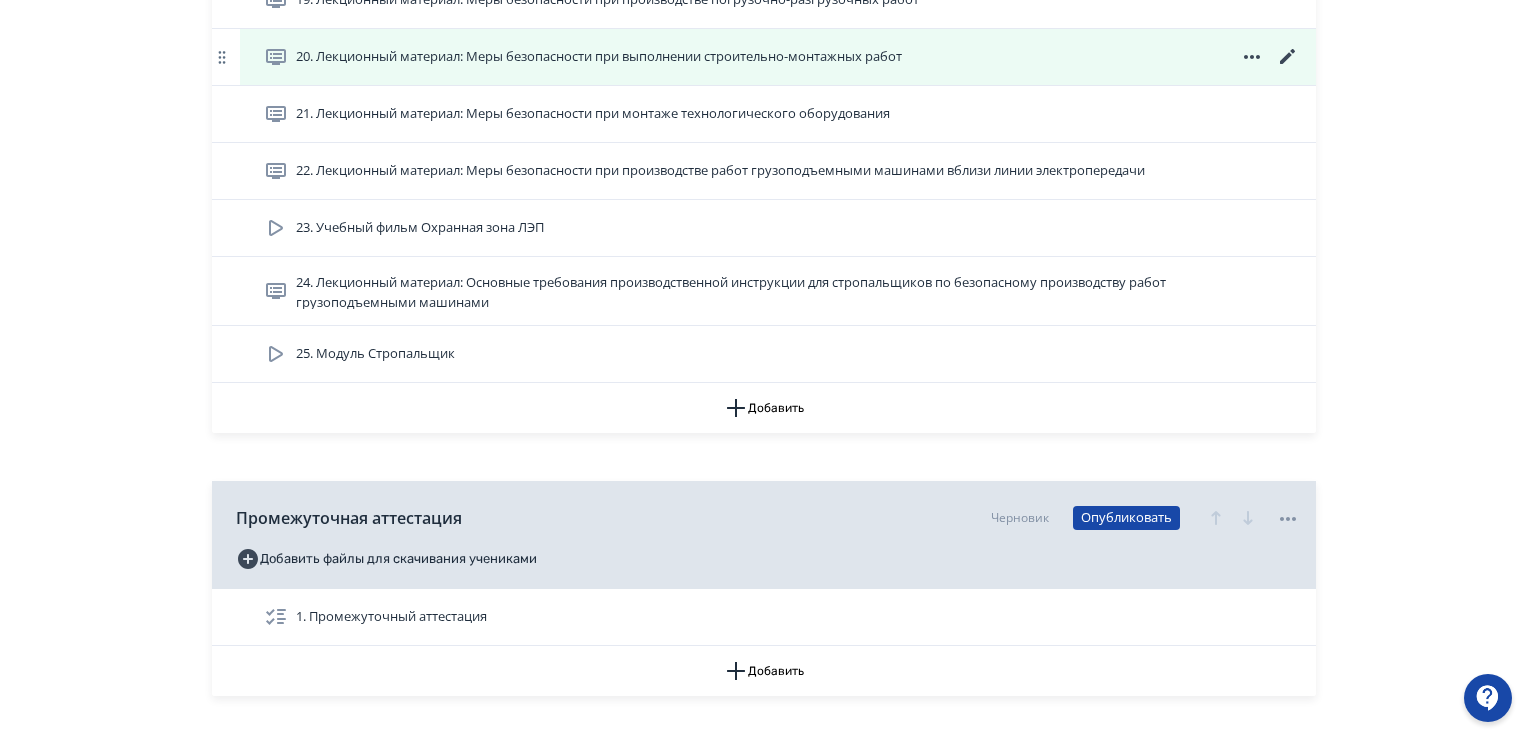 scroll, scrollTop: 1600, scrollLeft: 0, axis: vertical 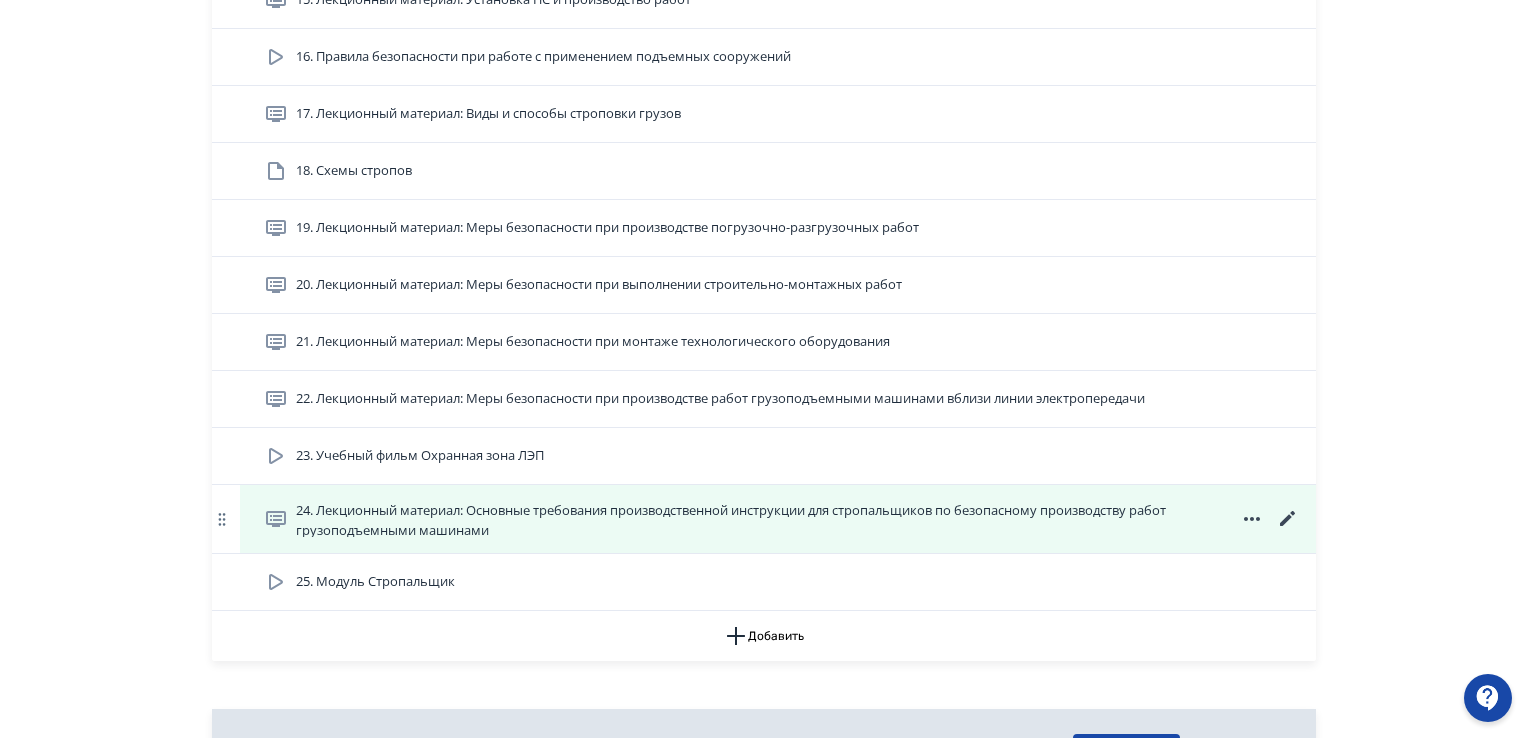click 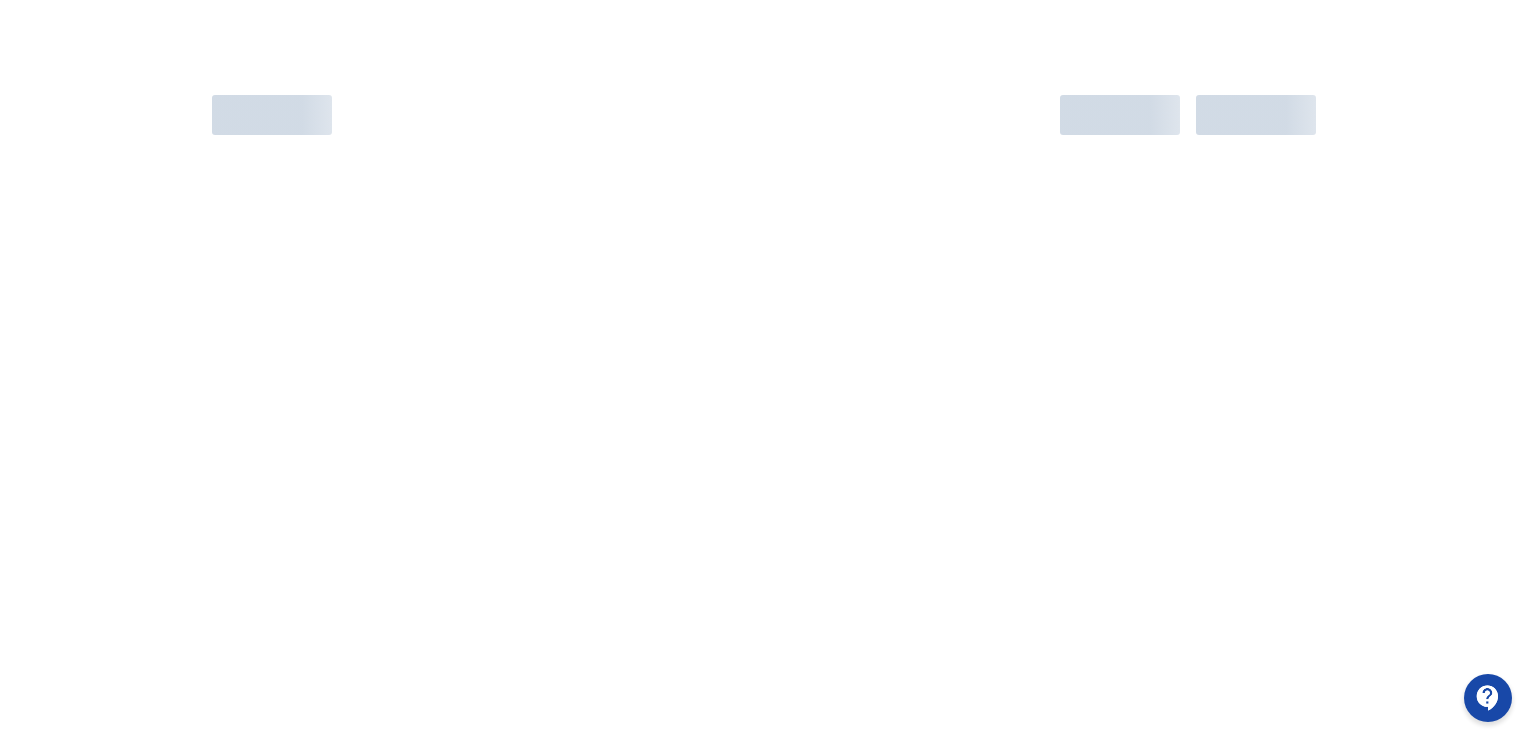 scroll, scrollTop: 0, scrollLeft: 0, axis: both 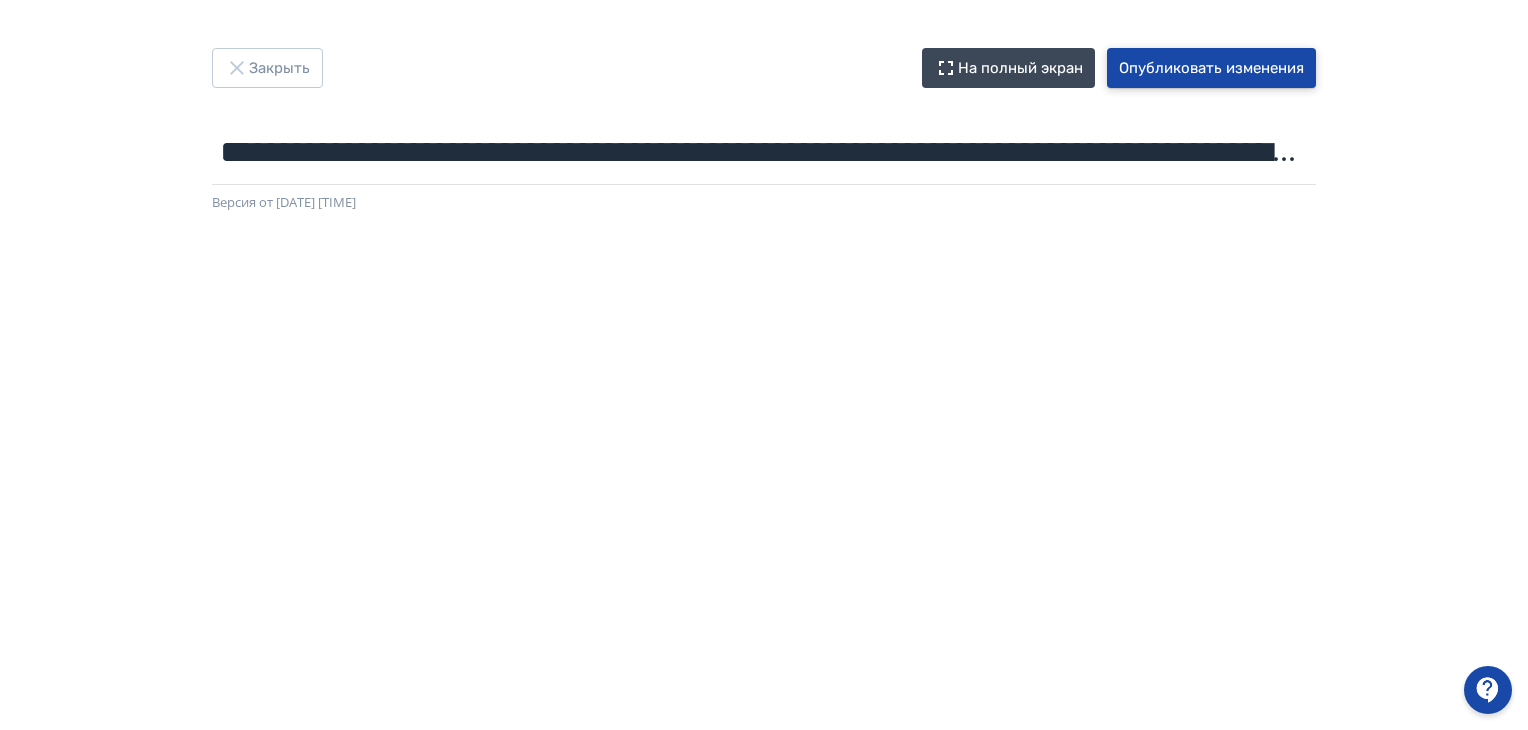click on "Опубликовать изменения" at bounding box center (1211, 68) 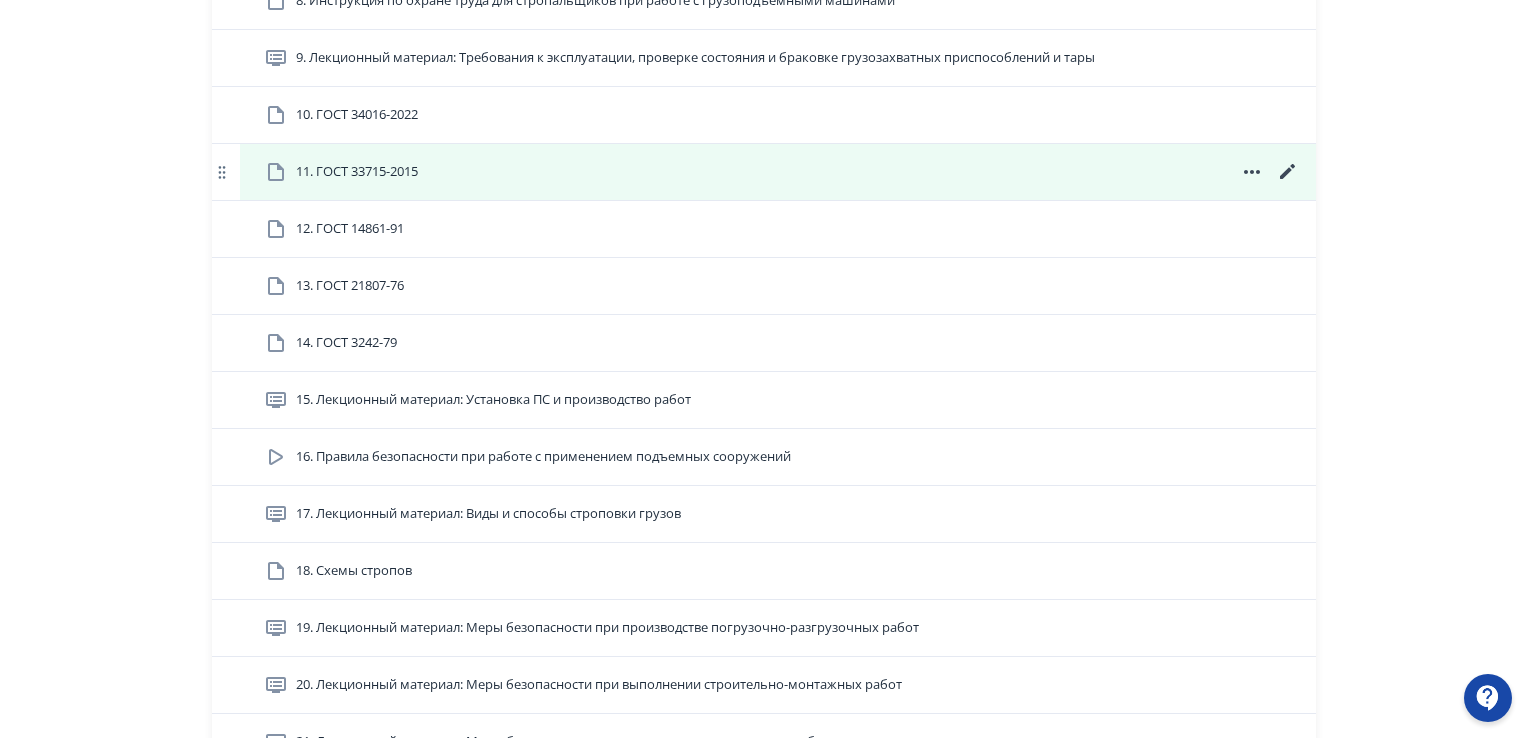 scroll, scrollTop: 1700, scrollLeft: 0, axis: vertical 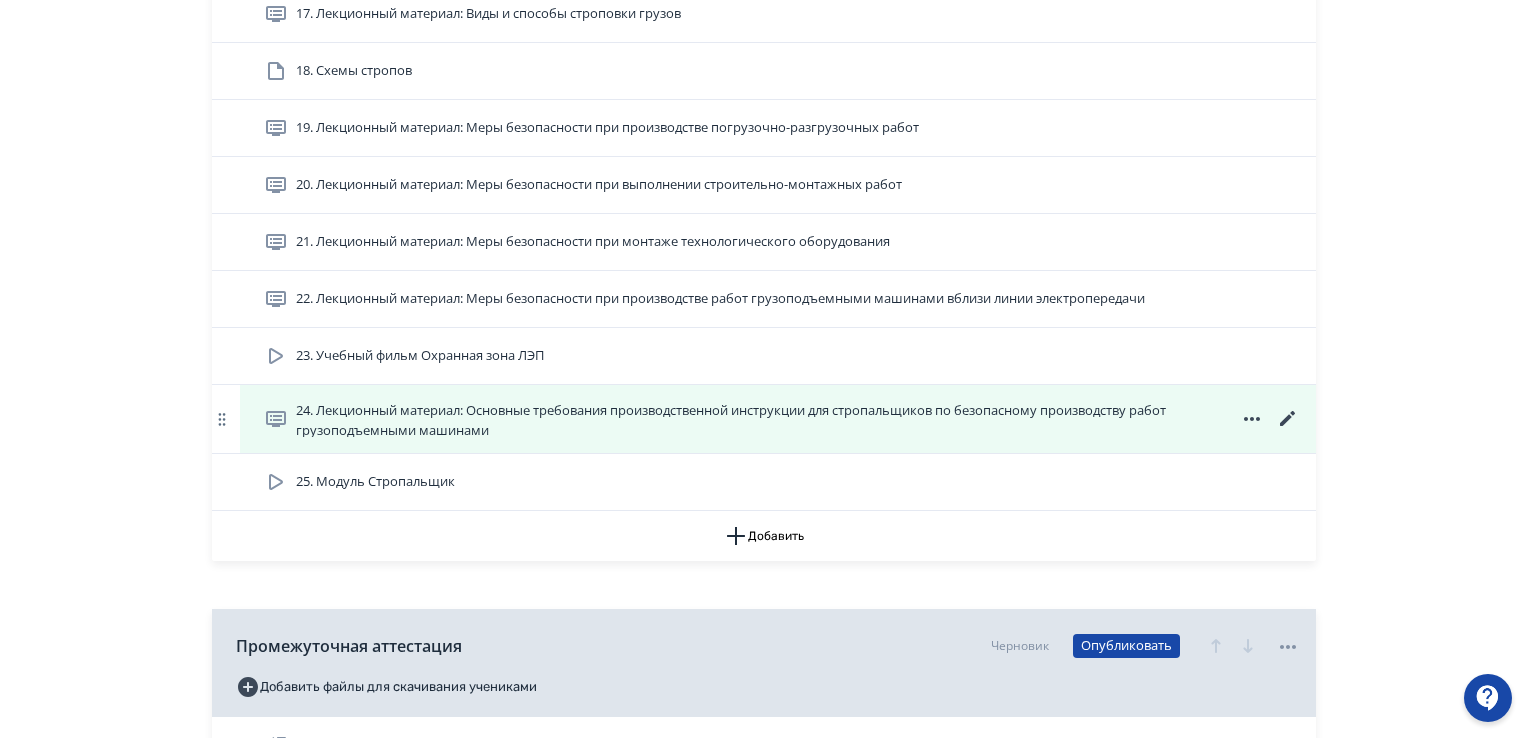 click on "24. Лекционный материал: Основные требования производственной инструкции для стропальщиков по безопасному производству работ грузоподъемными машинами" at bounding box center [746, 419] 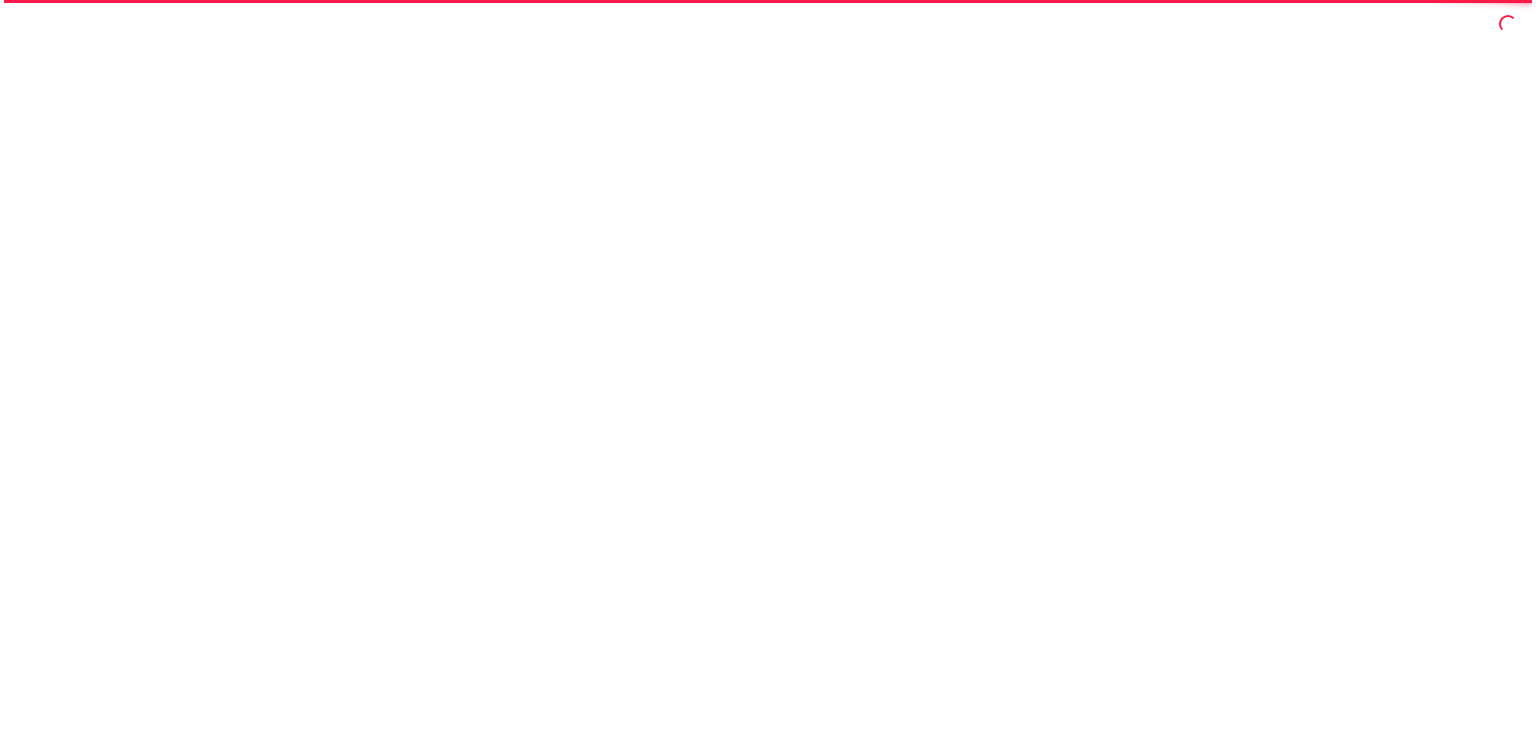 scroll, scrollTop: 0, scrollLeft: 0, axis: both 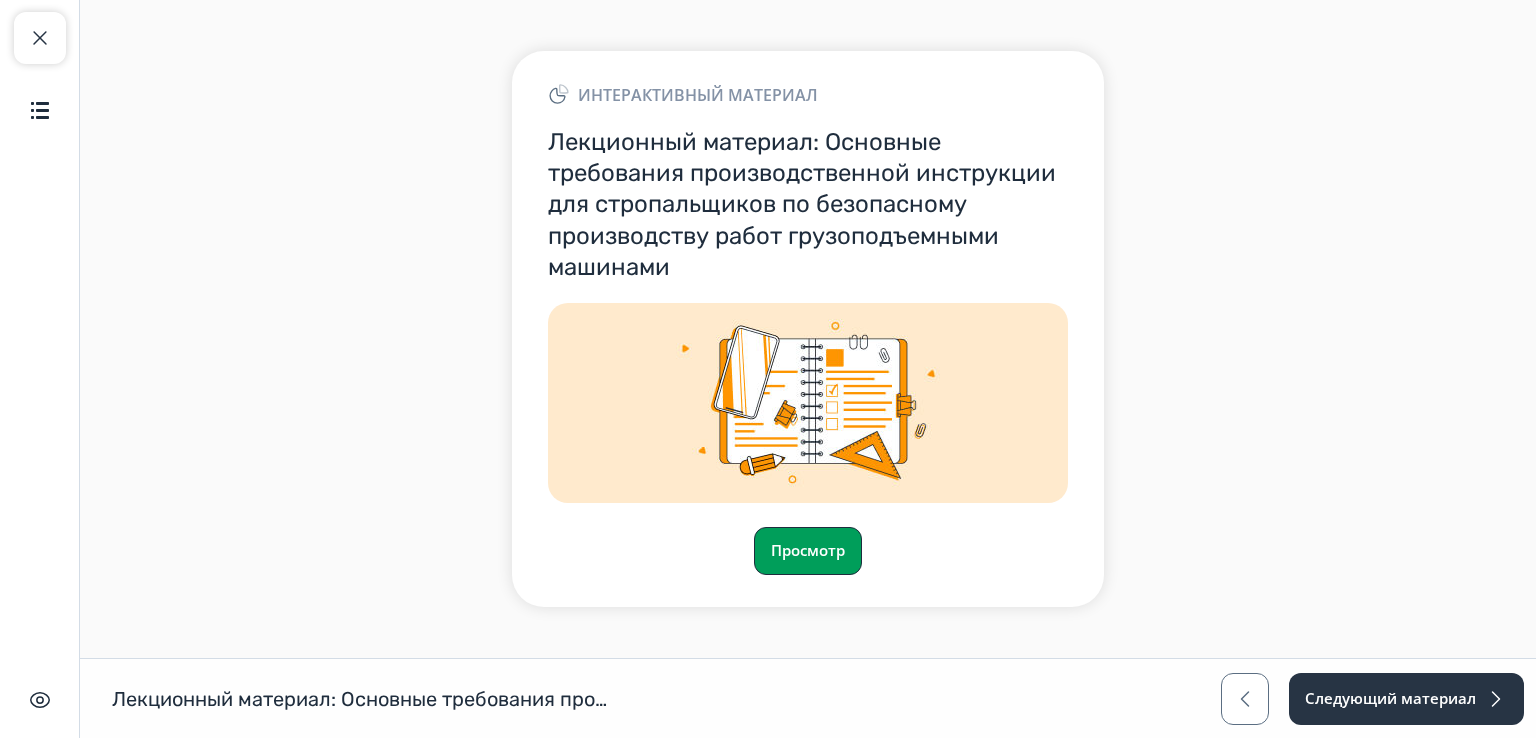 click on "Просмотр" at bounding box center (808, 551) 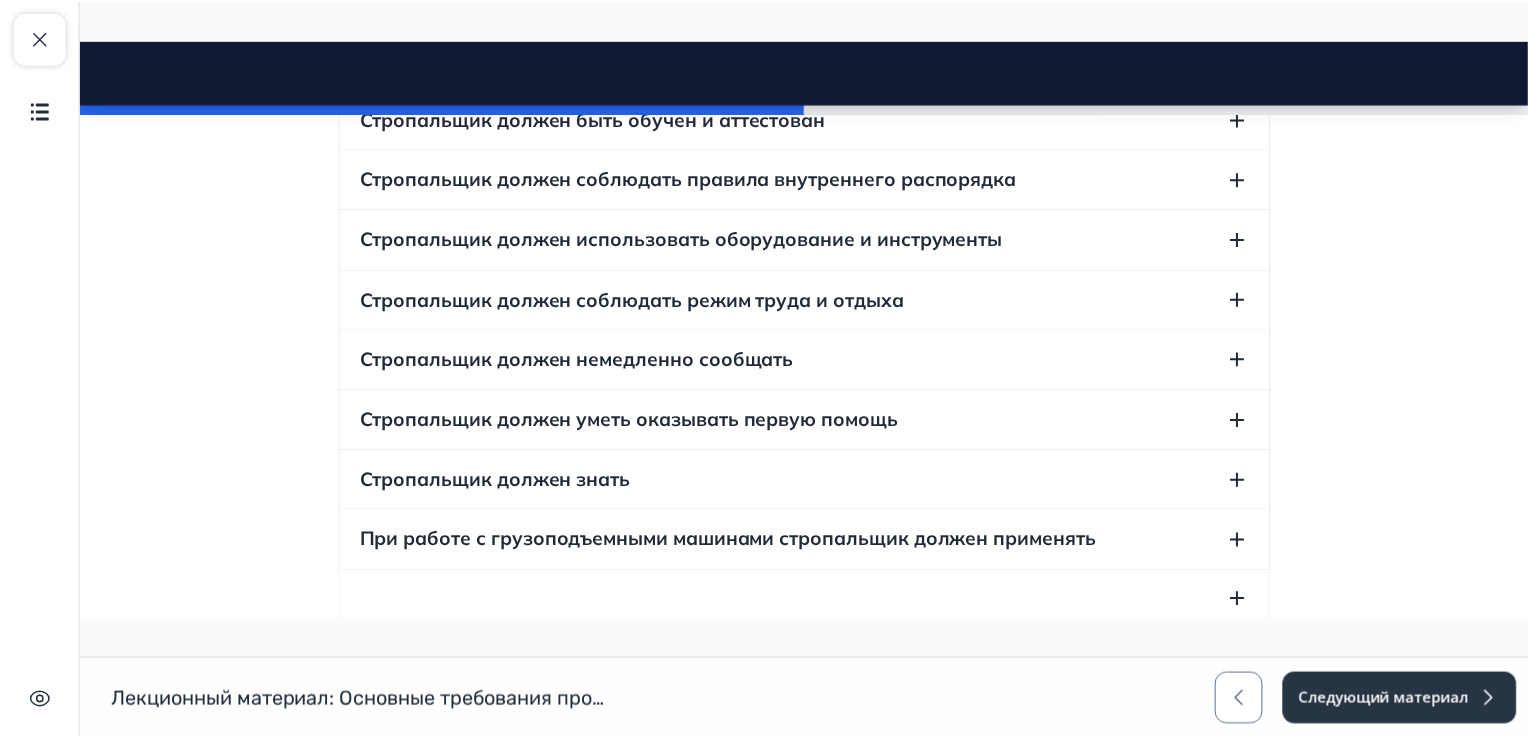 scroll, scrollTop: 800, scrollLeft: 0, axis: vertical 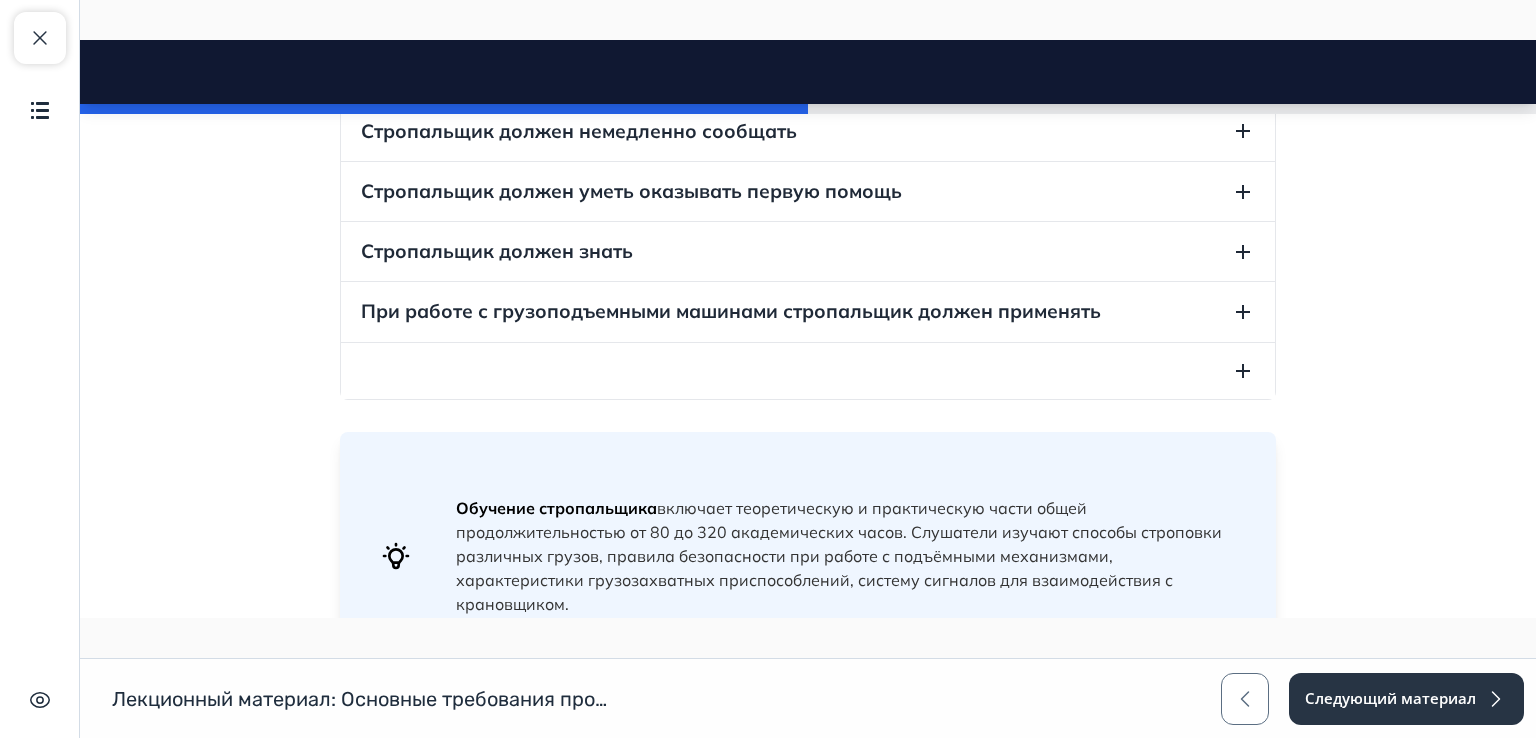 click 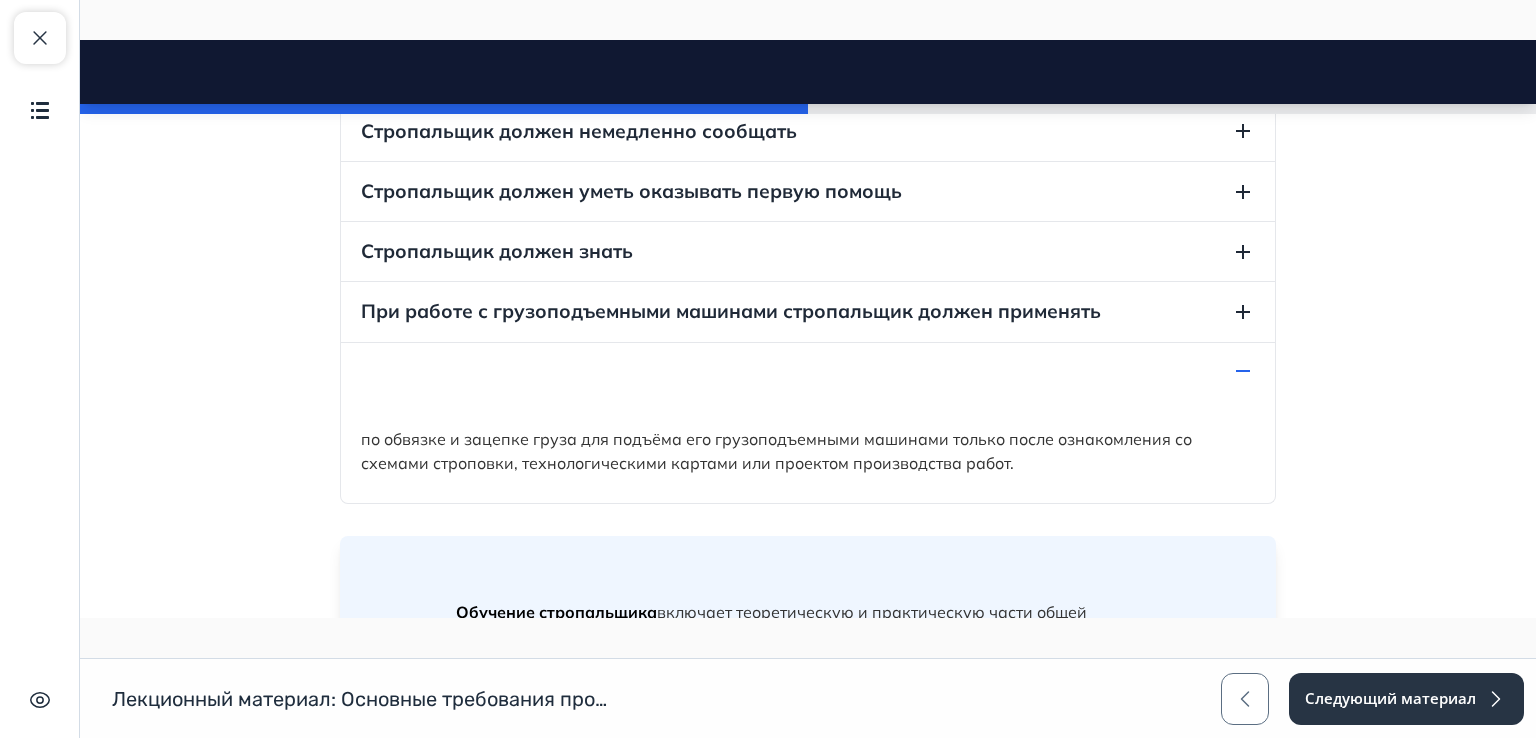 click 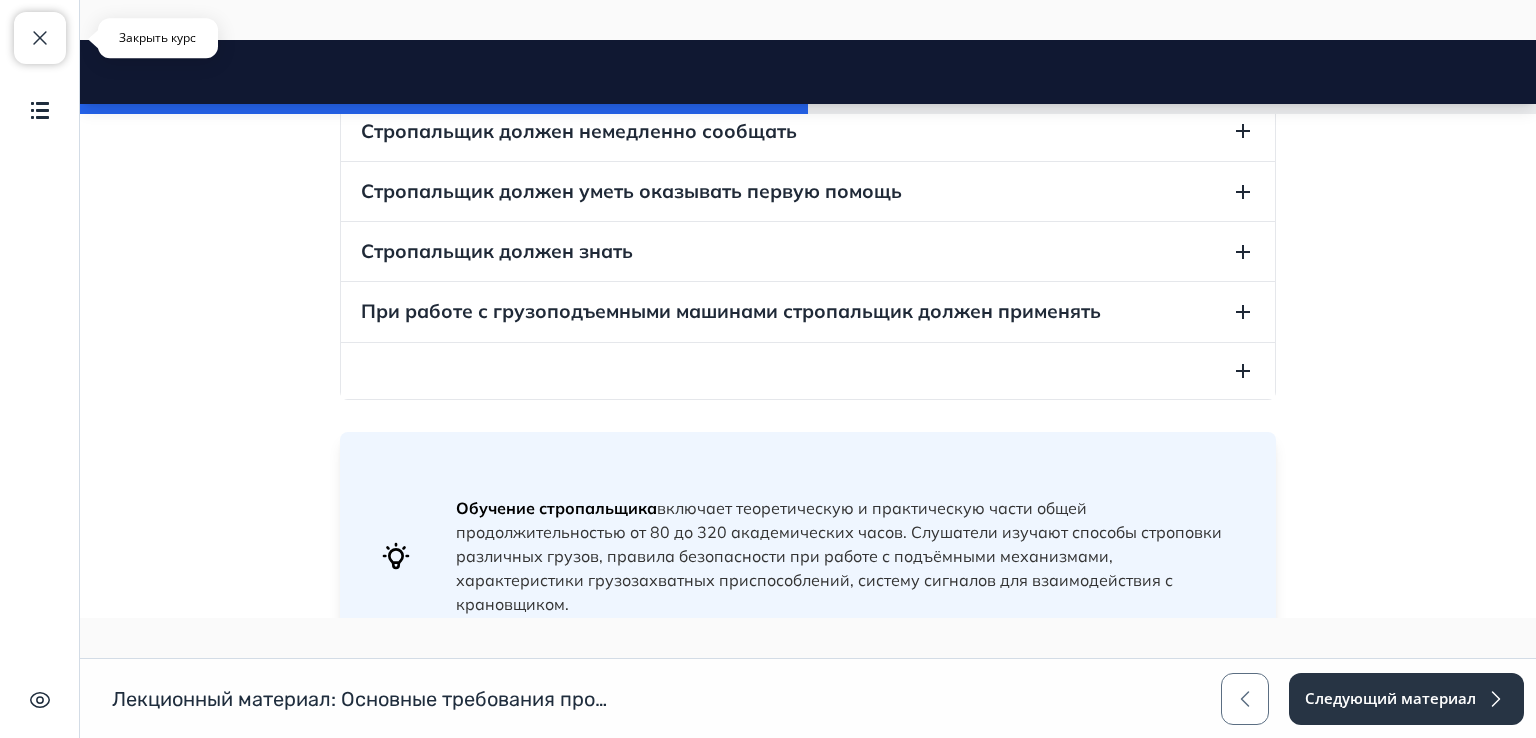 click at bounding box center (40, 38) 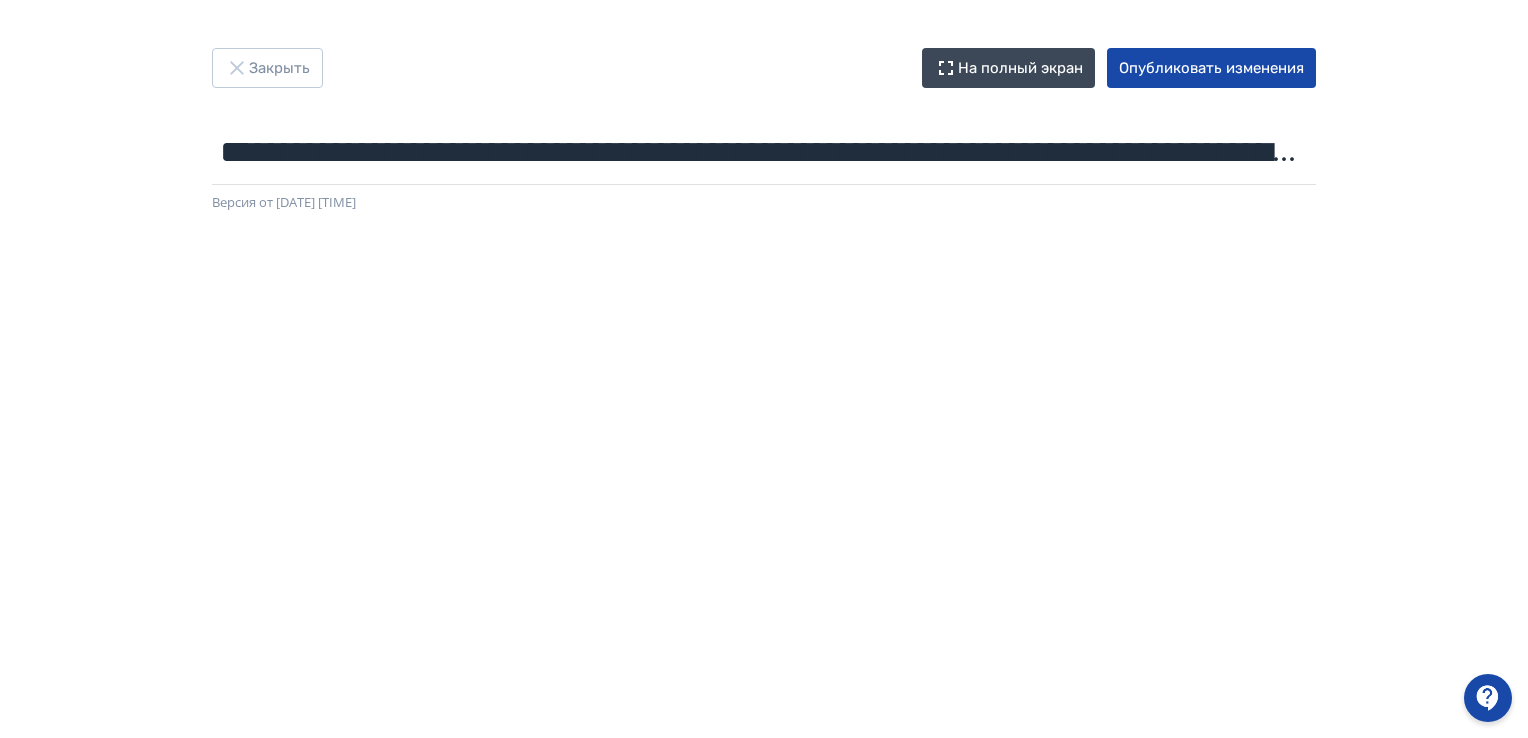 scroll, scrollTop: 0, scrollLeft: 0, axis: both 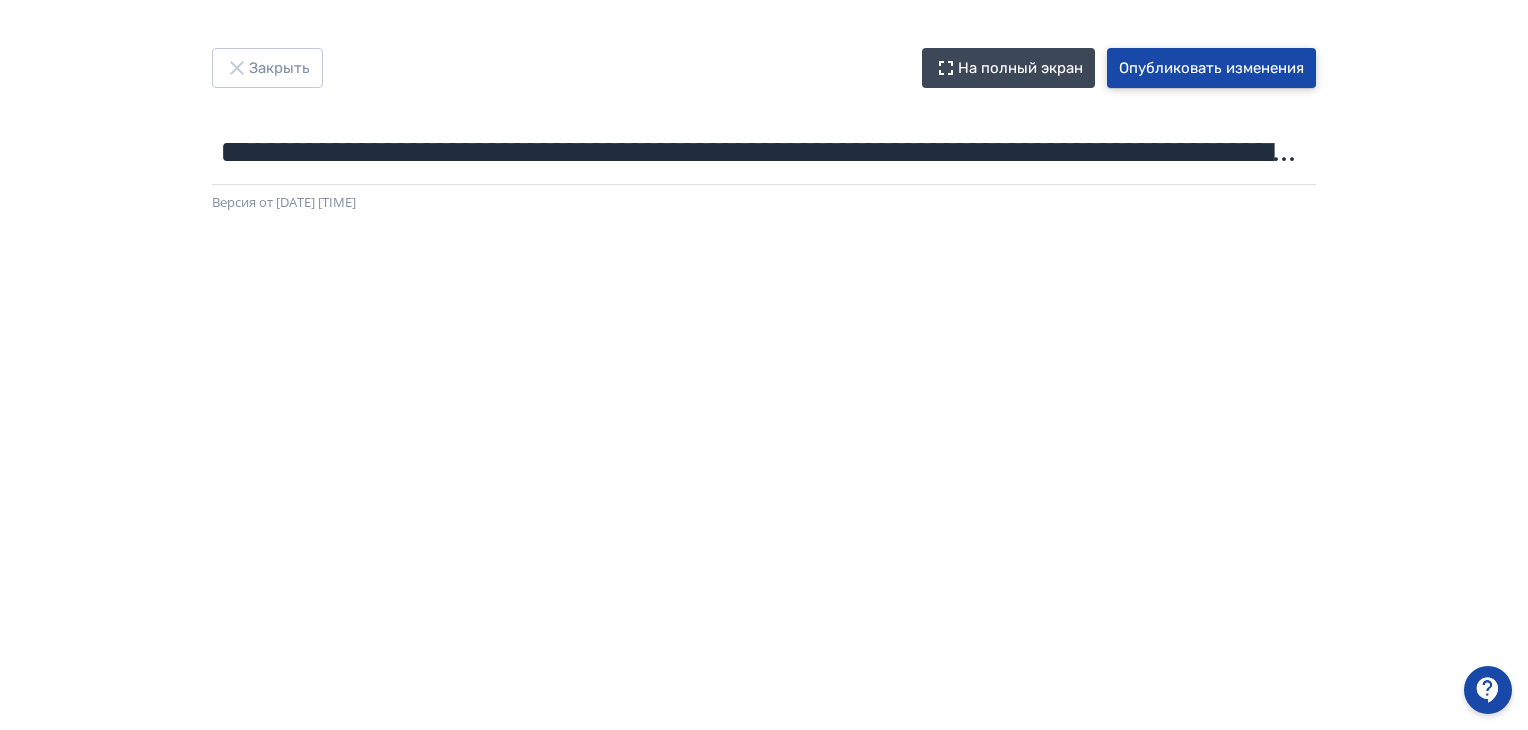 click on "Опубликовать изменения" at bounding box center [1211, 68] 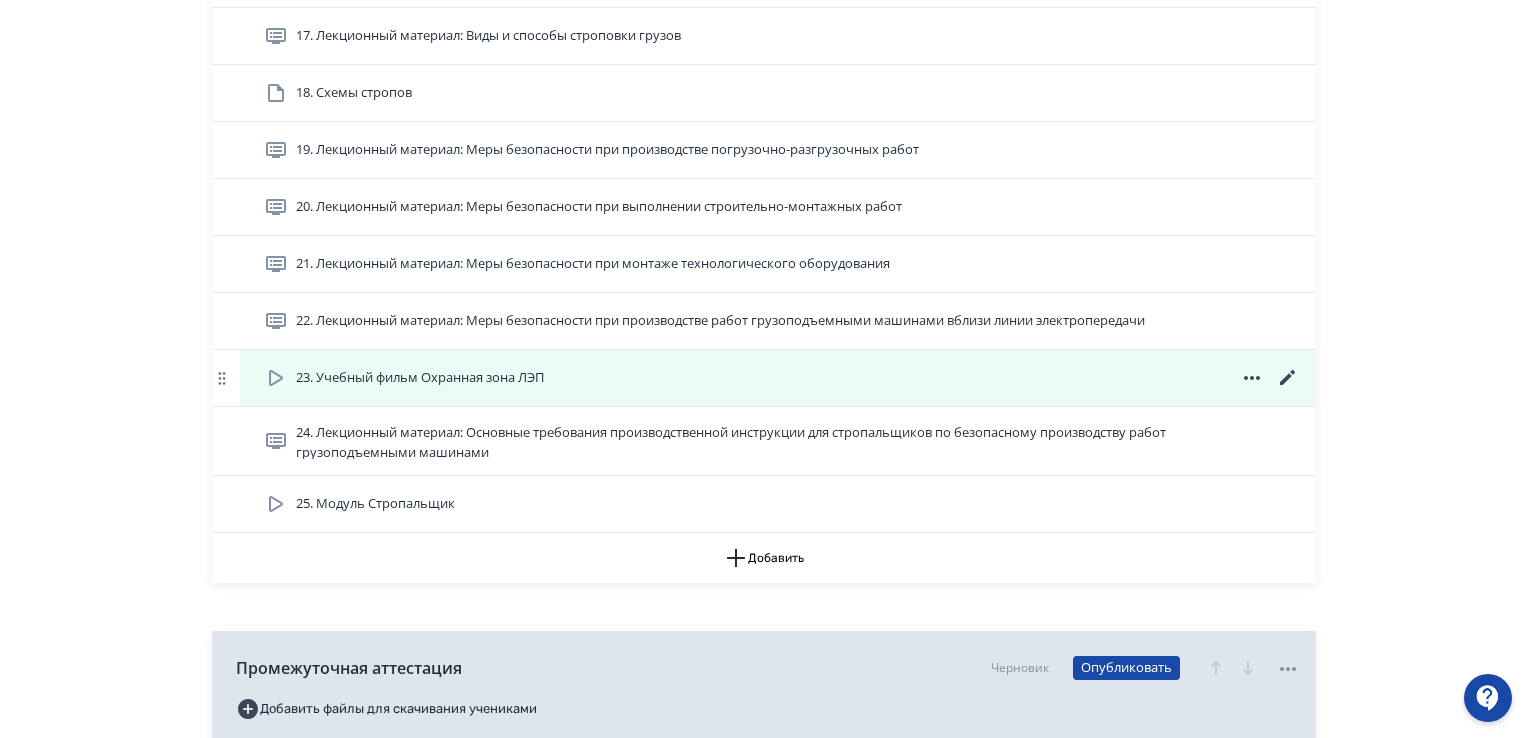 scroll, scrollTop: 1700, scrollLeft: 0, axis: vertical 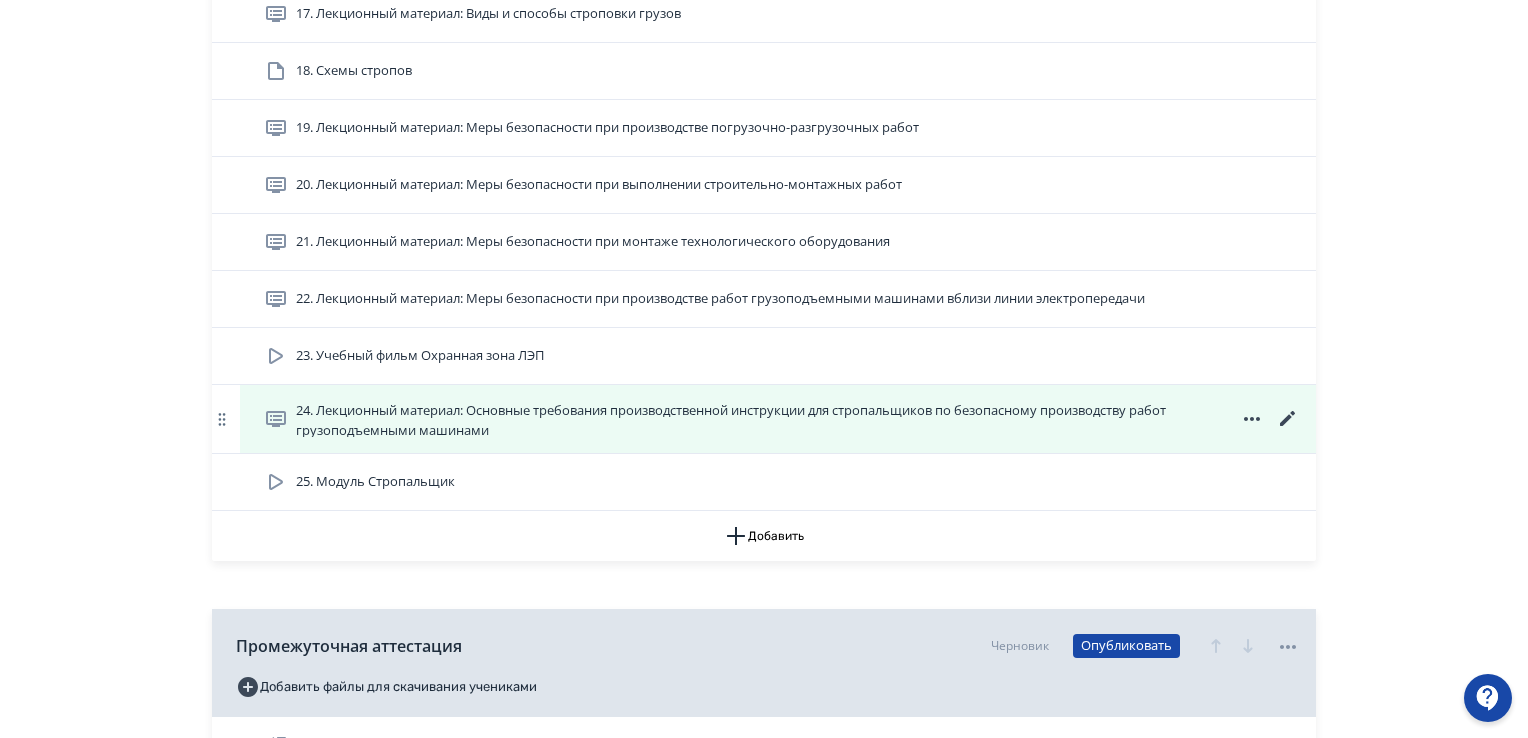 click on "24. Лекционный материал: Основные требования производственной инструкции для стропальщиков по безопасному производству работ грузоподъемными машинами" at bounding box center [746, 419] 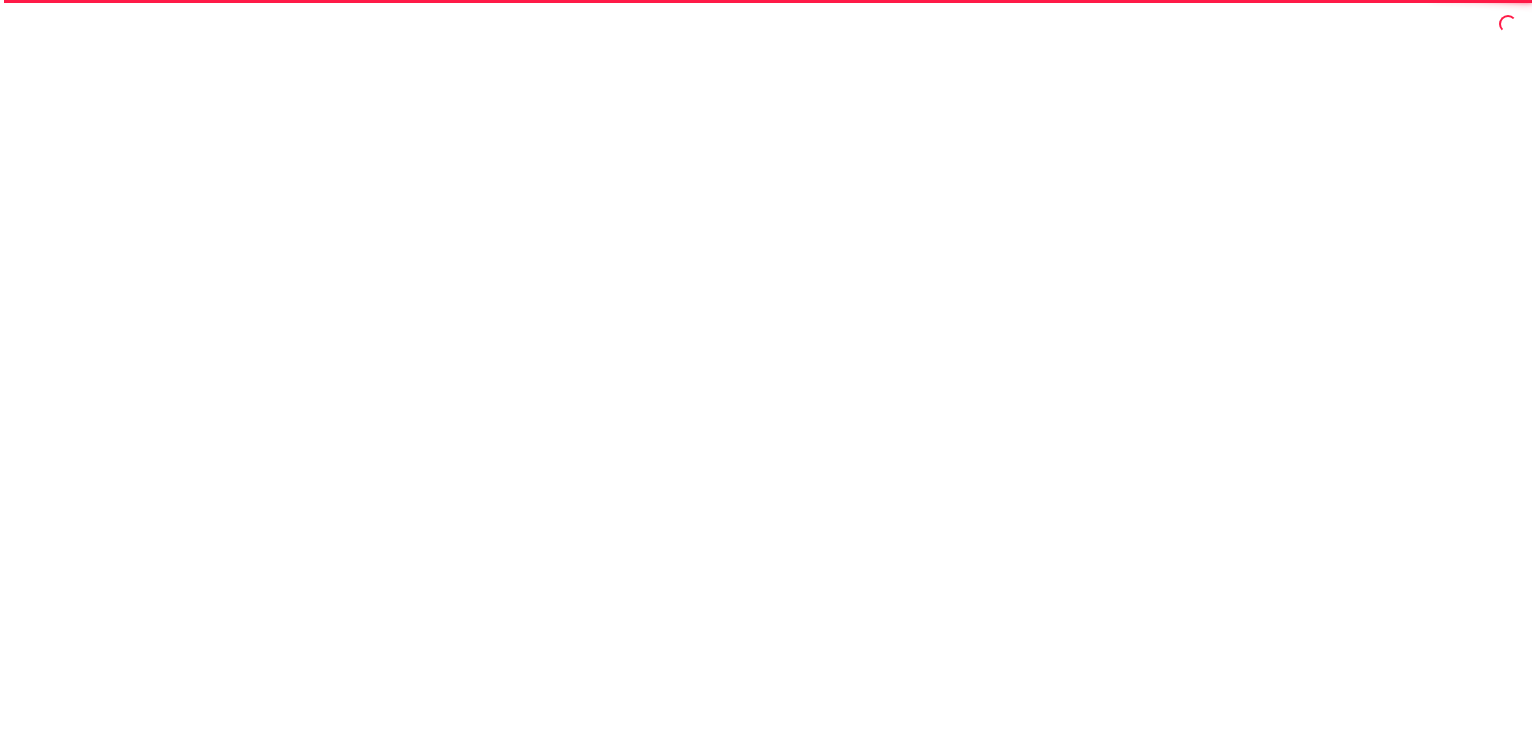 scroll, scrollTop: 0, scrollLeft: 0, axis: both 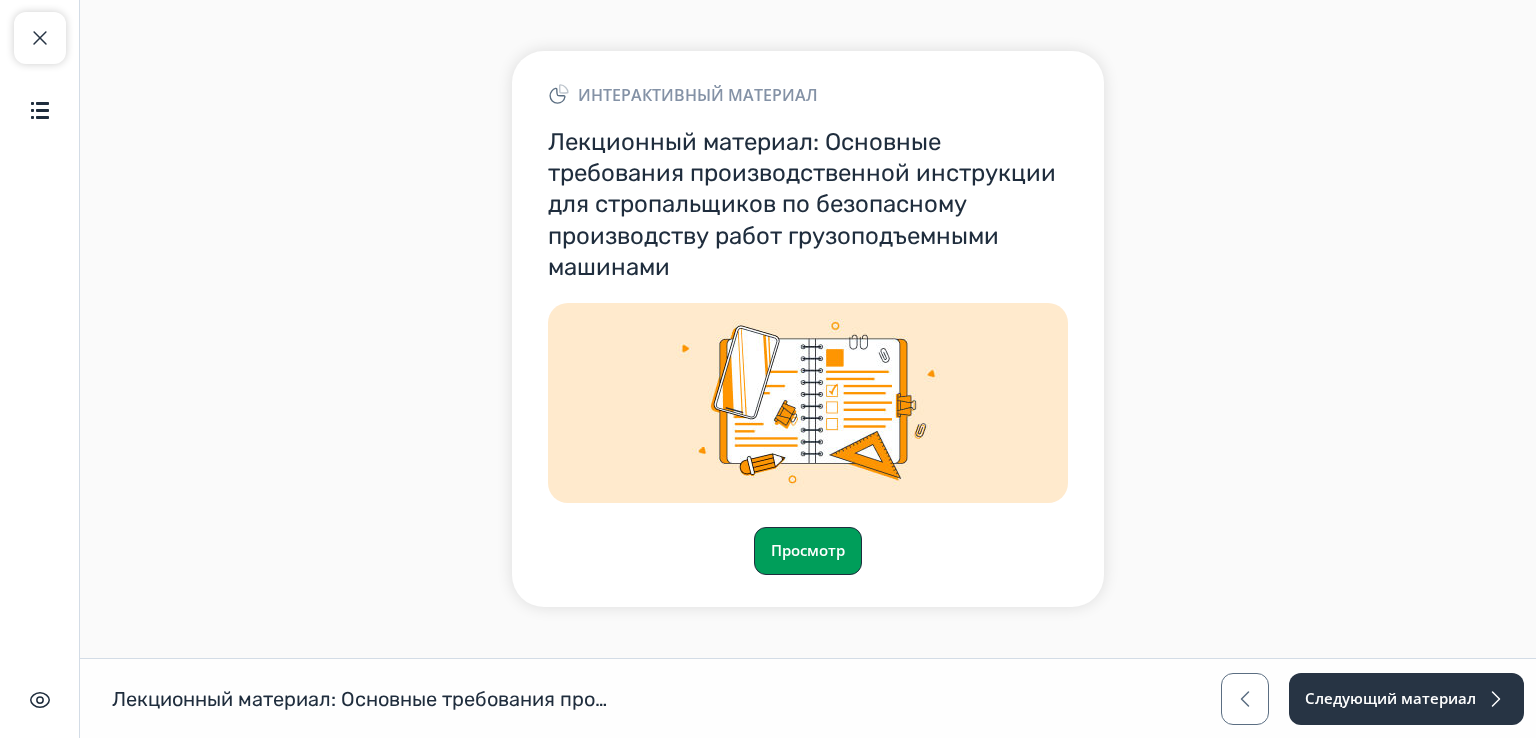click on "Просмотр" at bounding box center (808, 551) 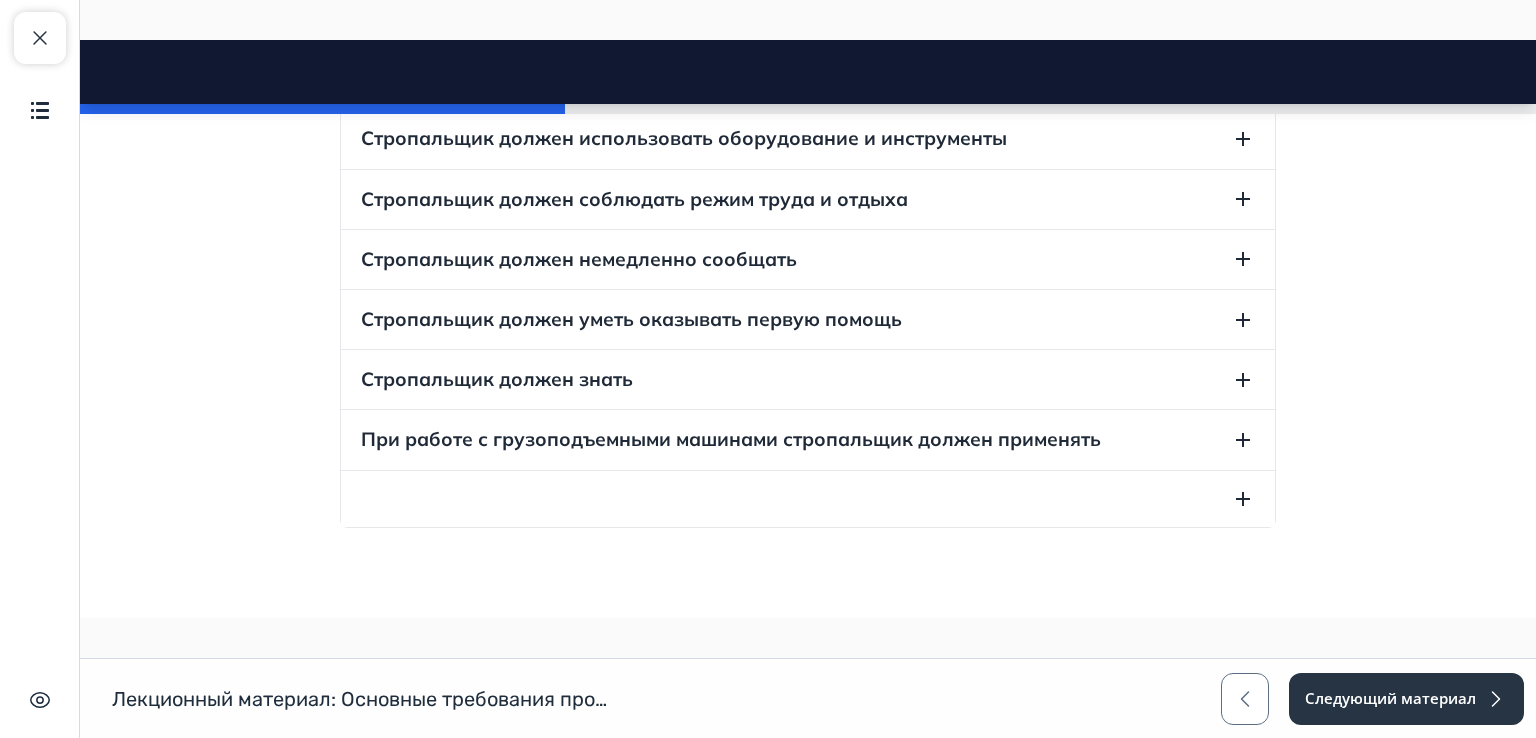 scroll, scrollTop: 900, scrollLeft: 0, axis: vertical 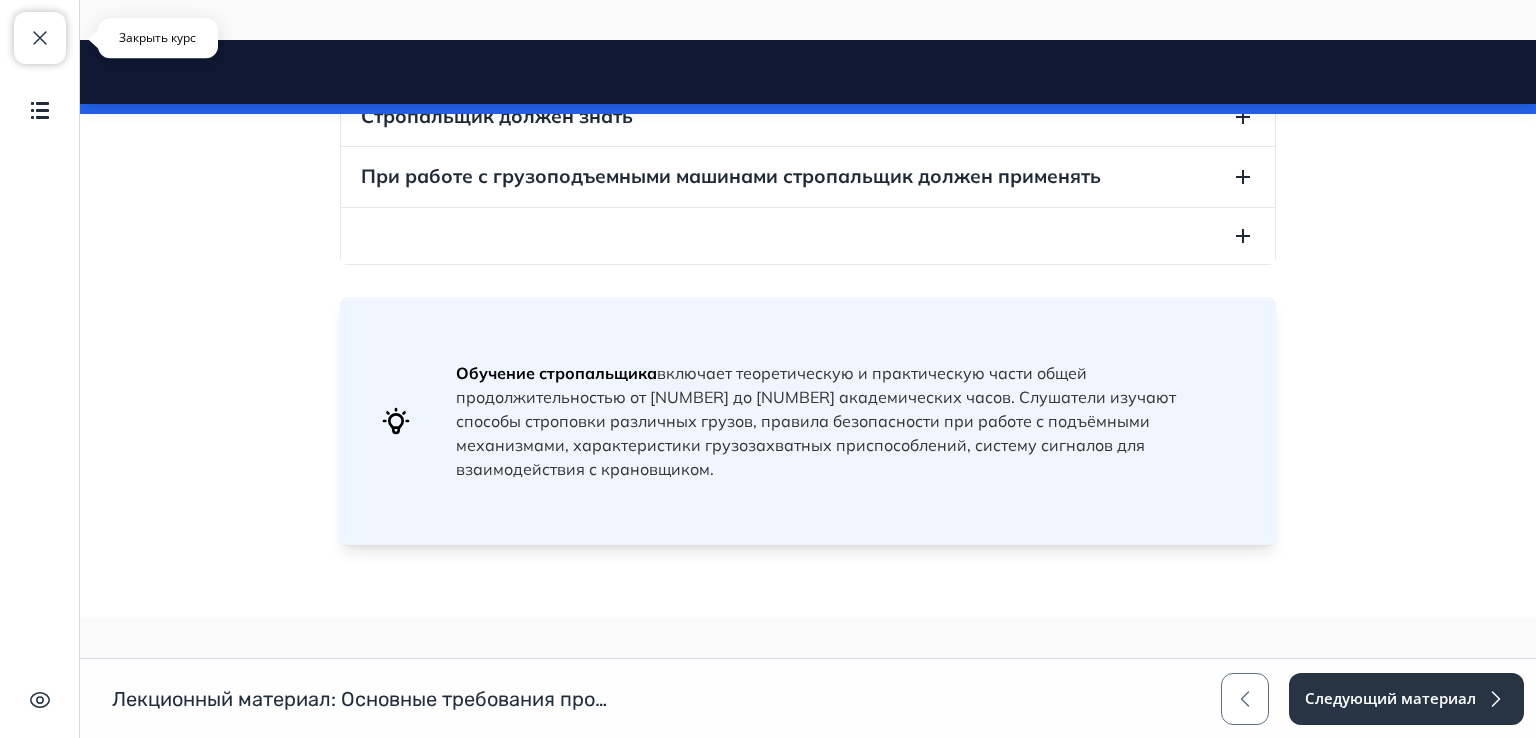 click at bounding box center (40, 38) 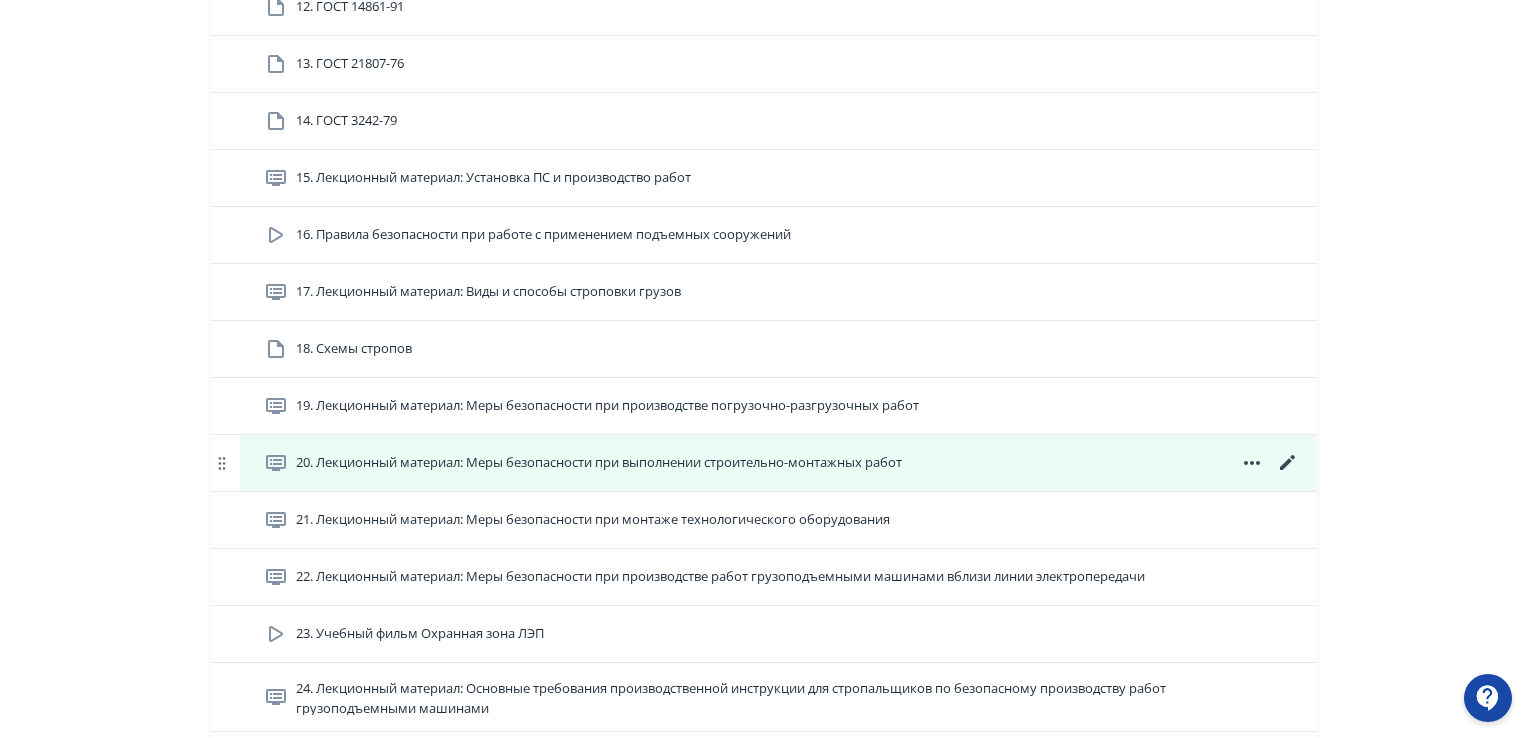 scroll, scrollTop: 1500, scrollLeft: 0, axis: vertical 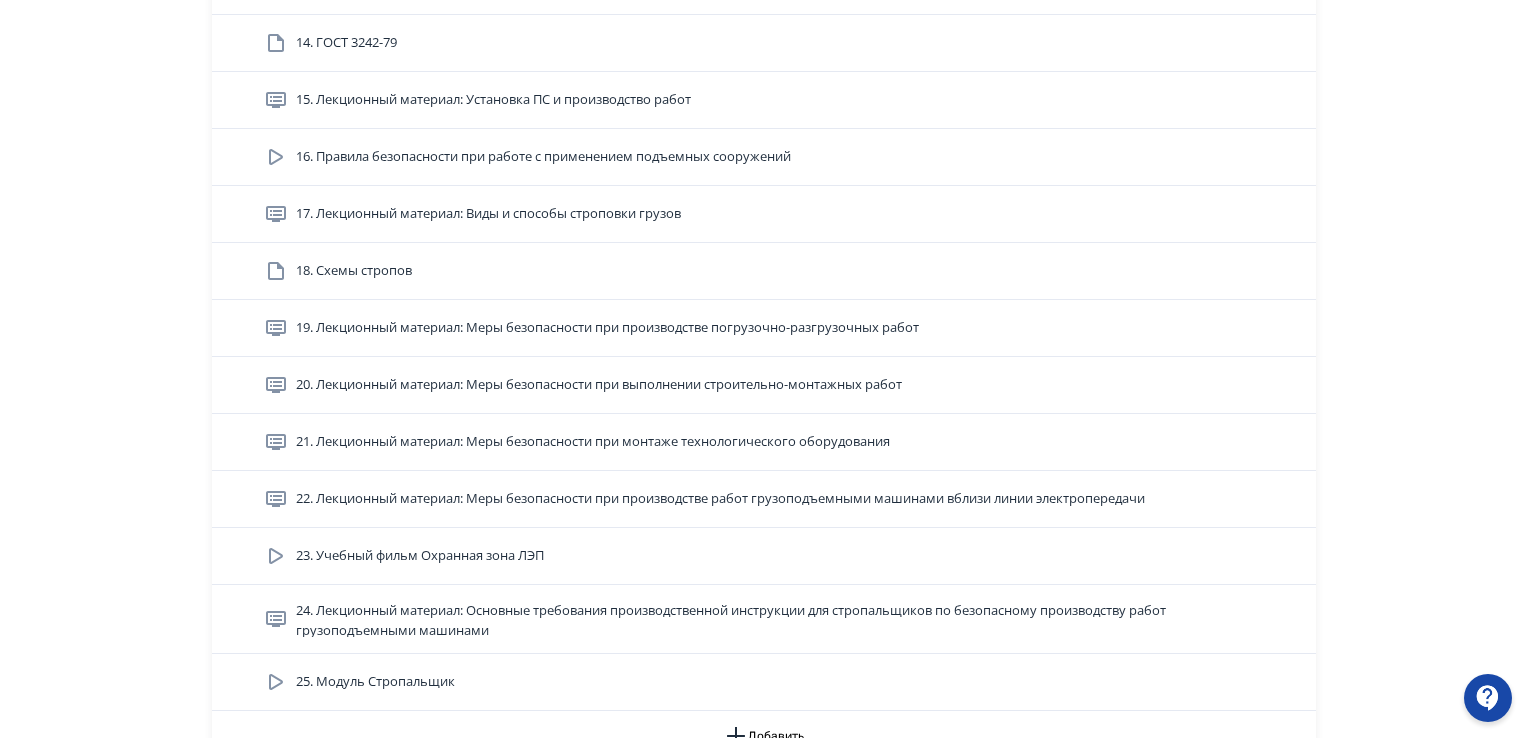 click at bounding box center (1488, 698) 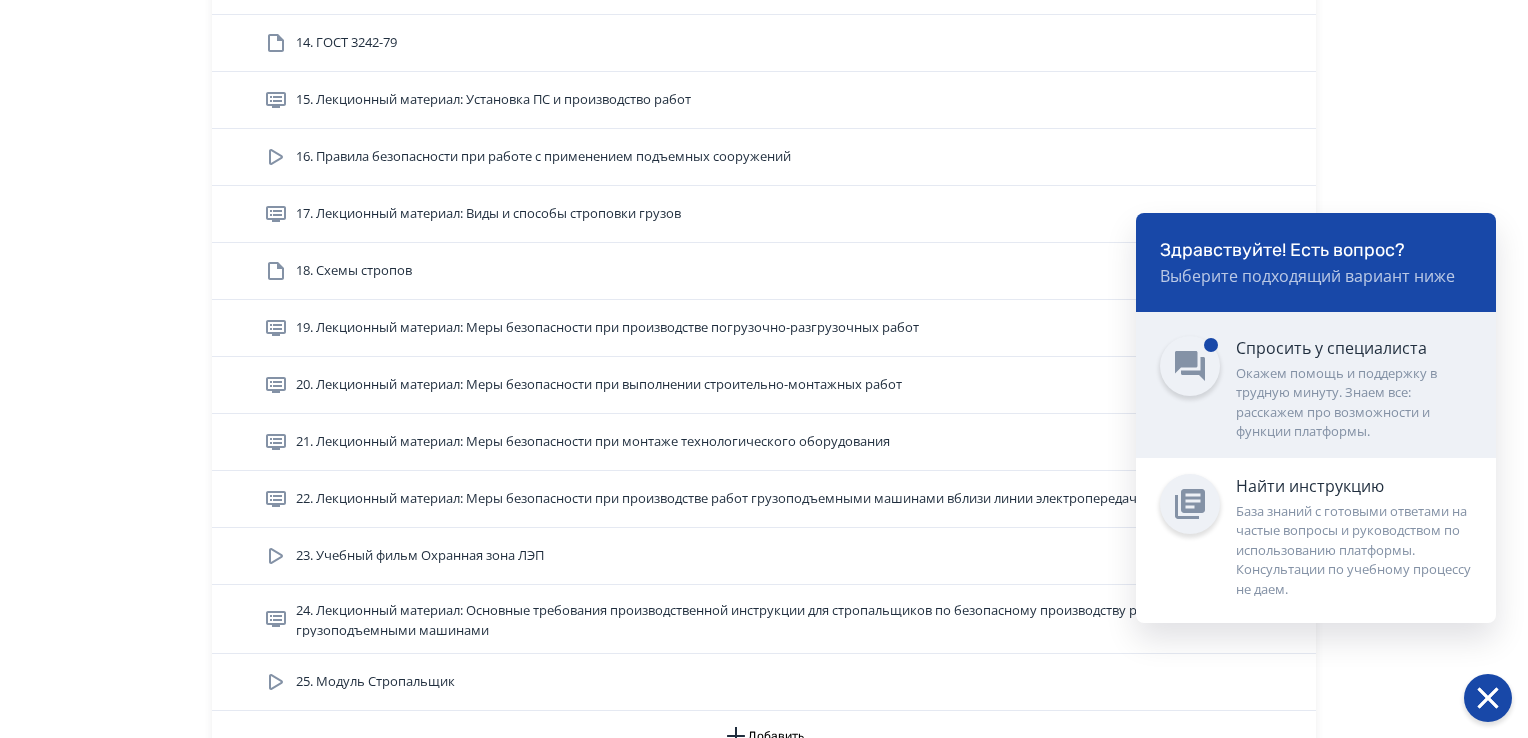 click at bounding box center (1190, 366) 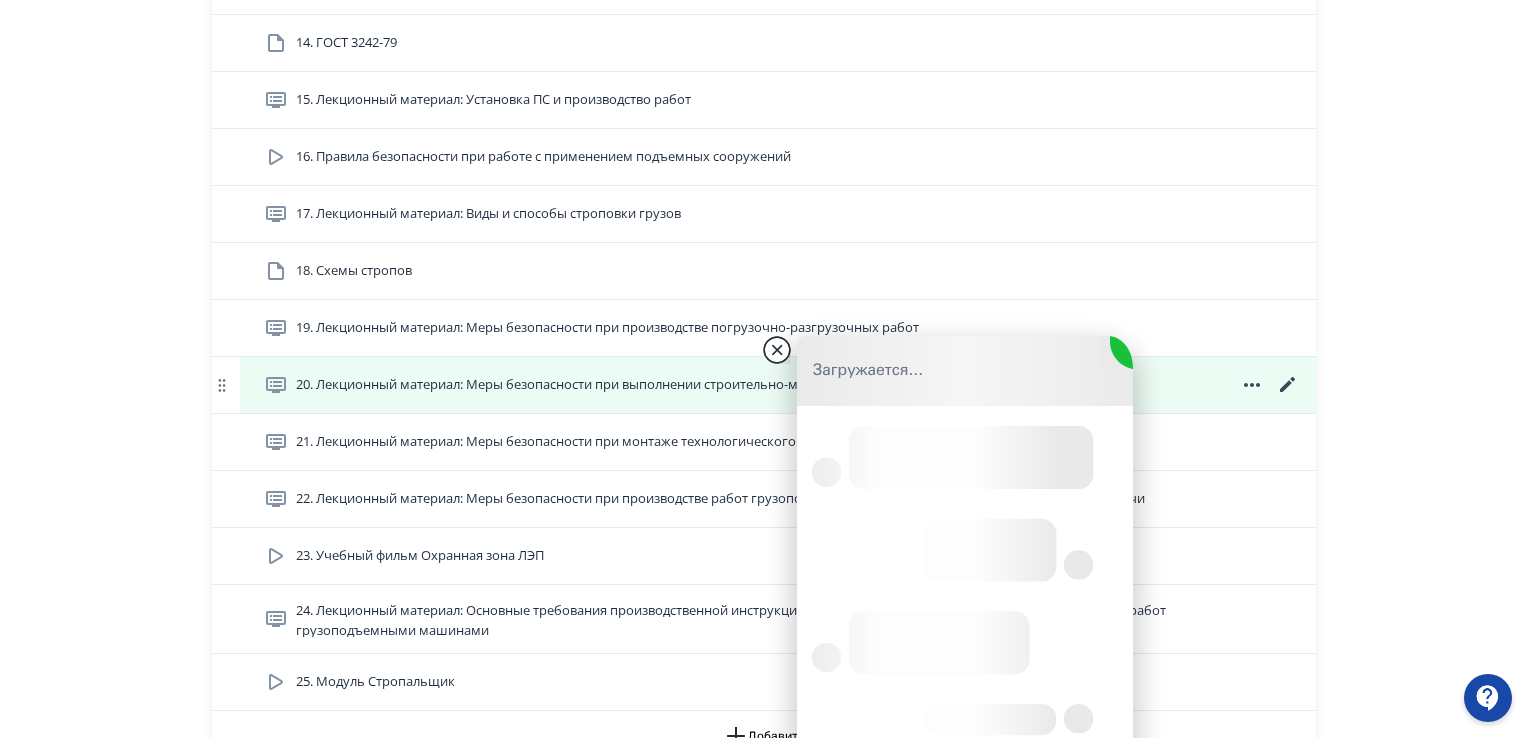 scroll, scrollTop: 0, scrollLeft: 0, axis: both 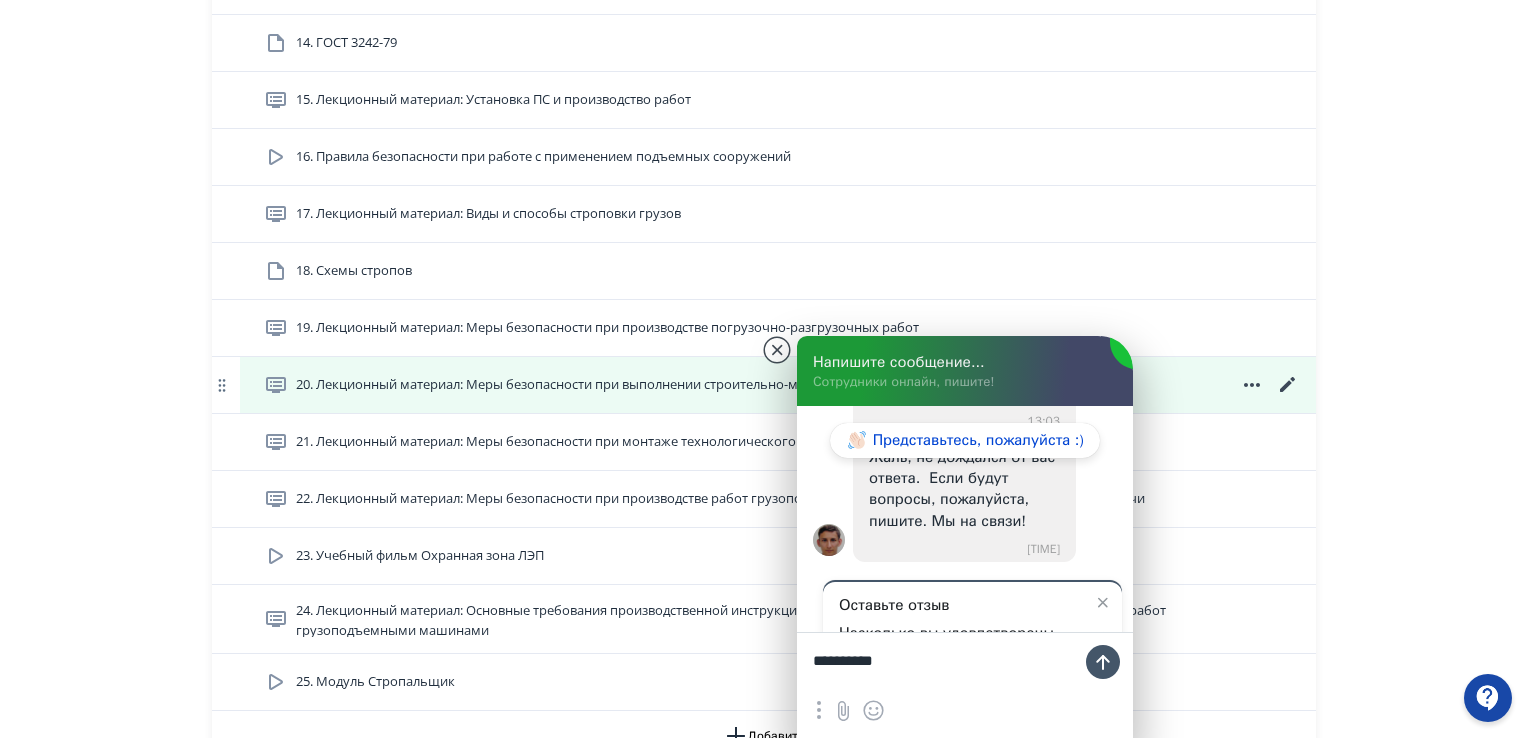 type on "**********" 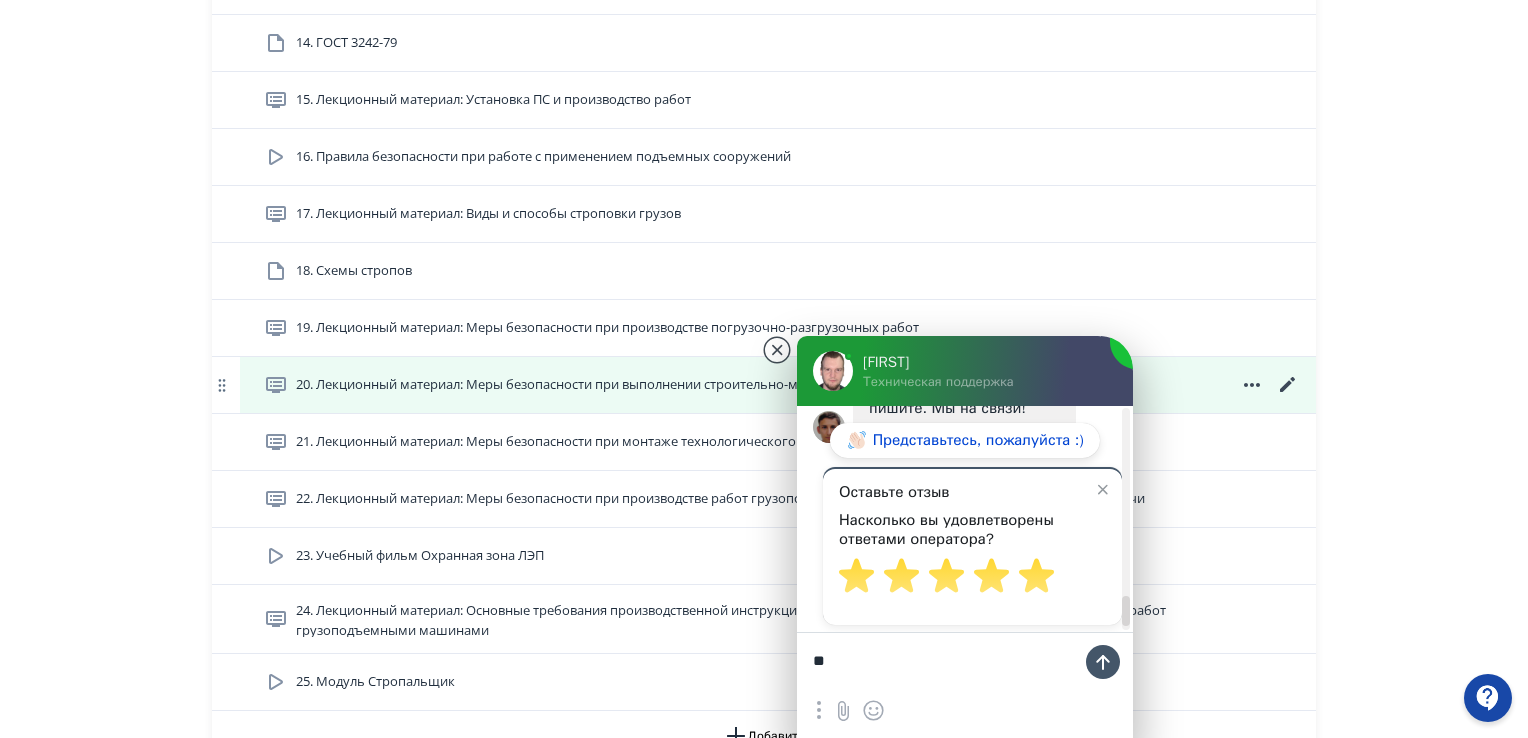 scroll, scrollTop: 2209, scrollLeft: 0, axis: vertical 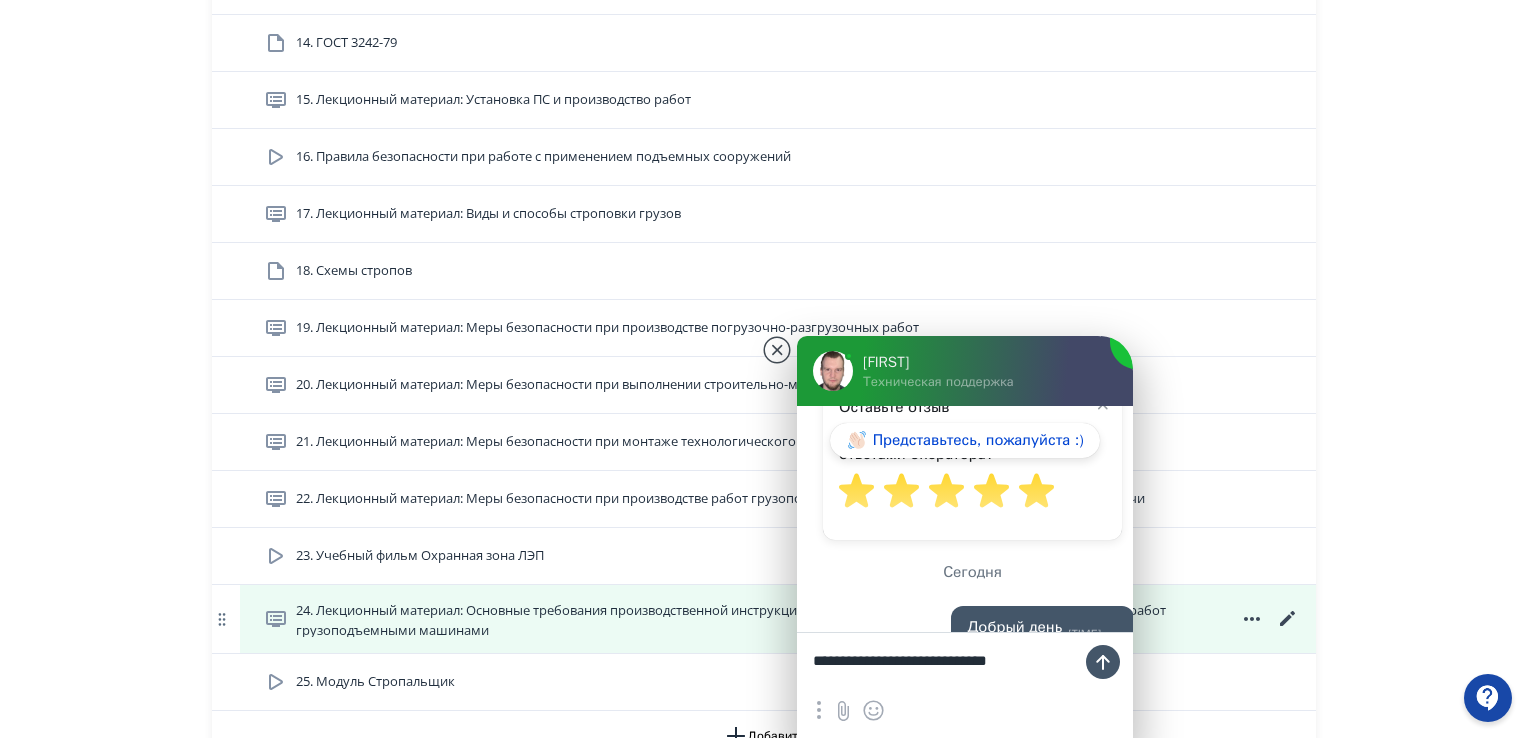 click 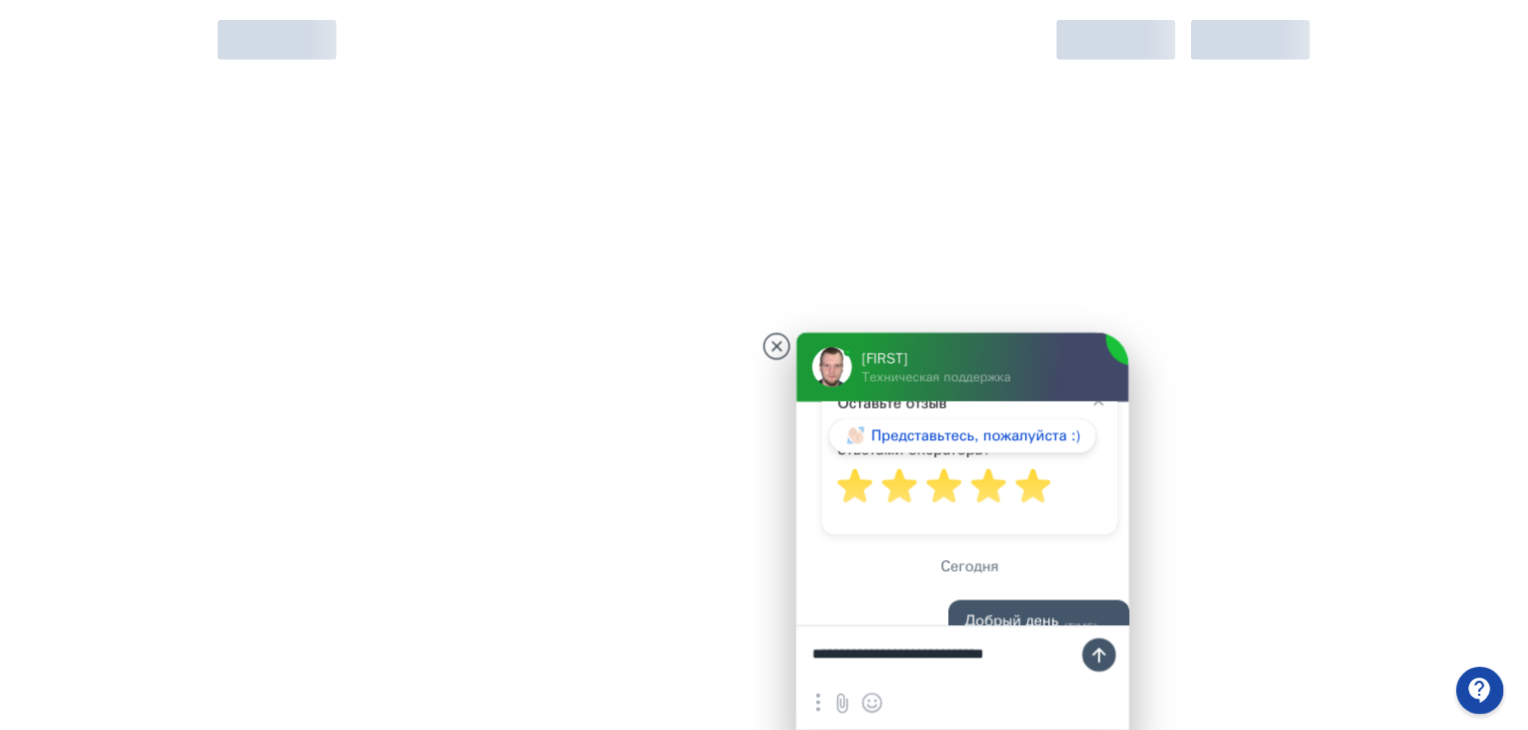 scroll, scrollTop: 0, scrollLeft: 0, axis: both 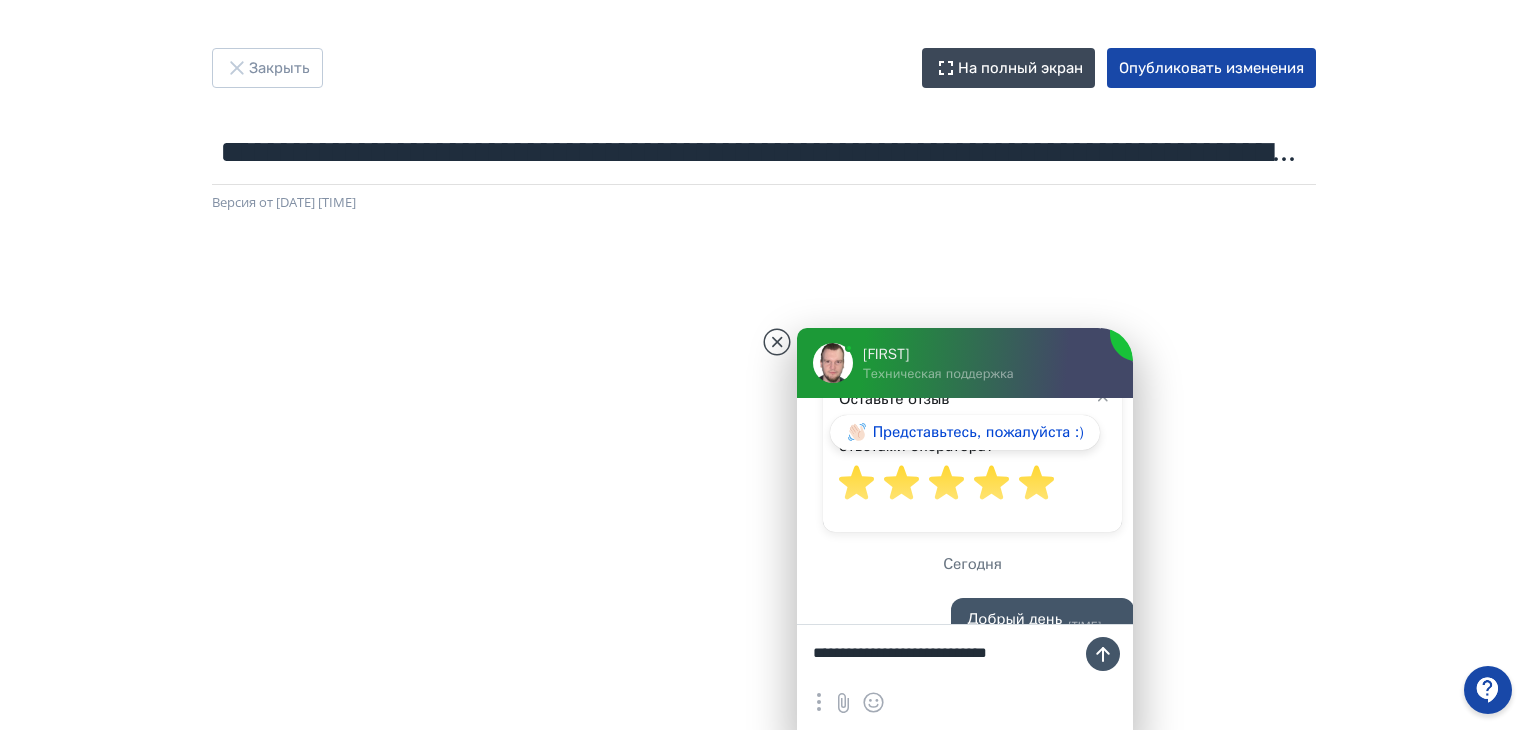 type on "**********" 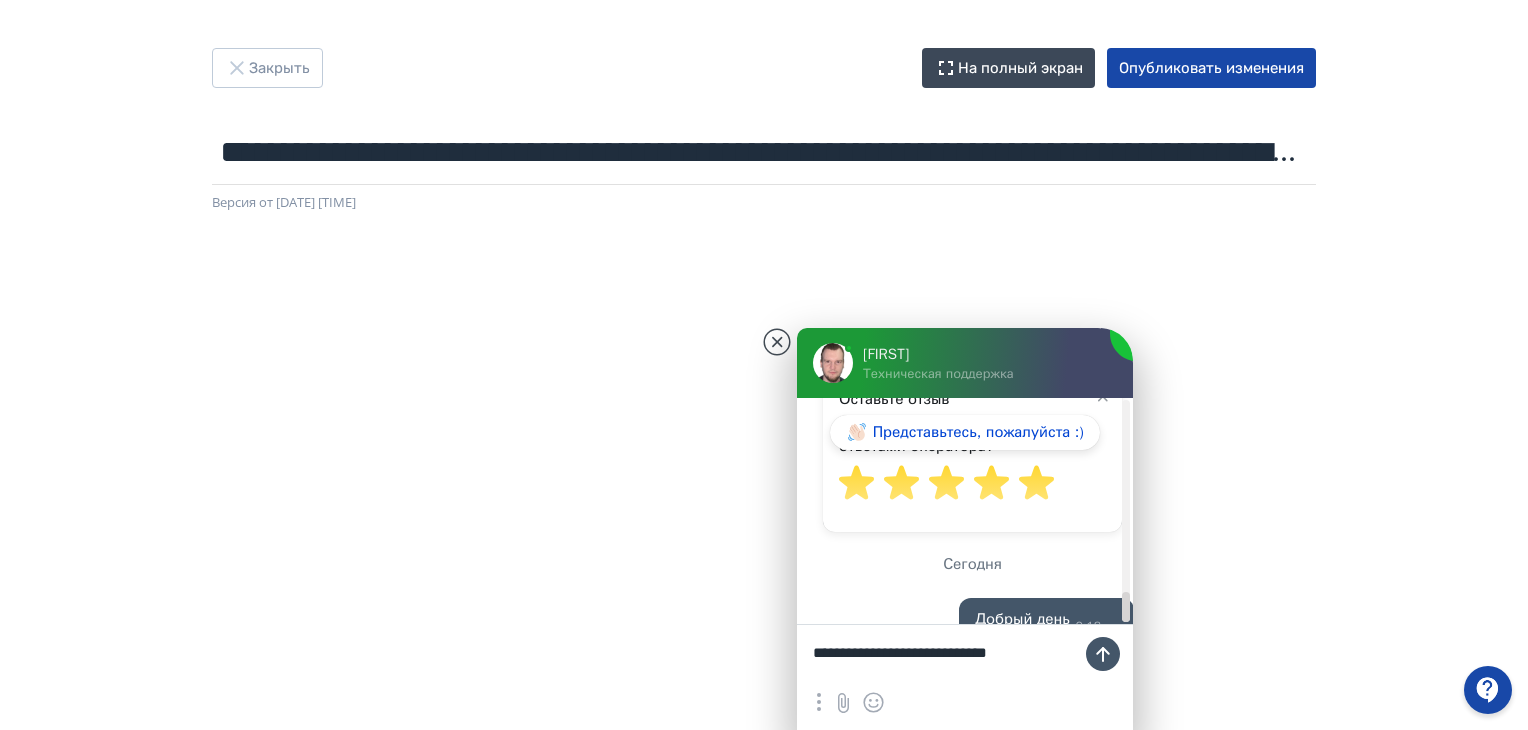 click on "**********" at bounding box center [965, 655] 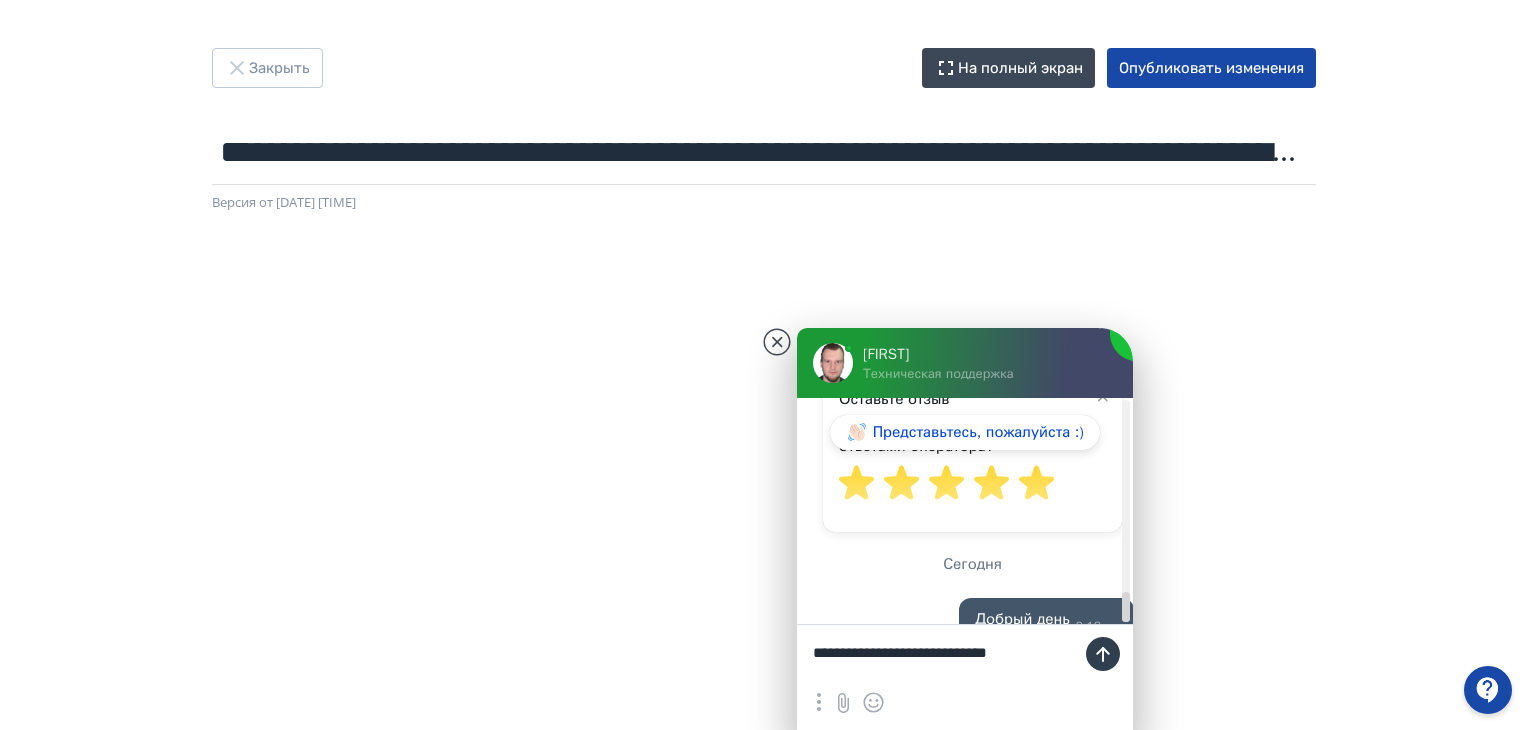 drag, startPoint x: 1103, startPoint y: 645, endPoint x: 1040, endPoint y: 660, distance: 64.7611 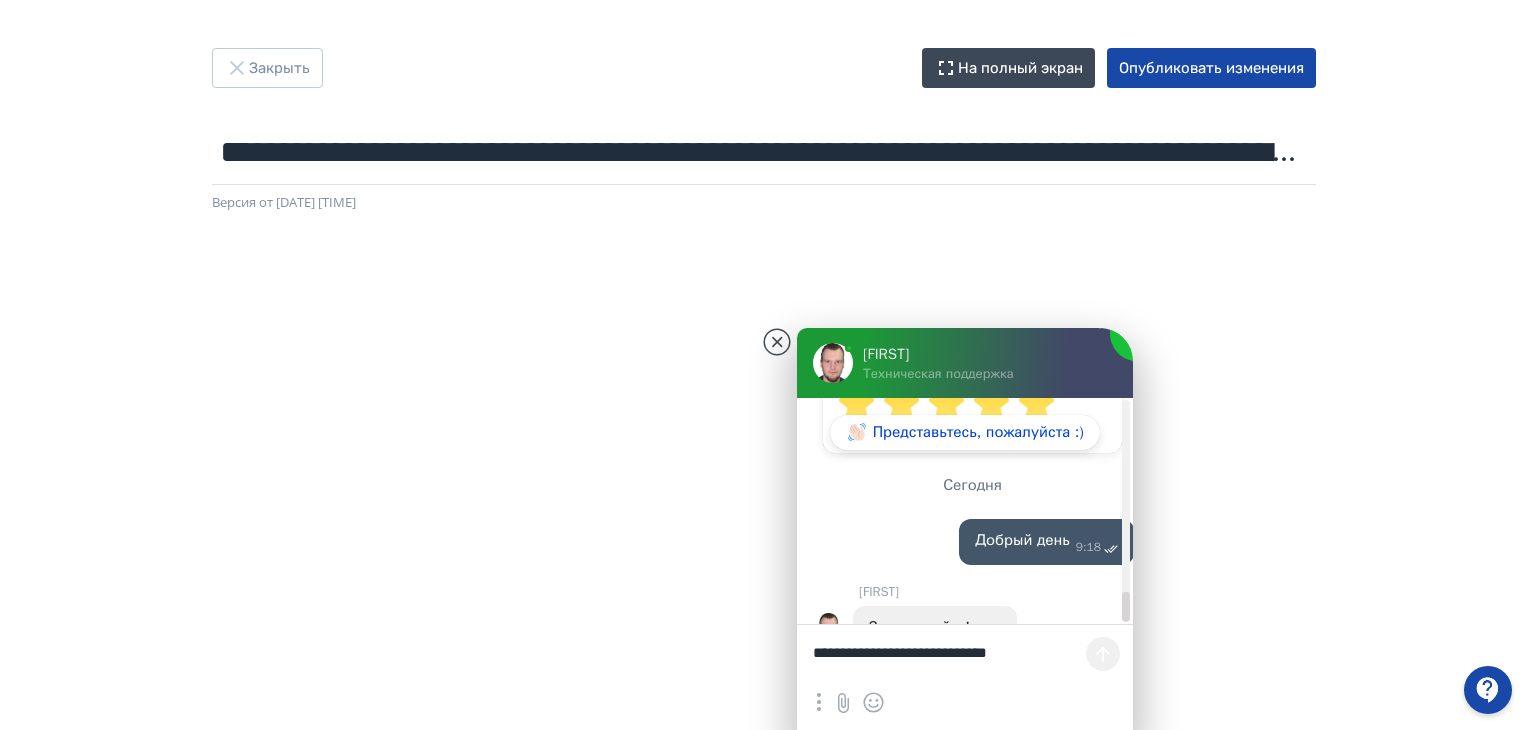 scroll, scrollTop: 2292, scrollLeft: 0, axis: vertical 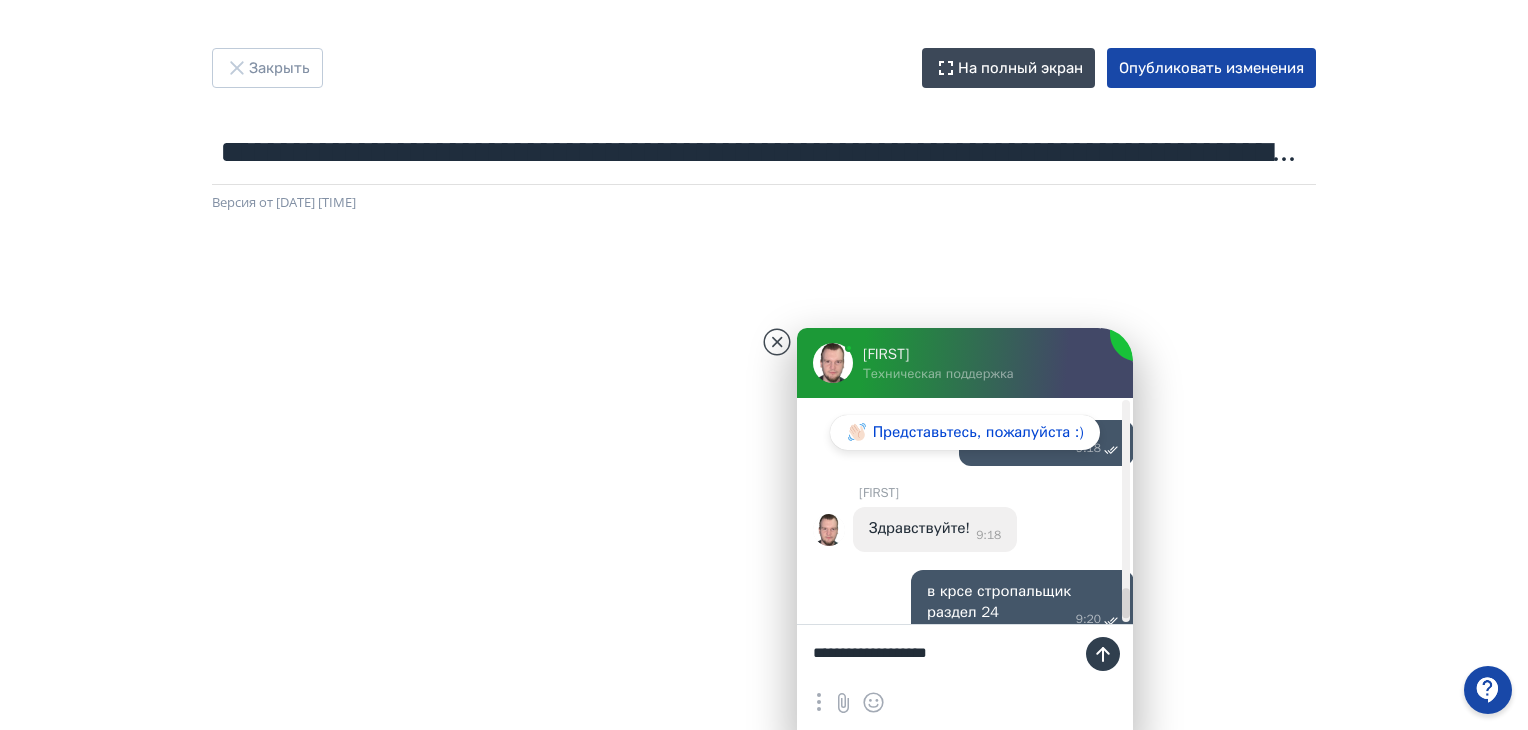 type on "**********" 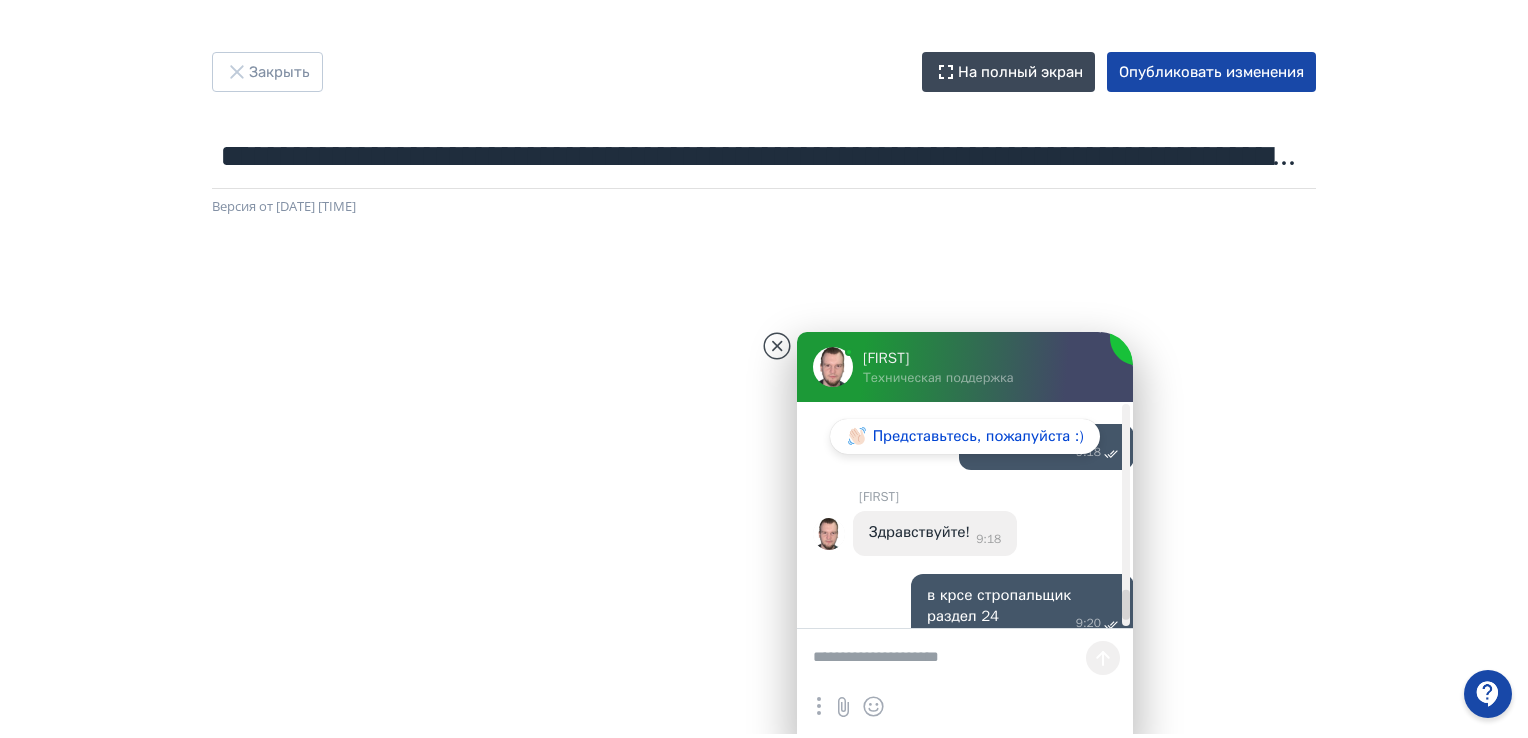 scroll, scrollTop: 2495, scrollLeft: 0, axis: vertical 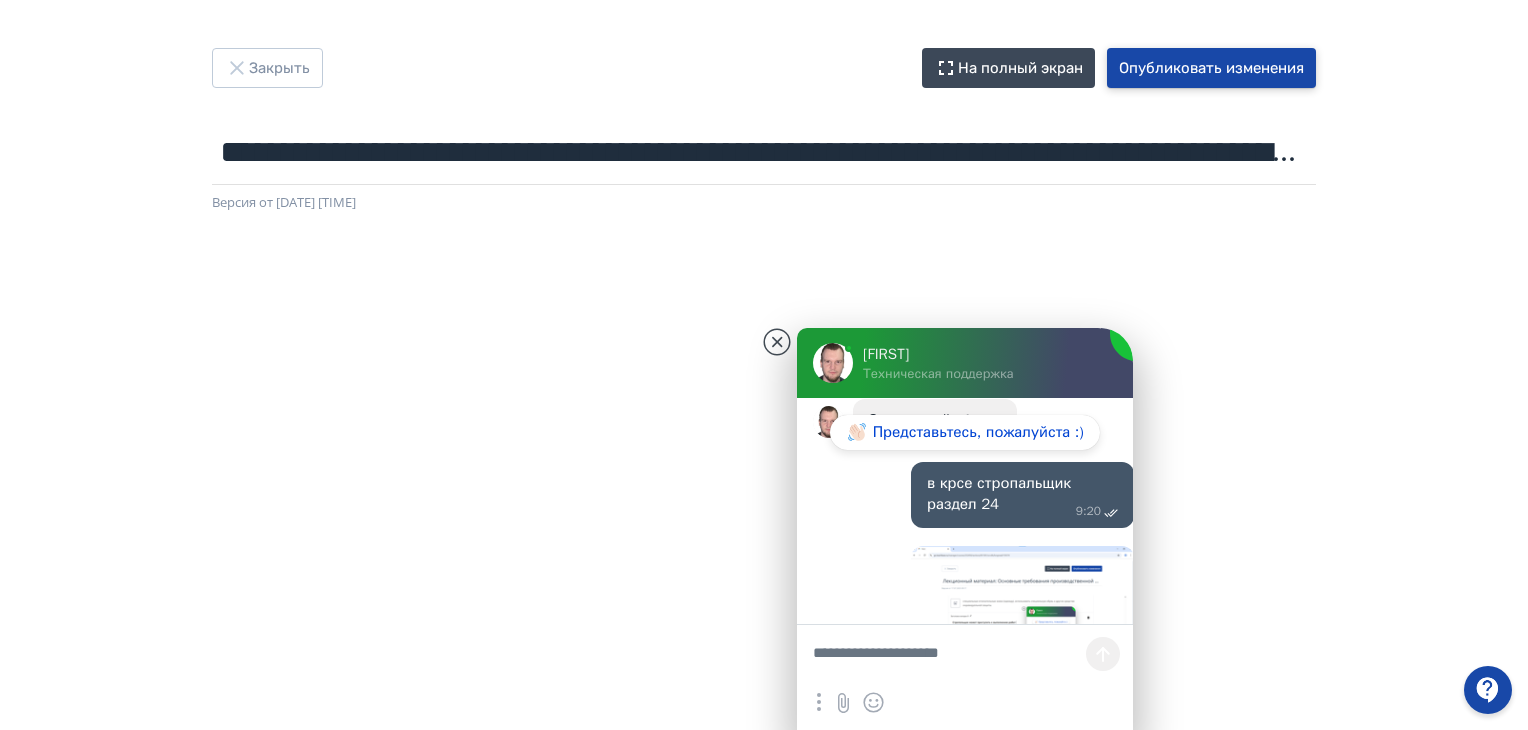 click on "Опубликовать изменения" at bounding box center (1211, 68) 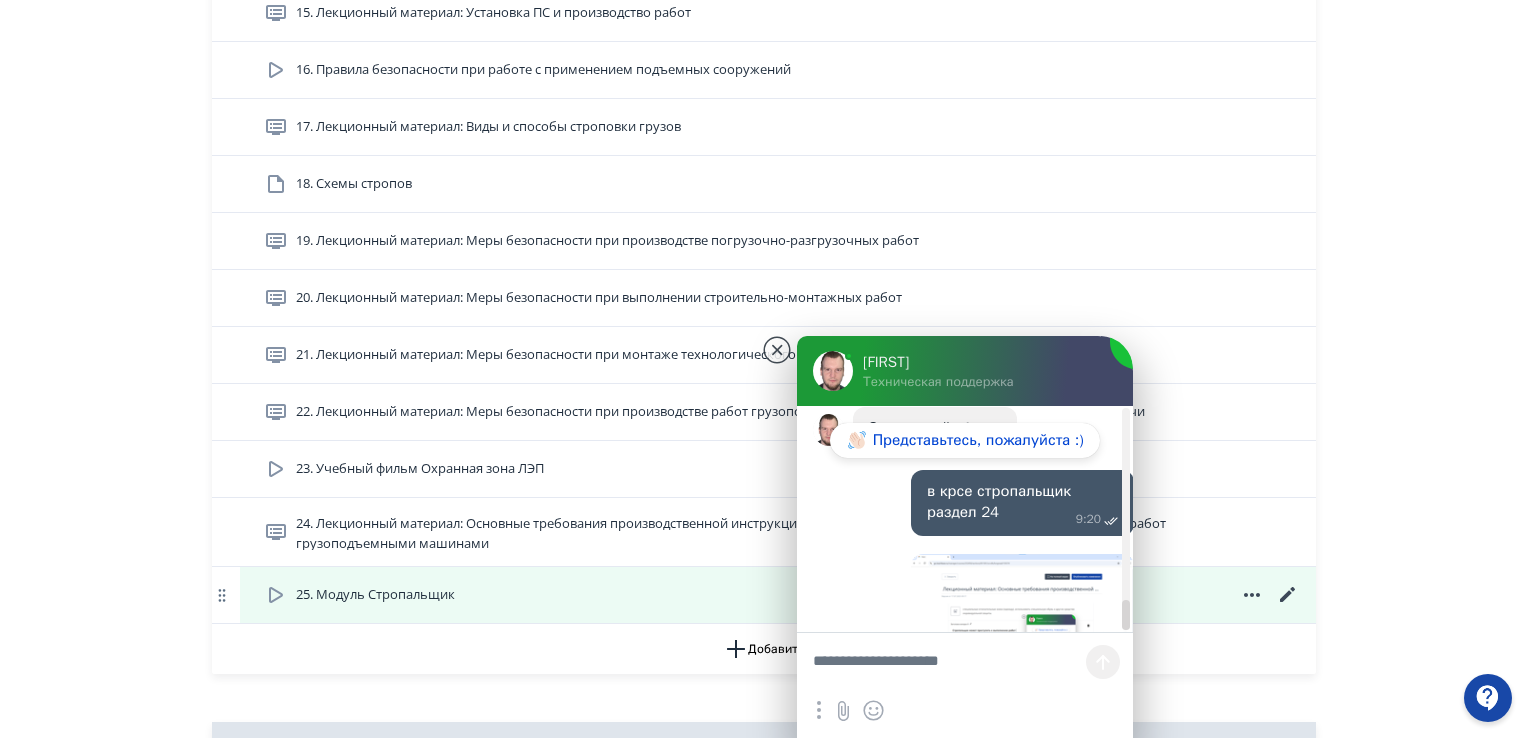scroll, scrollTop: 1600, scrollLeft: 0, axis: vertical 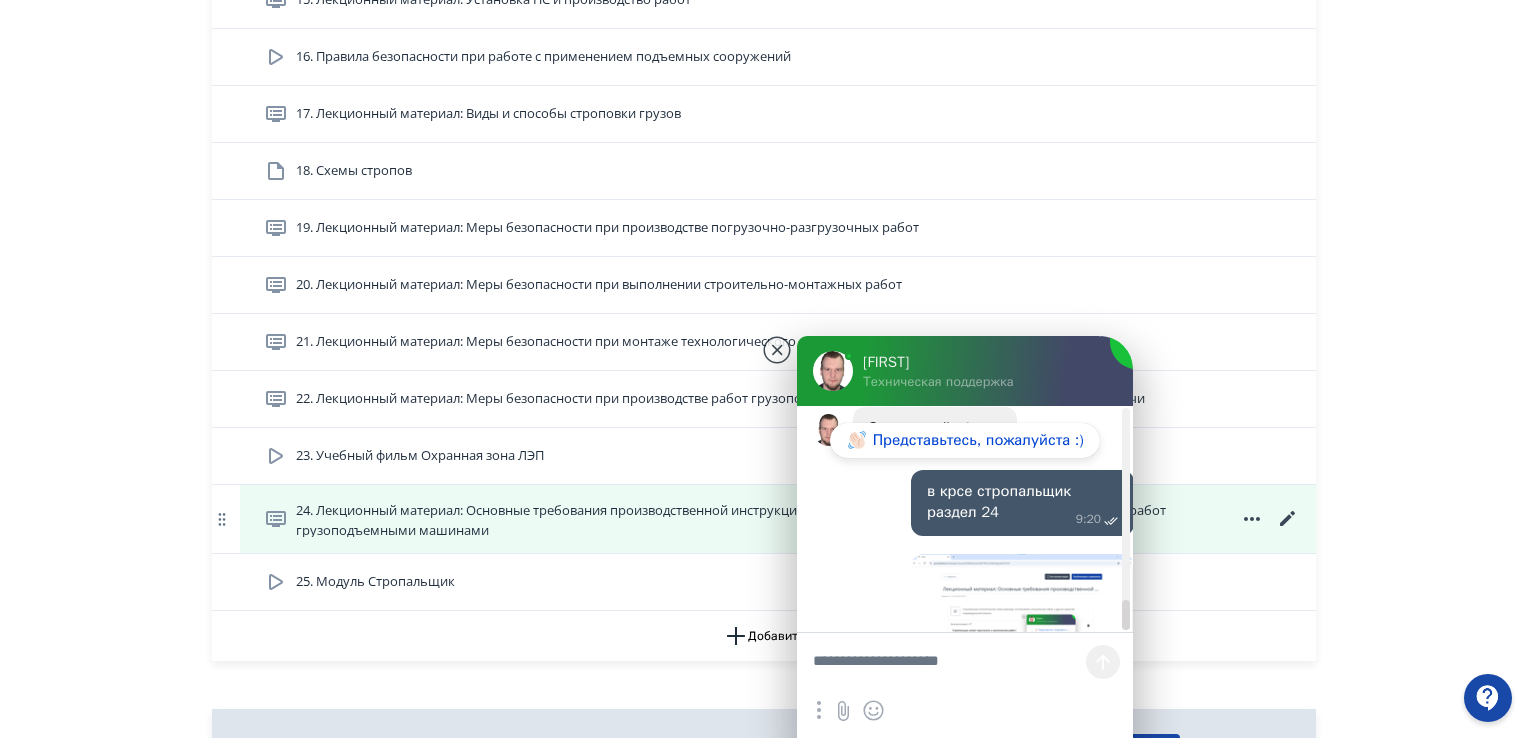 click on "24. Лекционный материал: Основные требования производственной инструкции для стропальщиков по безопасному производству работ грузоподъемными машинами" at bounding box center (746, 519) 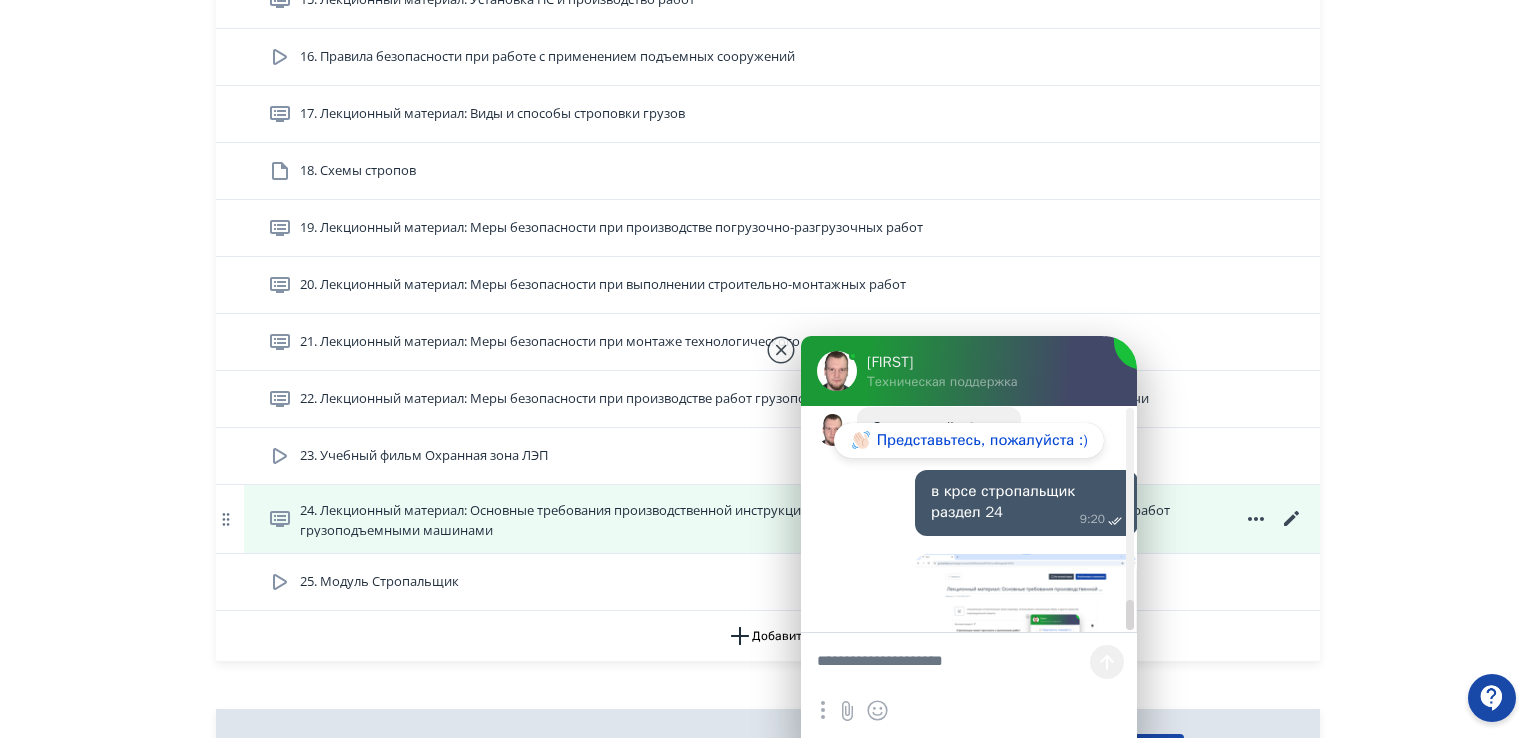 scroll, scrollTop: 0, scrollLeft: 0, axis: both 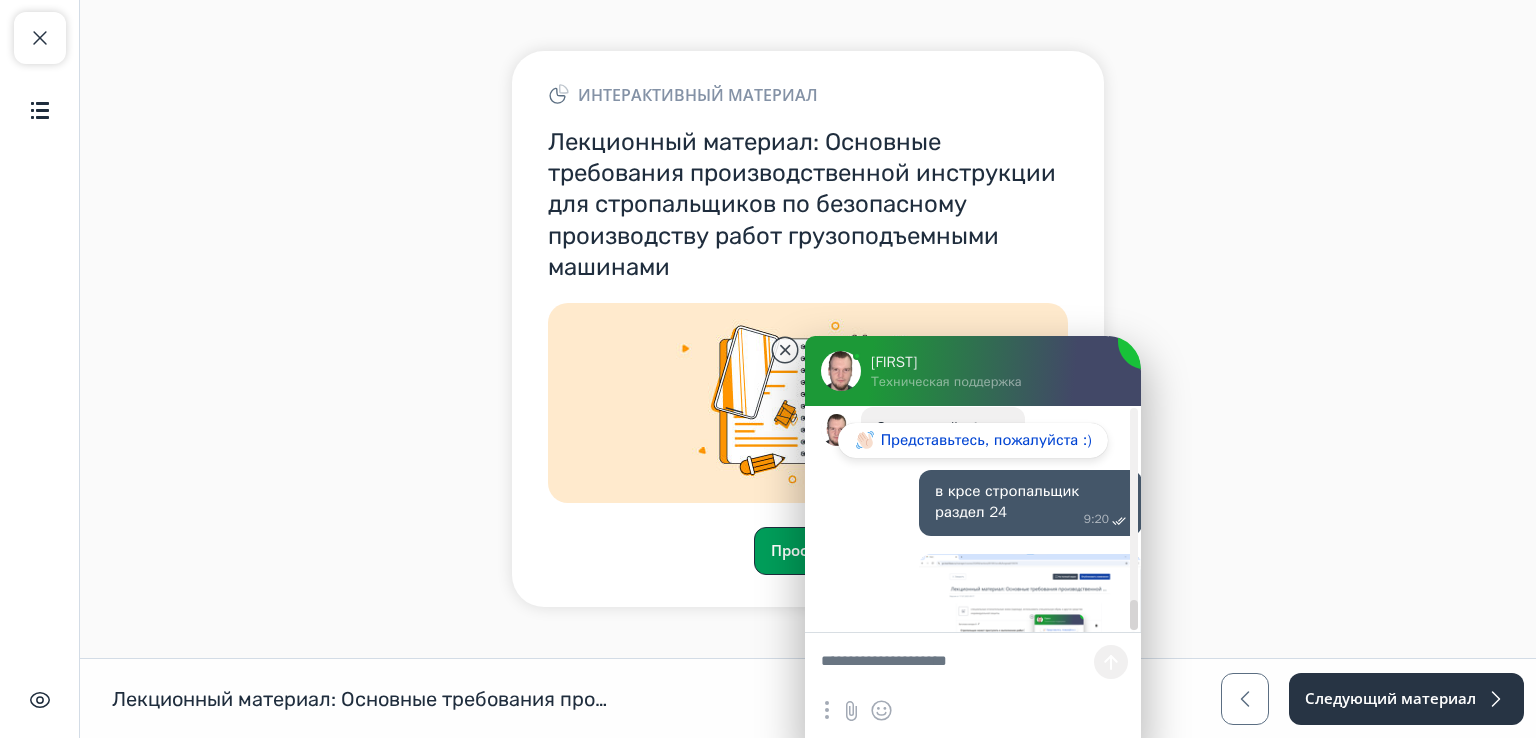 click on "Просмотр" at bounding box center [808, 551] 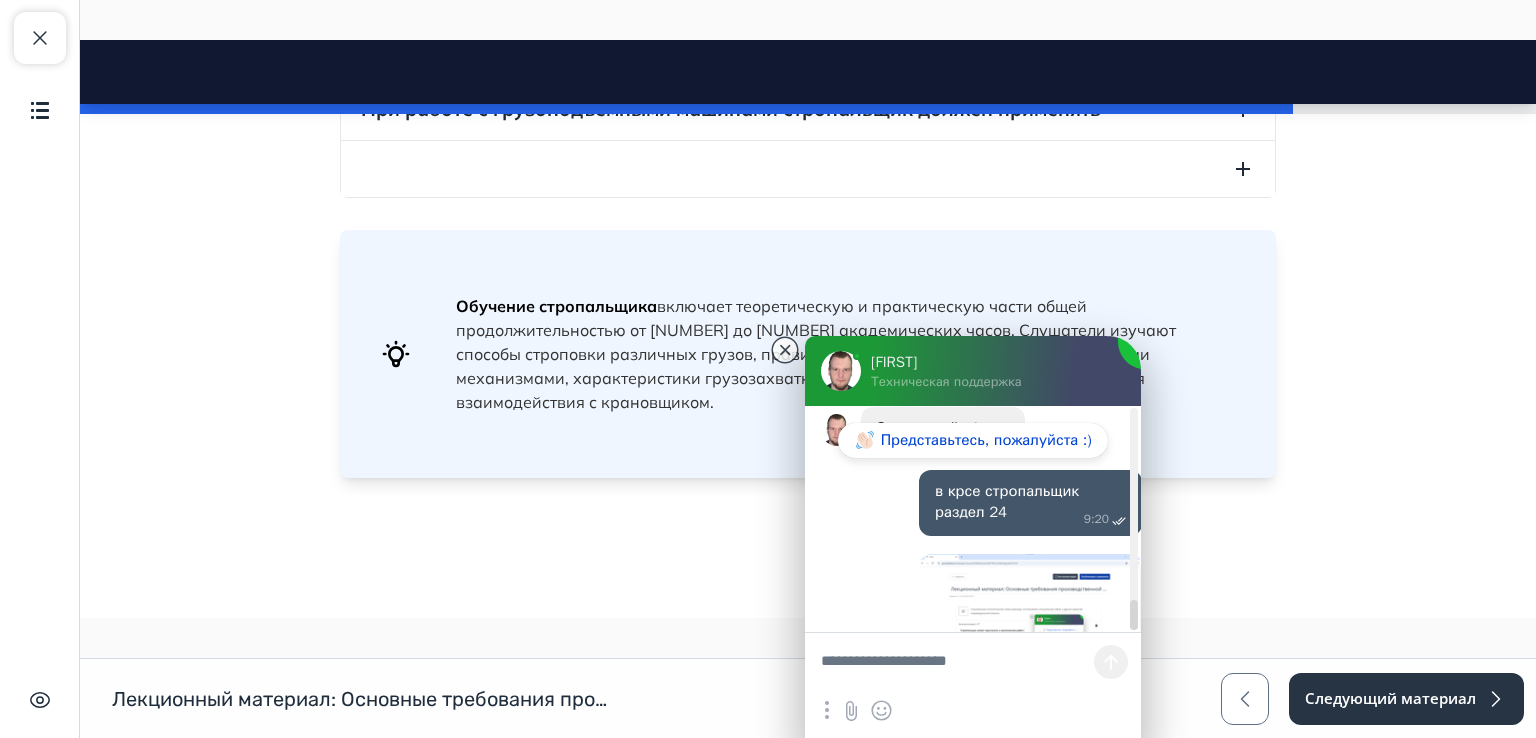scroll, scrollTop: 900, scrollLeft: 0, axis: vertical 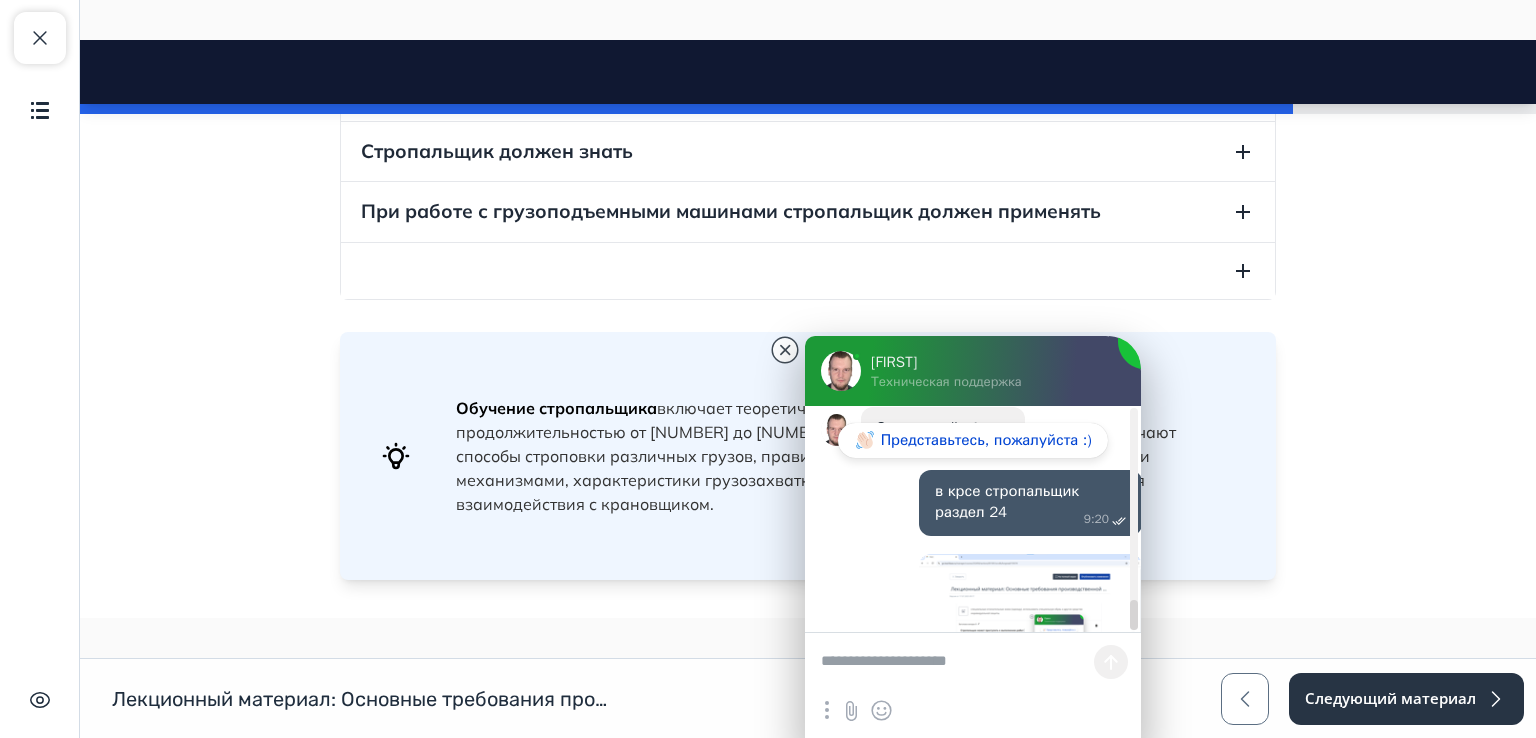 paste on "*" 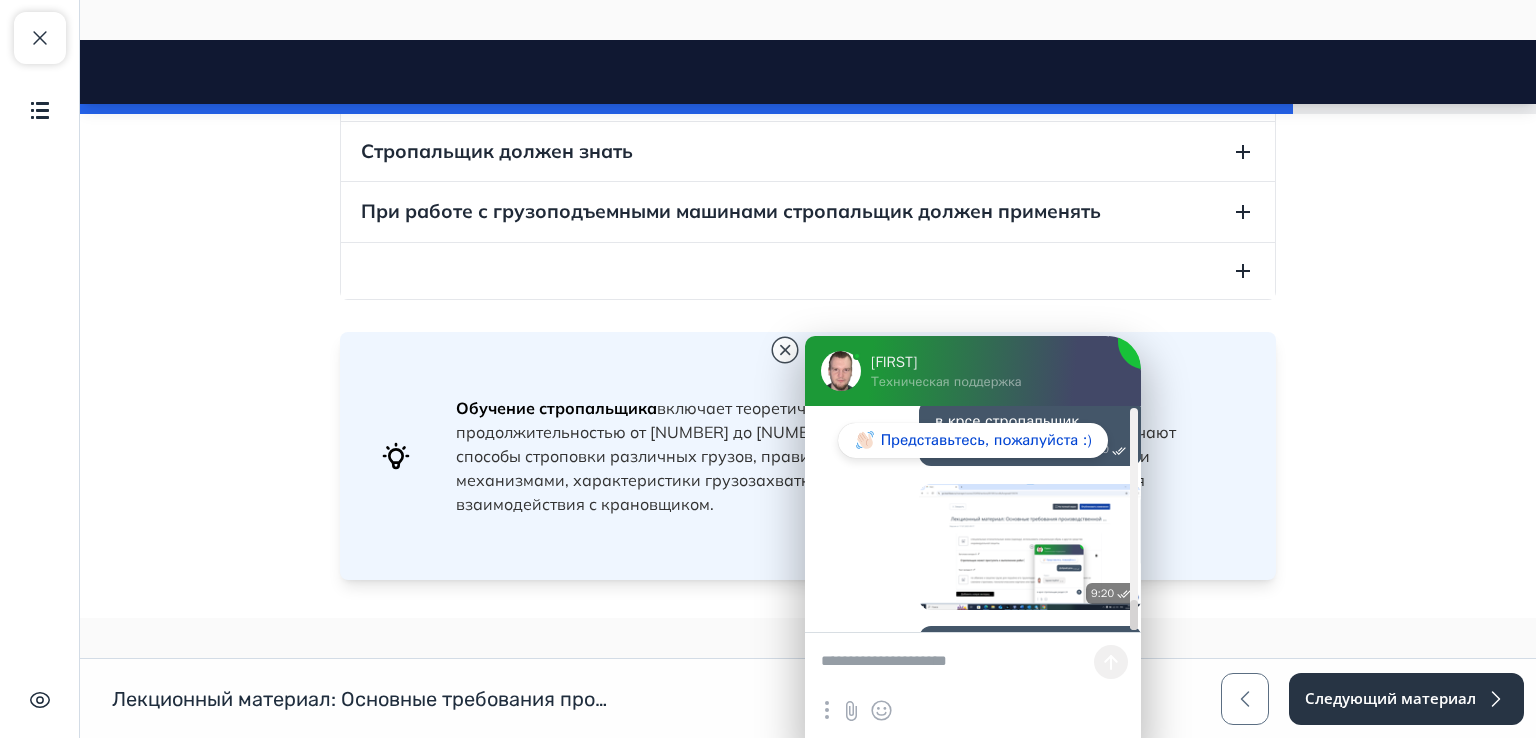 scroll, scrollTop: 2591, scrollLeft: 0, axis: vertical 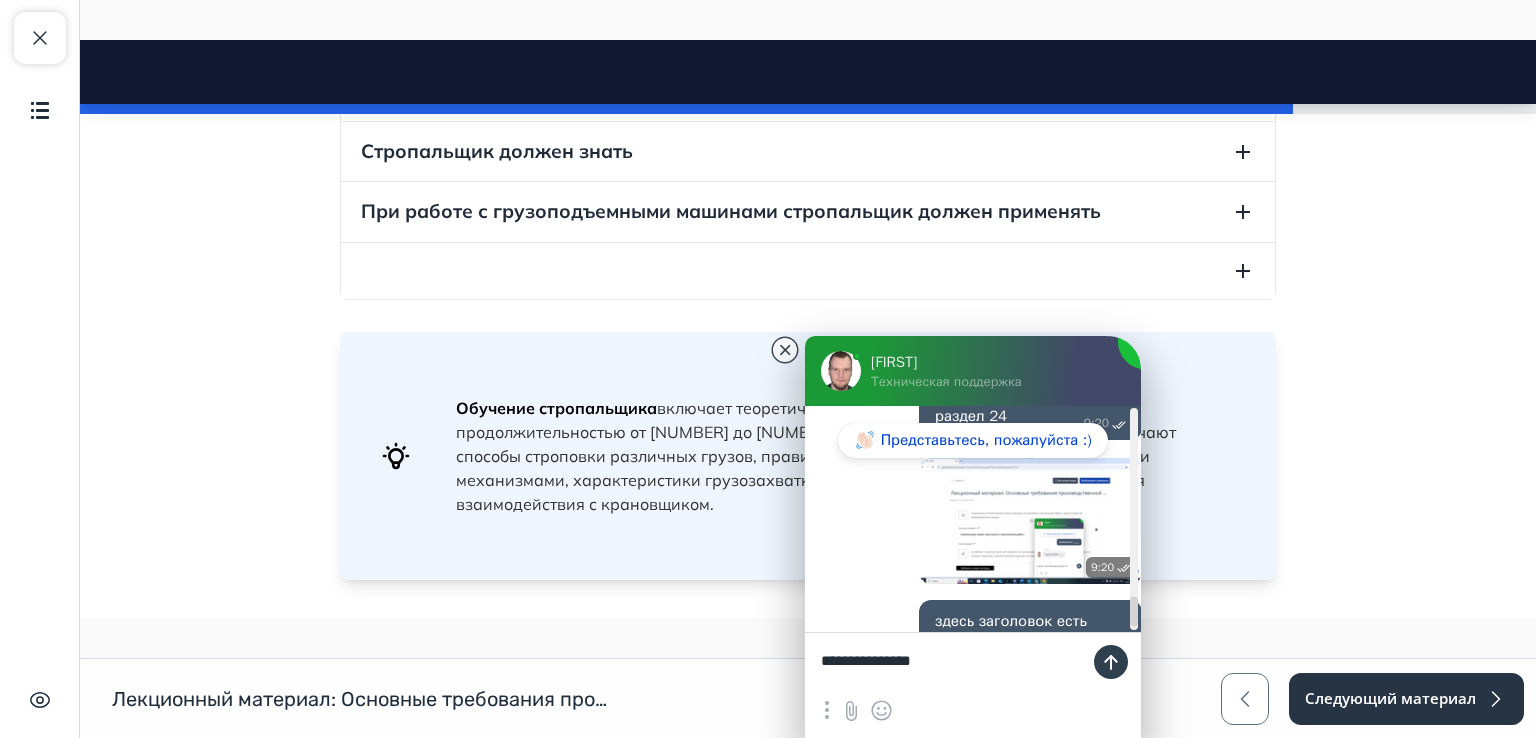 type on "**********" 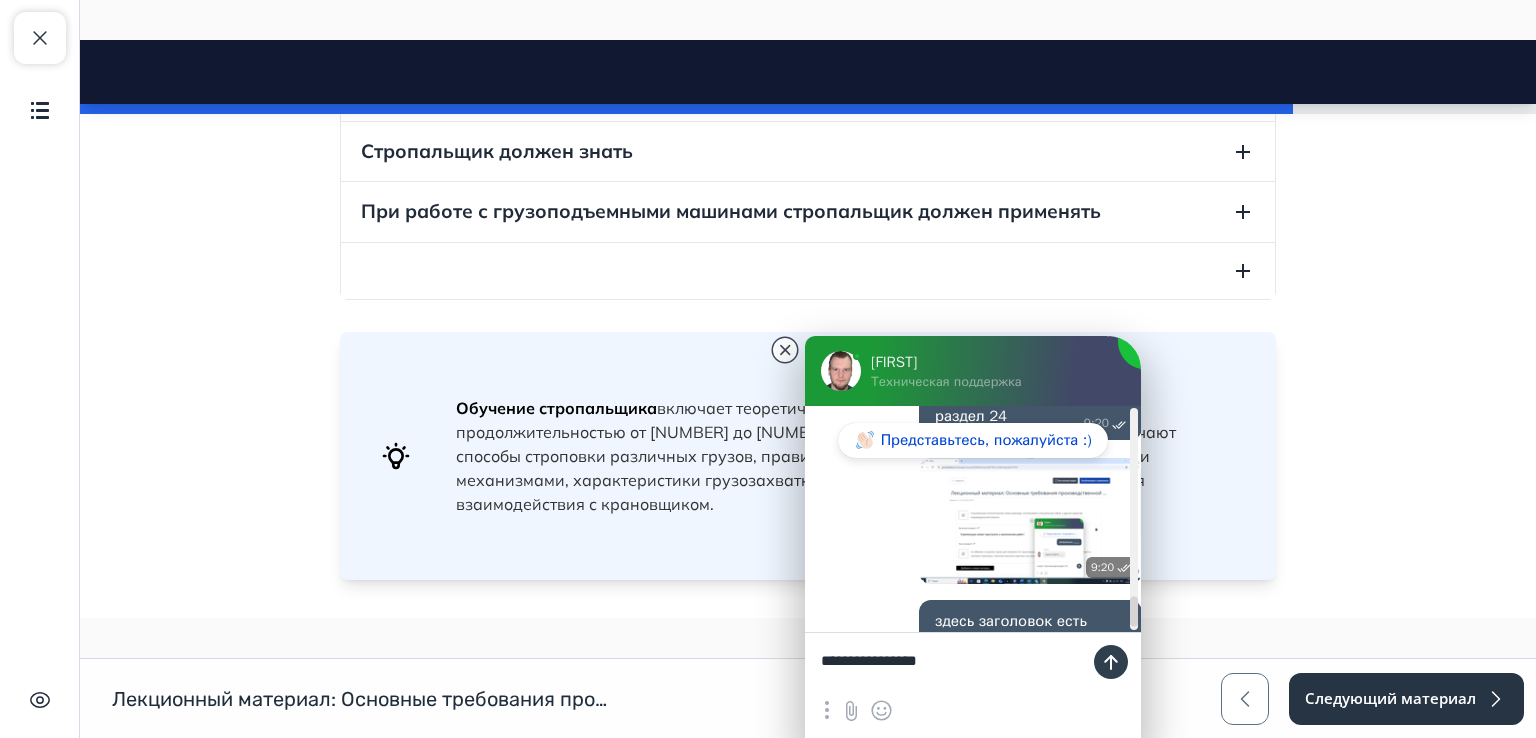 type 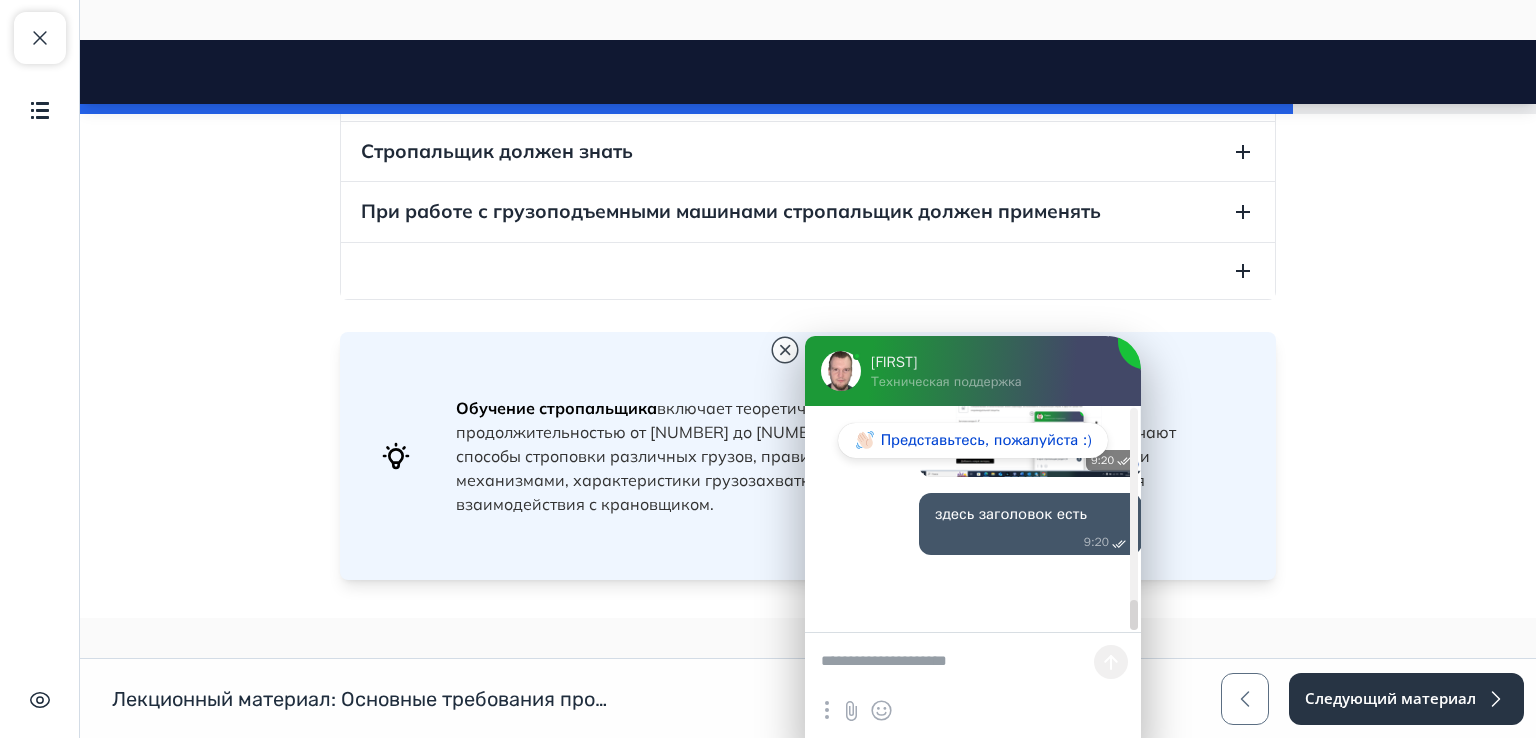 scroll, scrollTop: 2699, scrollLeft: 0, axis: vertical 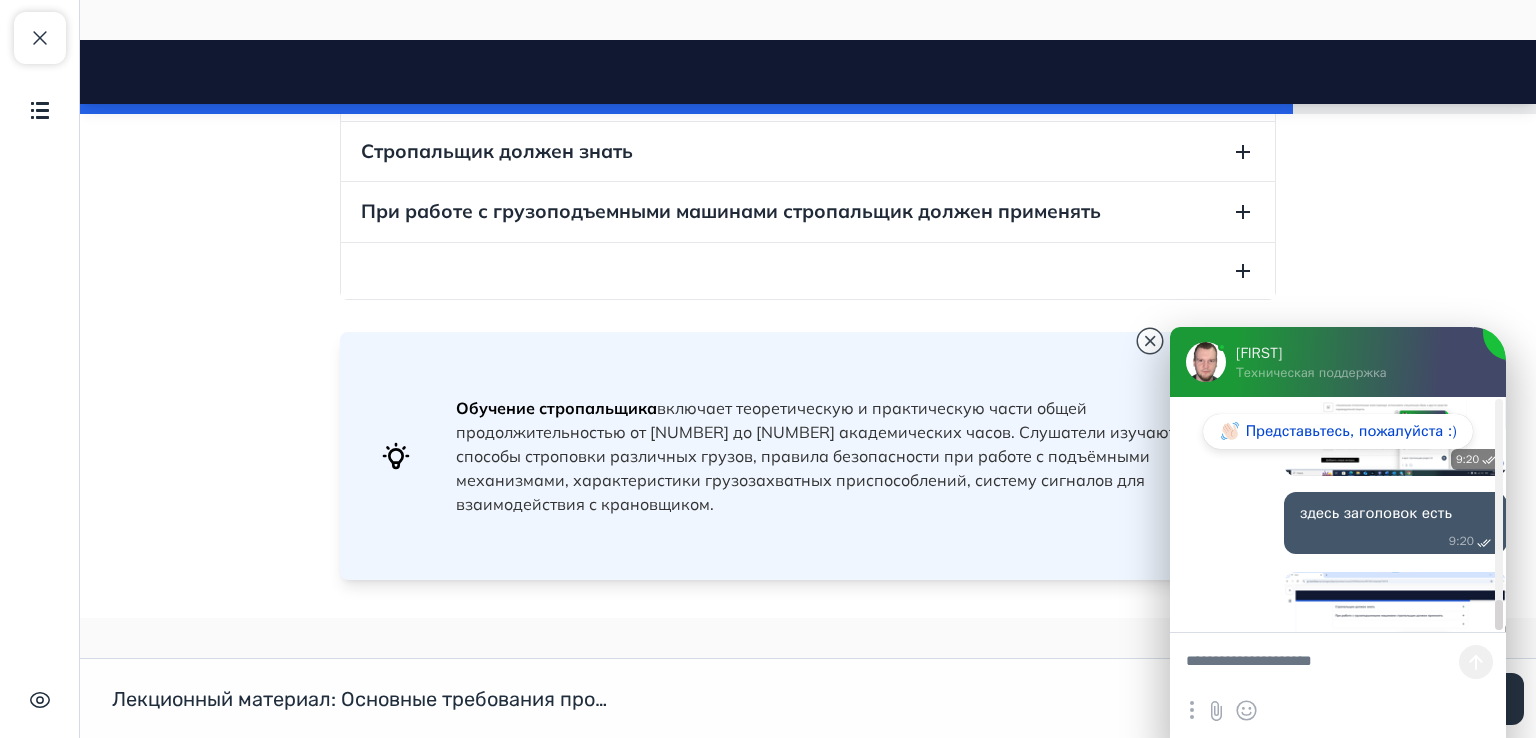 drag, startPoint x: 956, startPoint y: 362, endPoint x: 1535, endPoint y: 776, distance: 711.78436 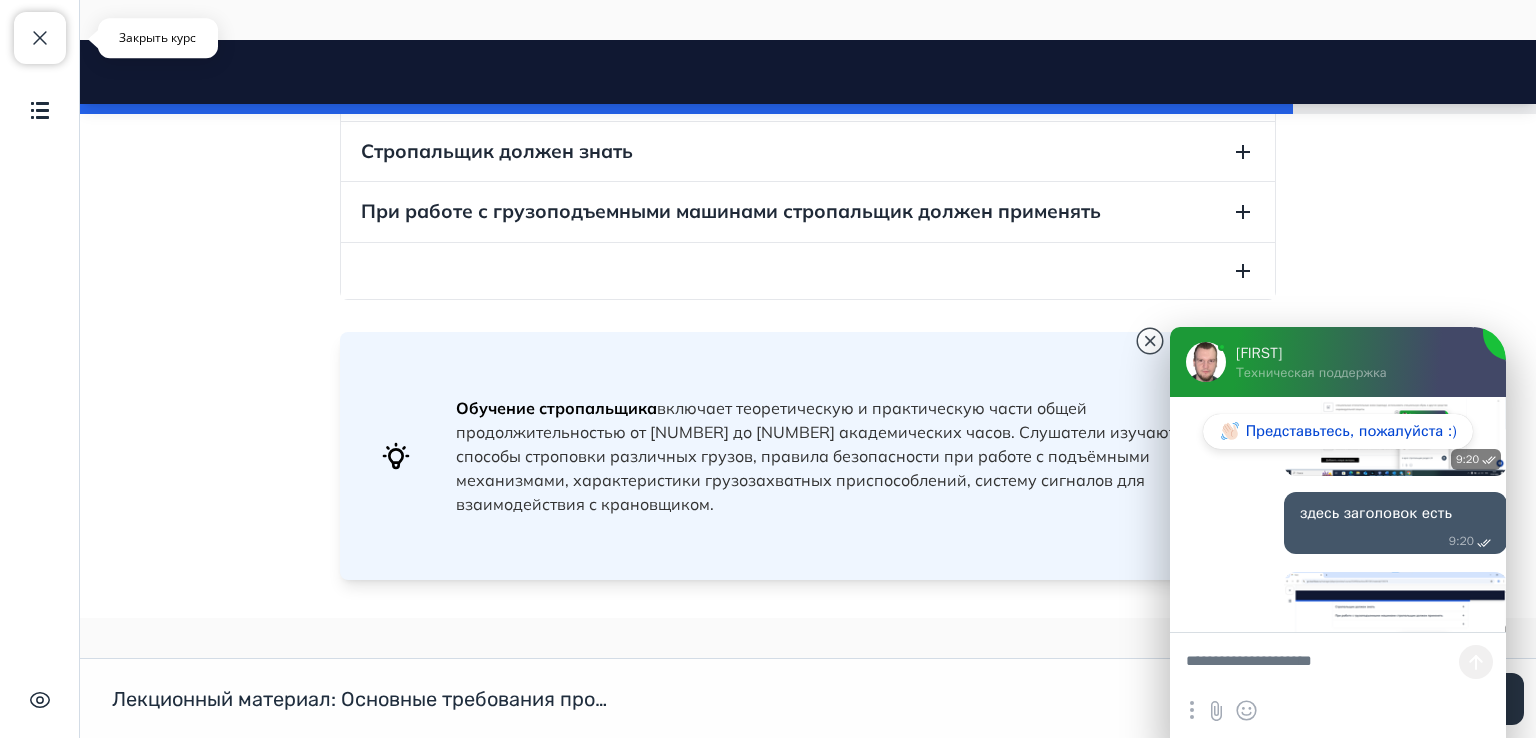click at bounding box center (40, 38) 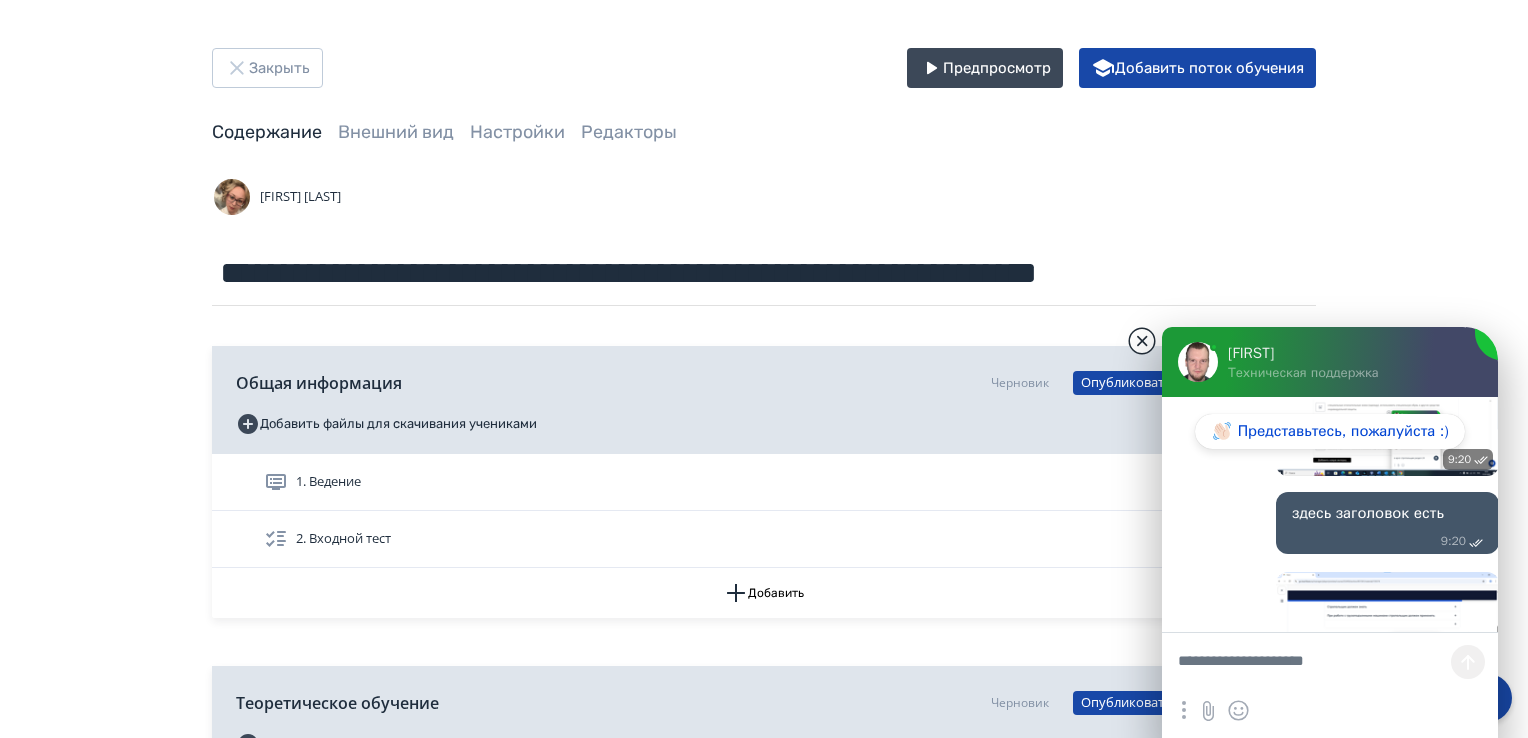 click at bounding box center [1142, 341] 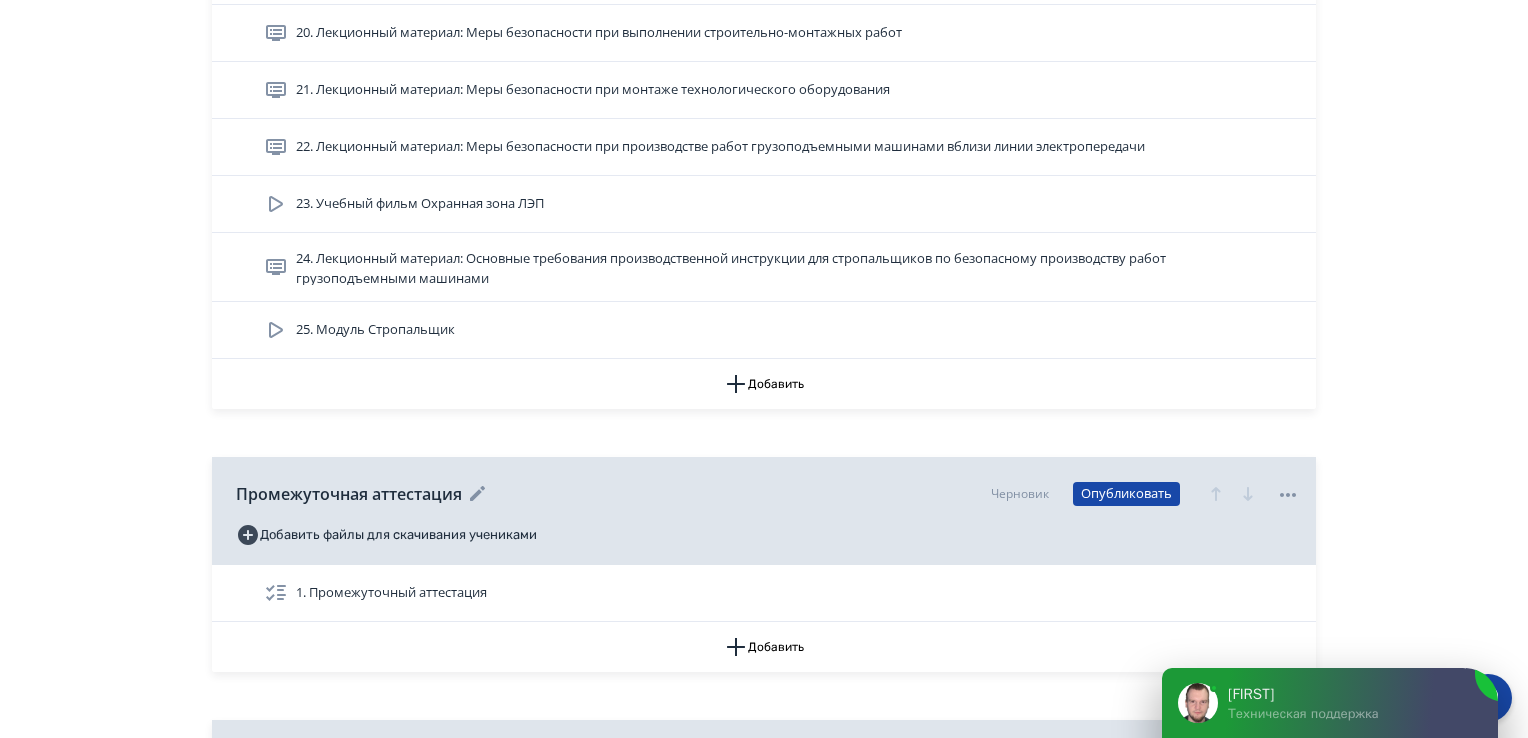 scroll, scrollTop: 2000, scrollLeft: 0, axis: vertical 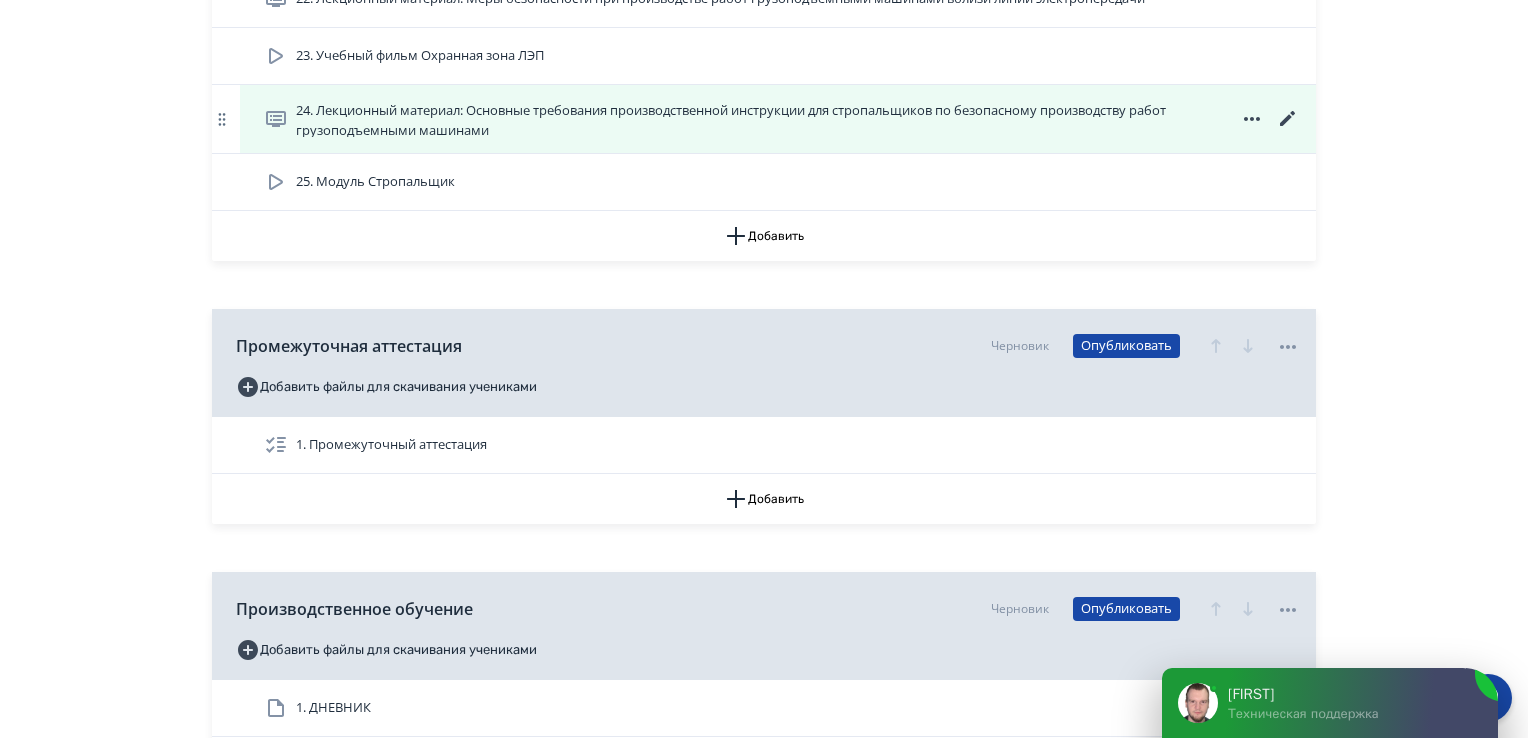 click 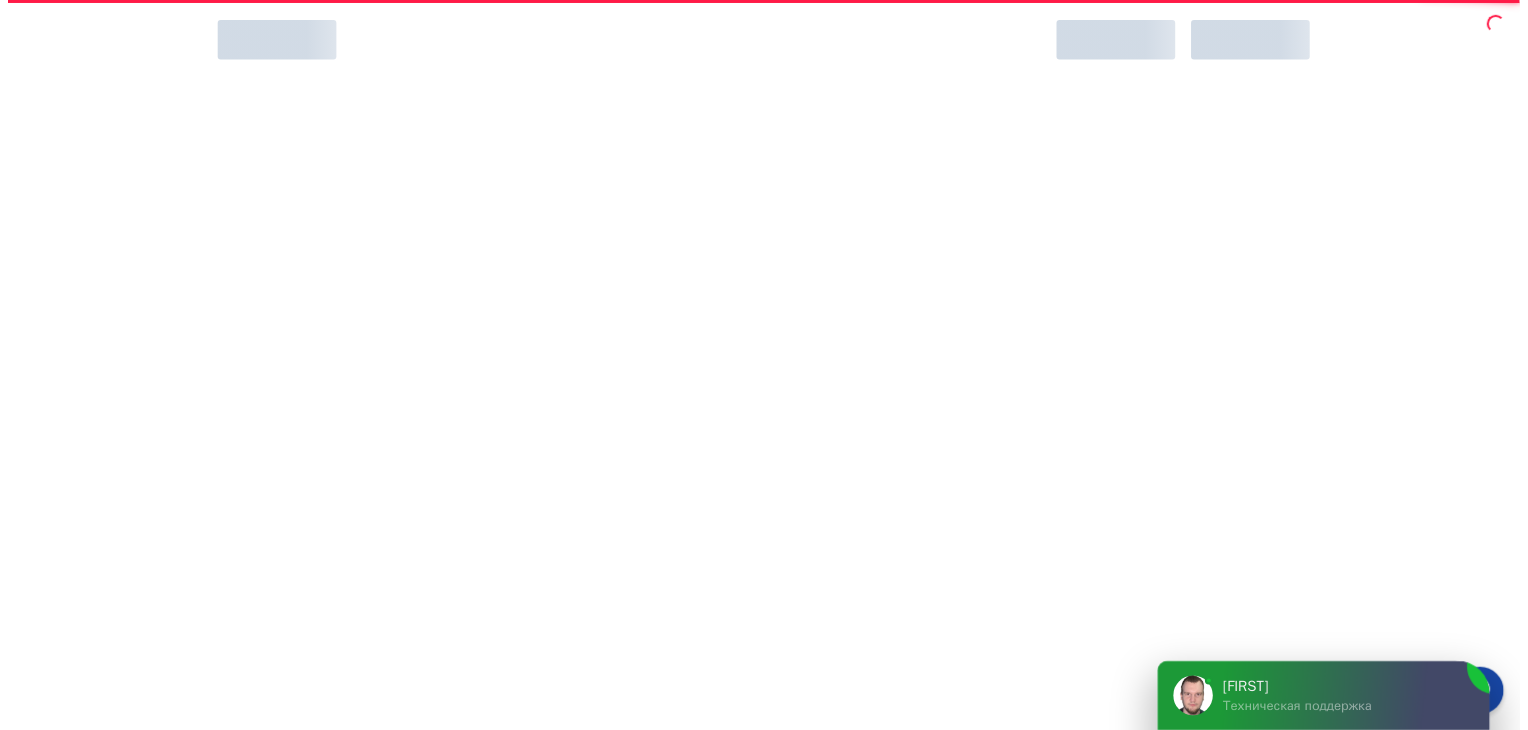 scroll, scrollTop: 0, scrollLeft: 0, axis: both 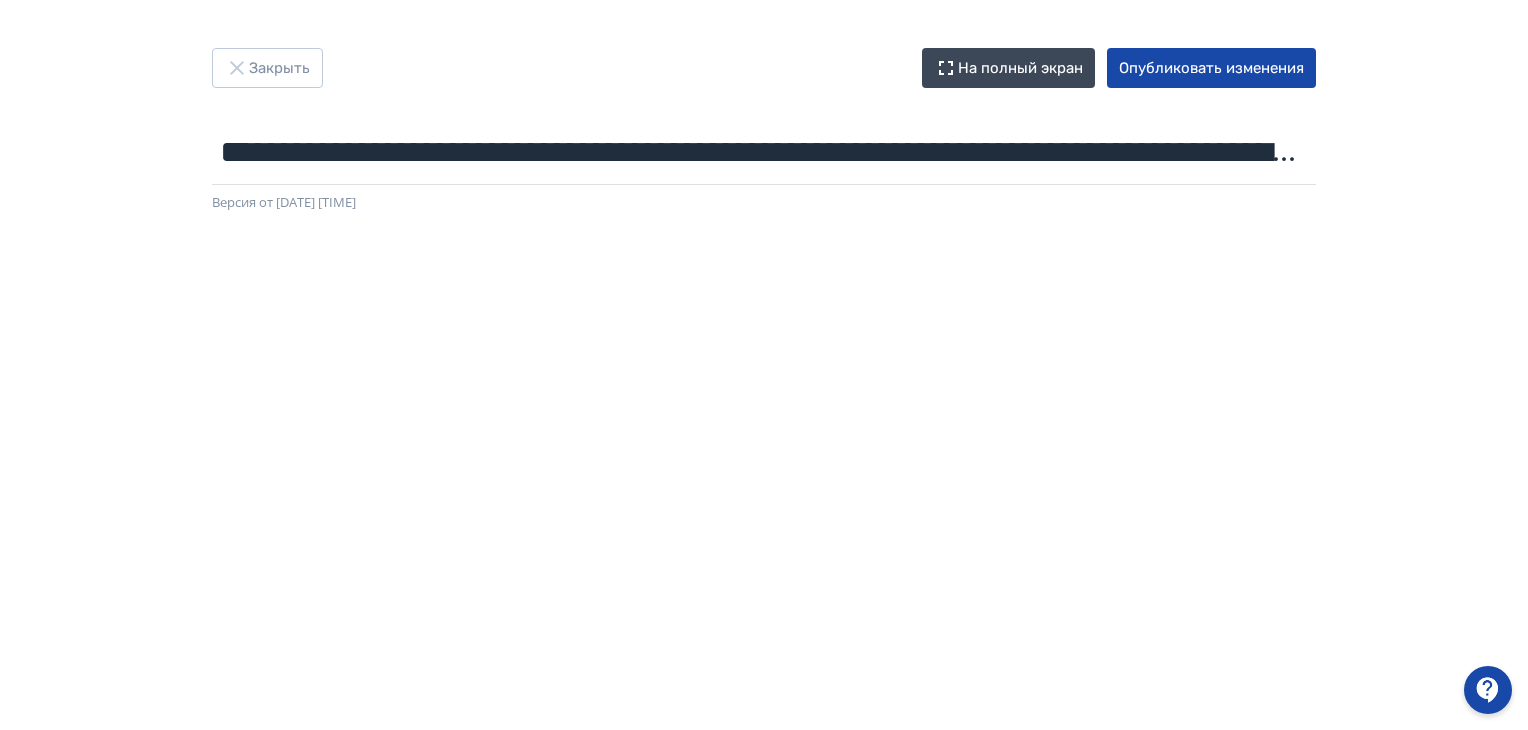 click at bounding box center (1488, 690) 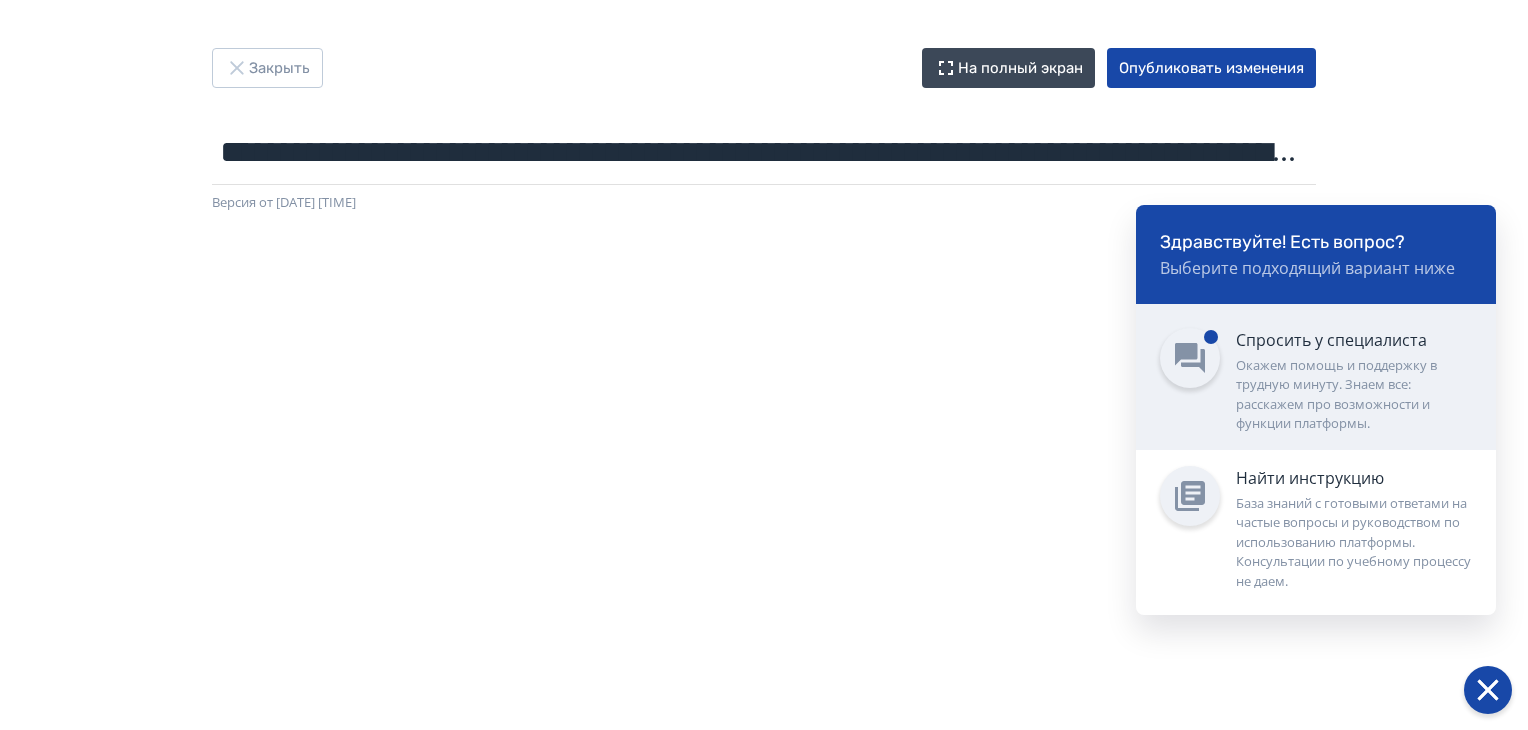 click on "Окажем помощь и поддержку в трудную минуту. Знаем все: расскажем про возможности и функции платформы." at bounding box center (1354, 395) 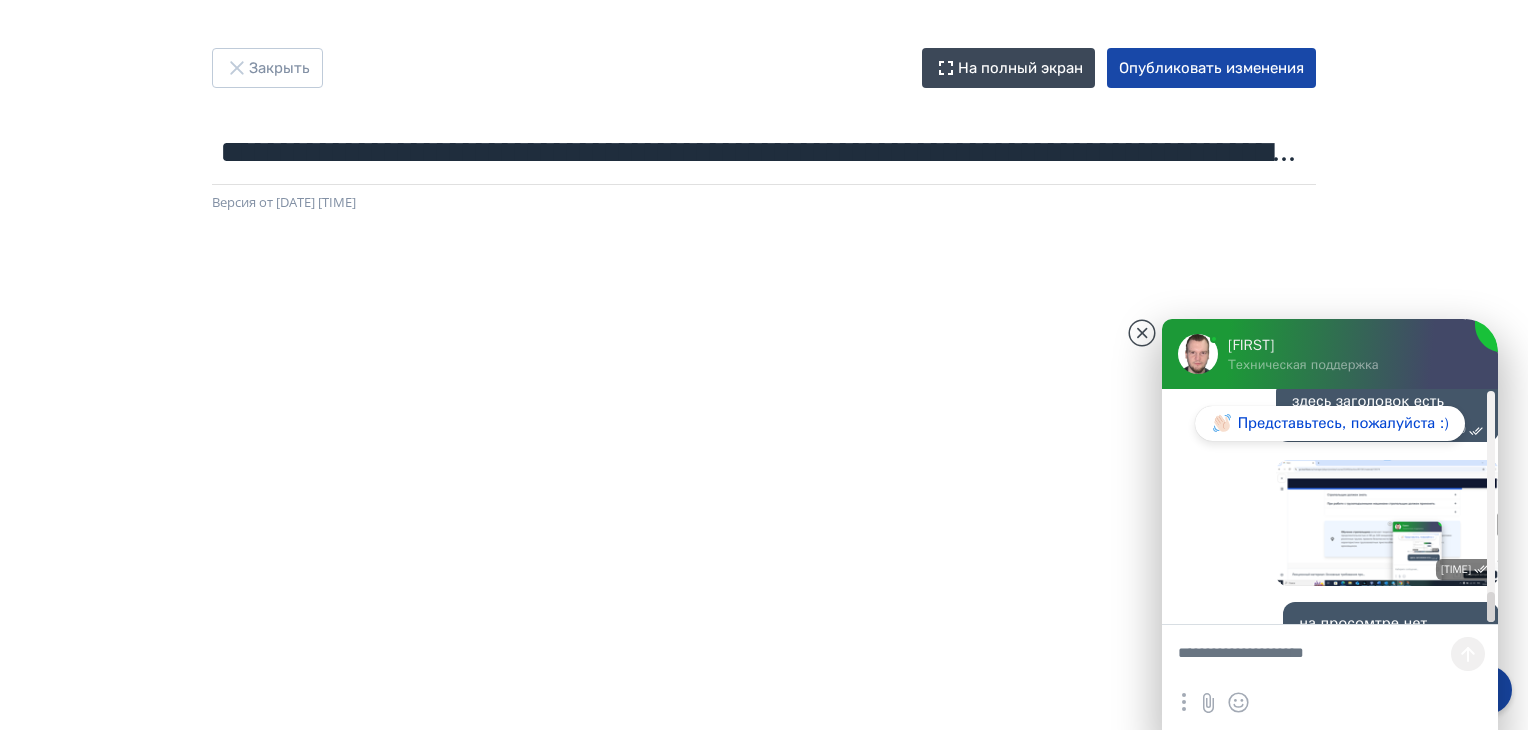 scroll, scrollTop: 2795, scrollLeft: 0, axis: vertical 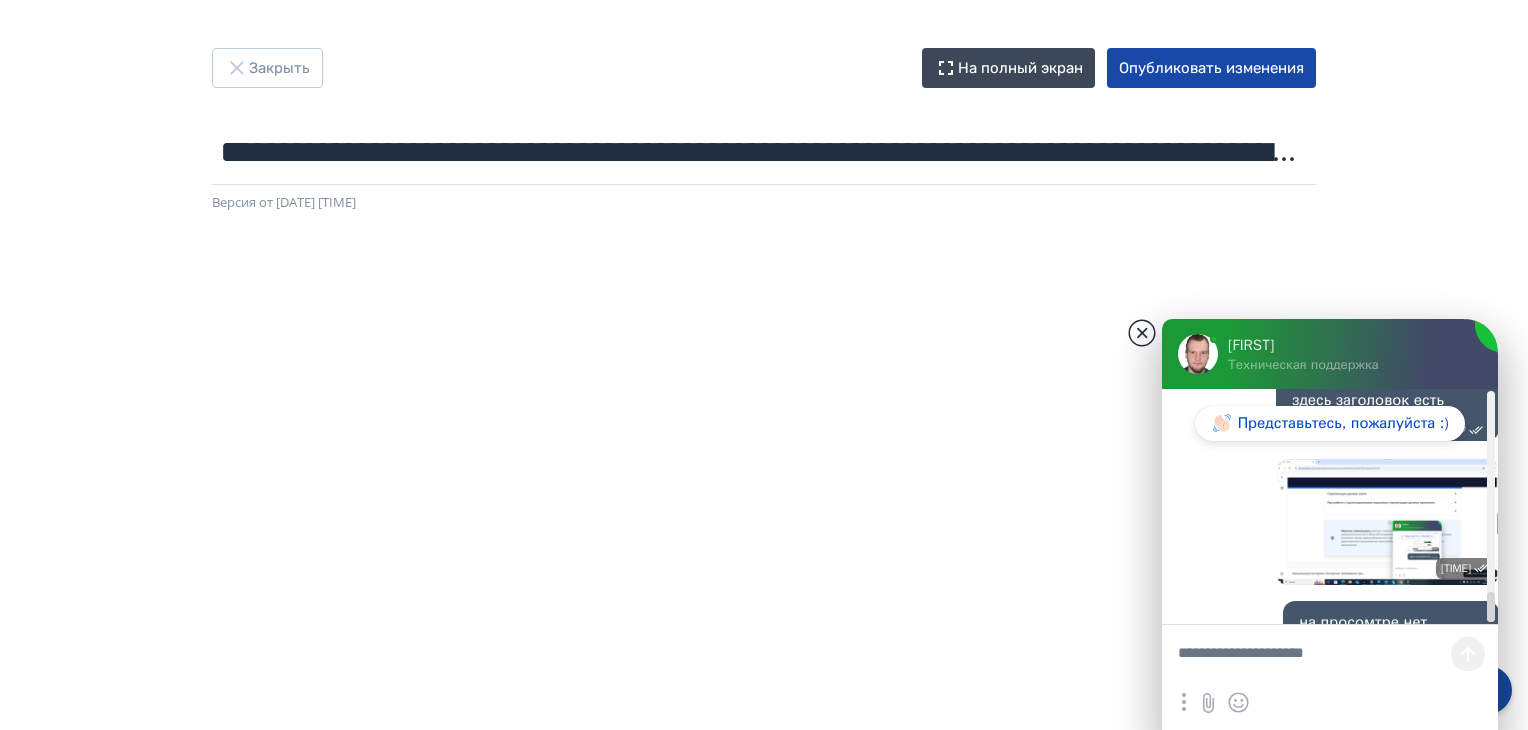 click at bounding box center [1142, 333] 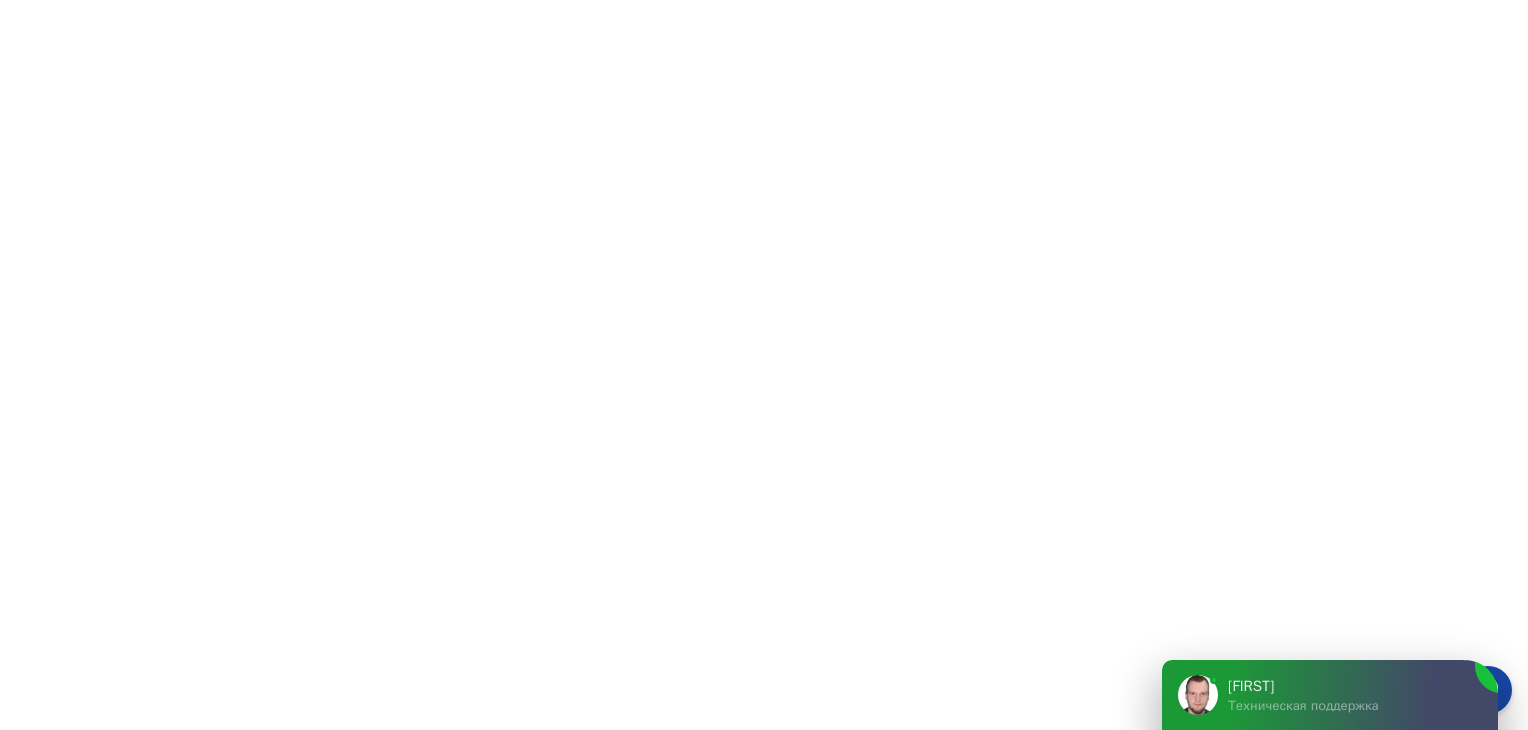 scroll, scrollTop: 422, scrollLeft: 0, axis: vertical 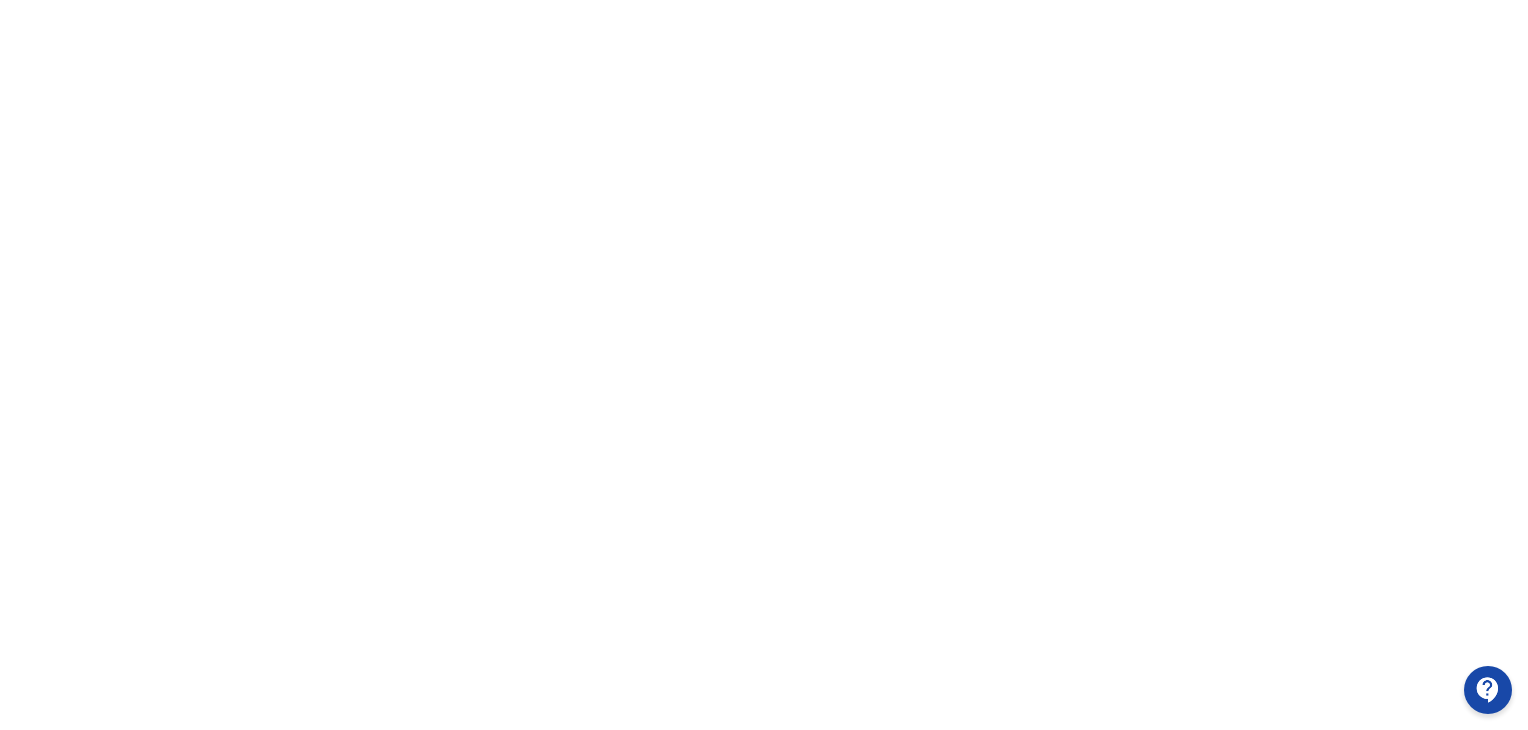 click at bounding box center (1488, 690) 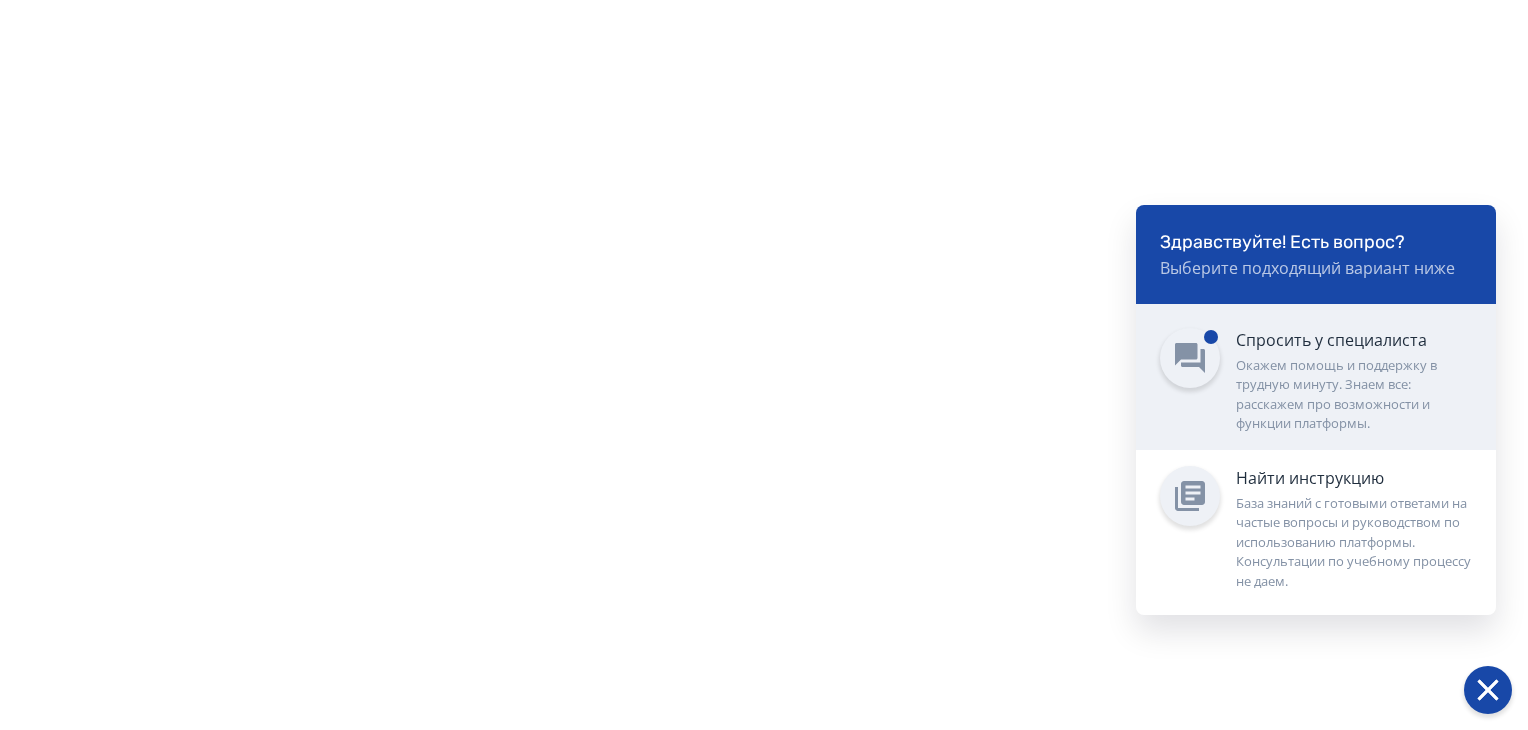 click on "Окажем помощь и поддержку в трудную минуту. Знаем все: расскажем про возможности и функции платформы." at bounding box center (1354, 395) 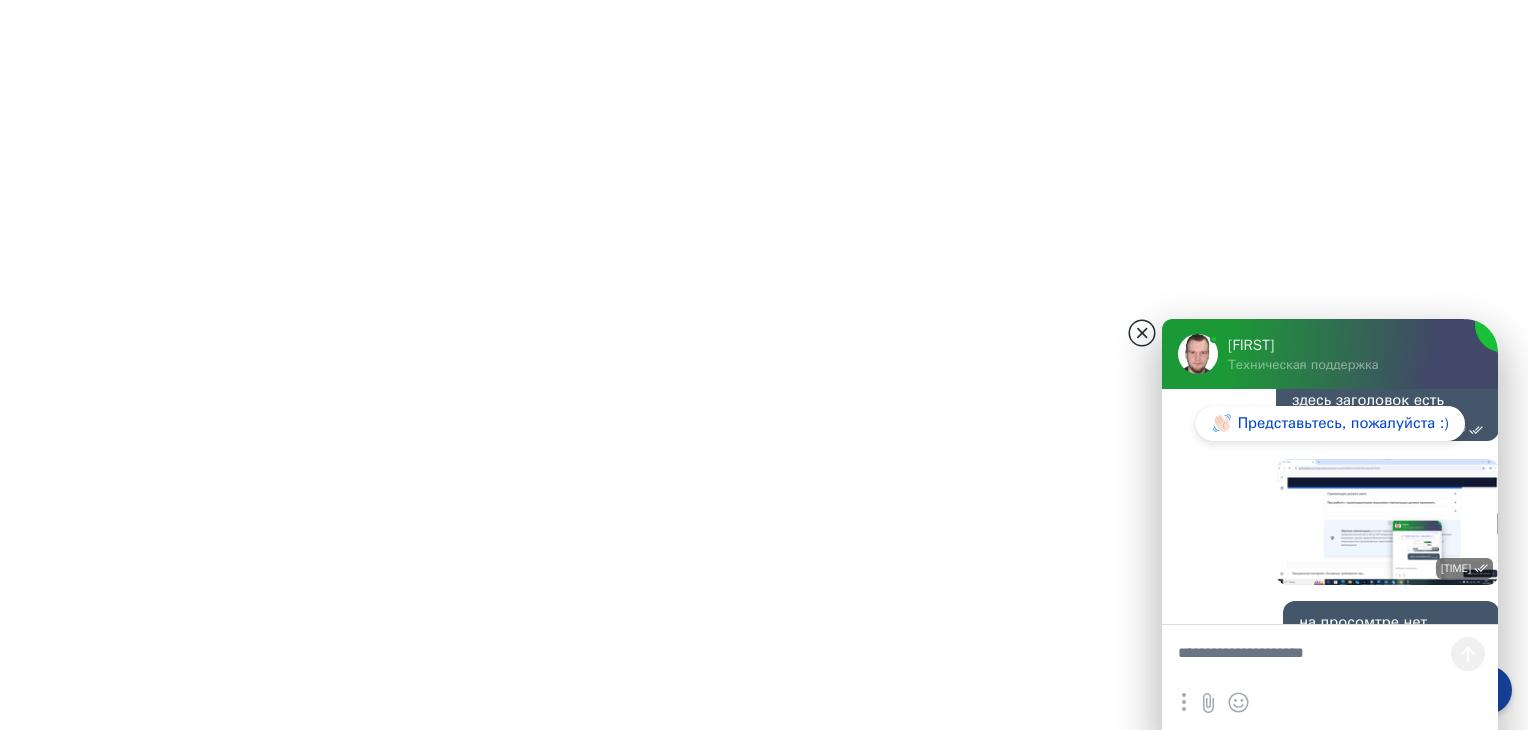 click at bounding box center (1142, 333) 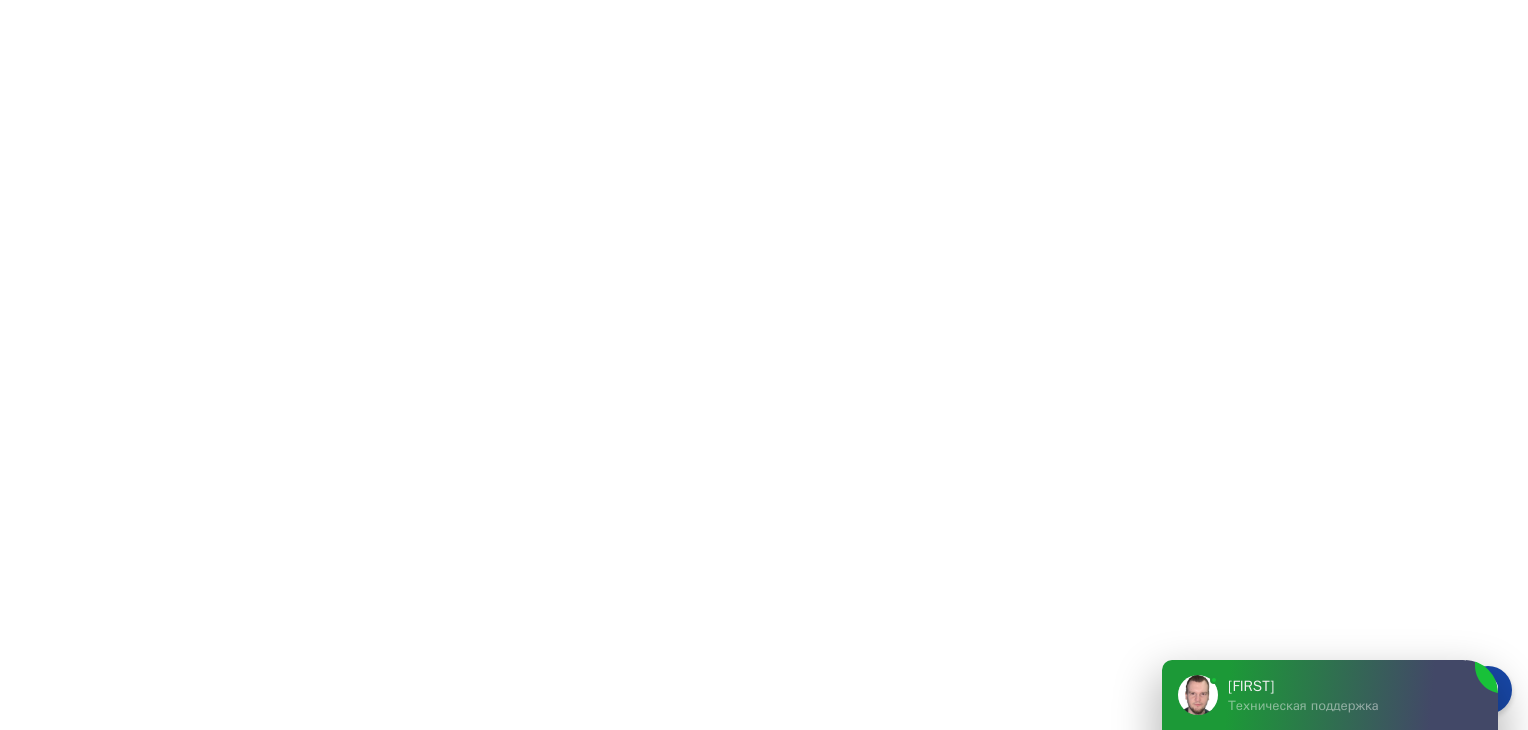 click on "[FIRST]" at bounding box center [1348, 686] 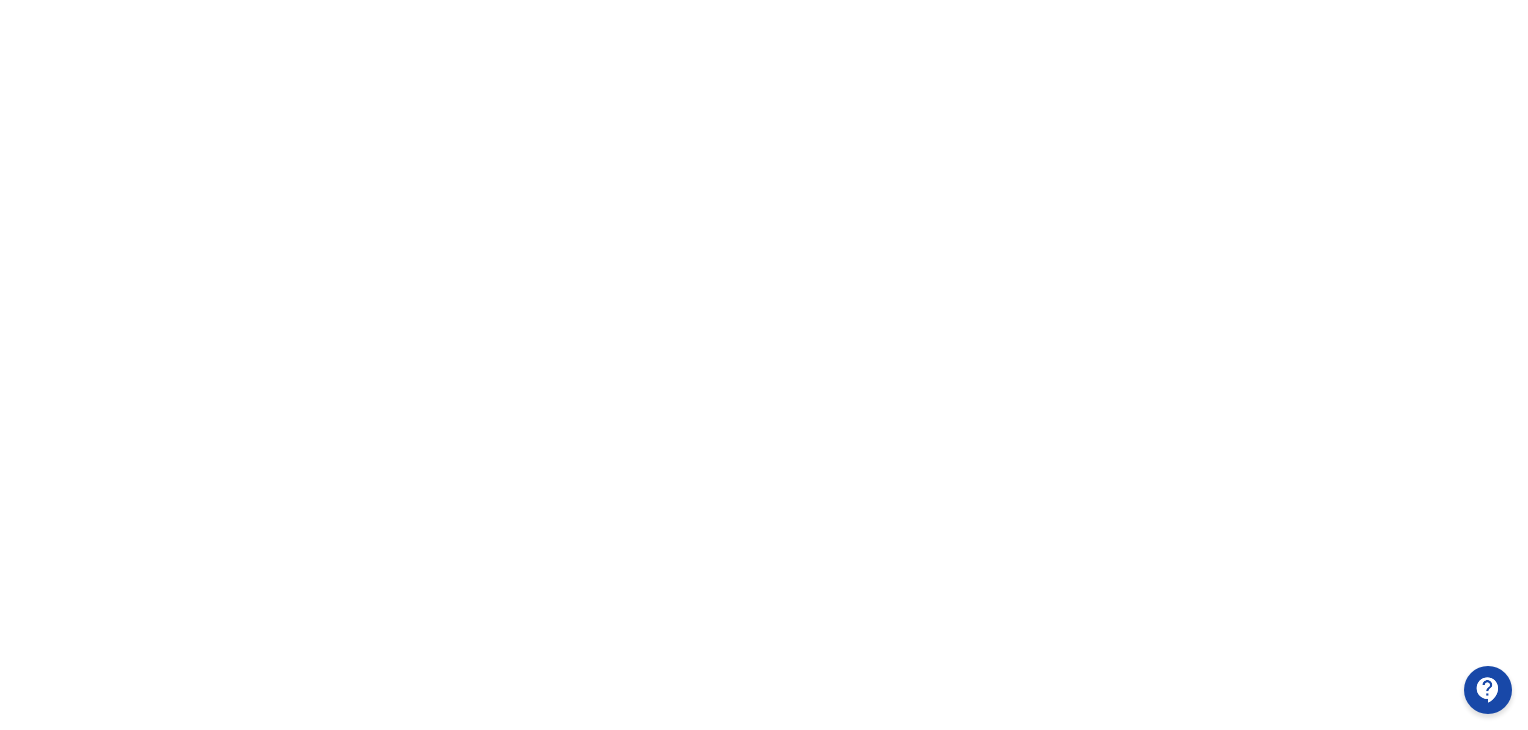 click at bounding box center [1488, 690] 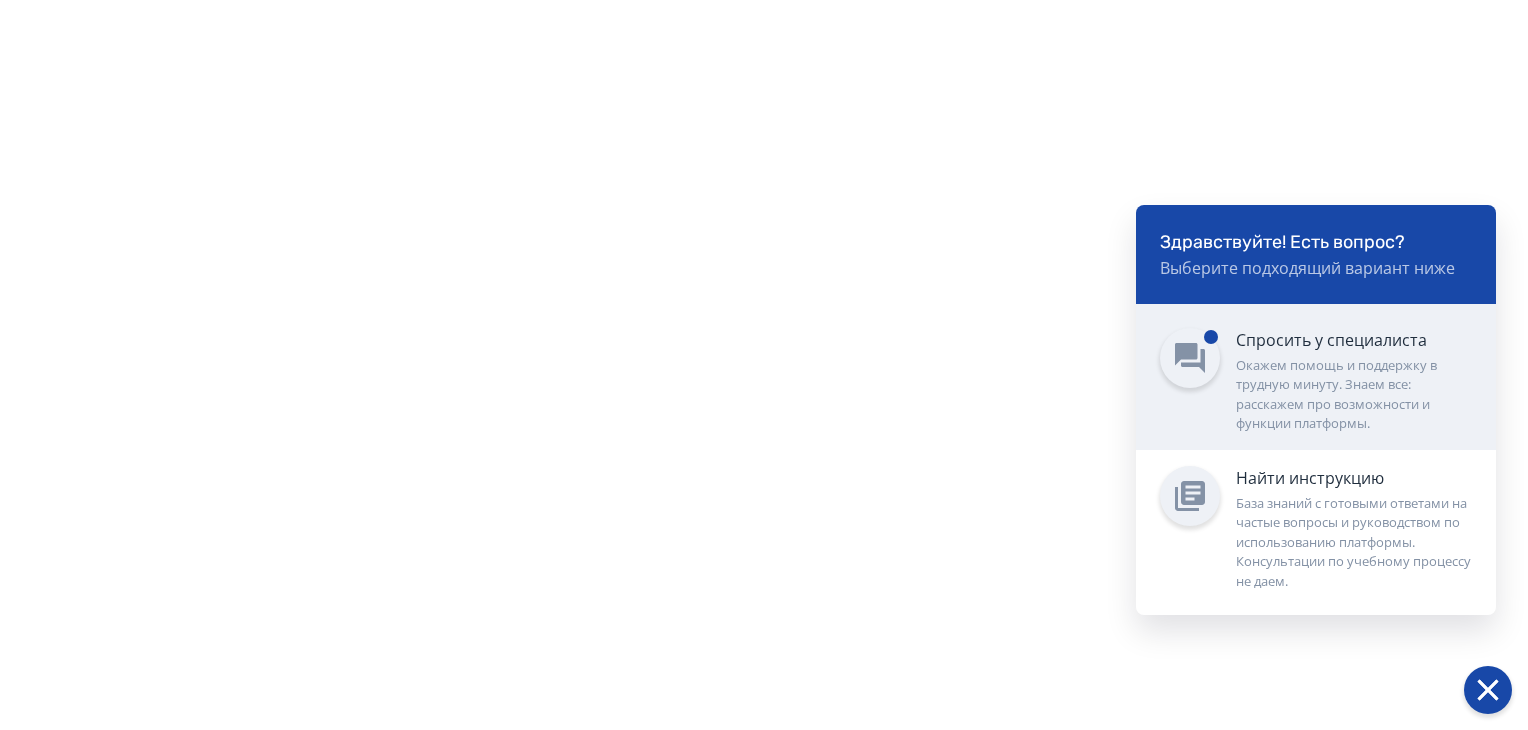 click on "Окажем помощь и поддержку в трудную минуту. Знаем все: расскажем про возможности и функции платформы." at bounding box center [1354, 395] 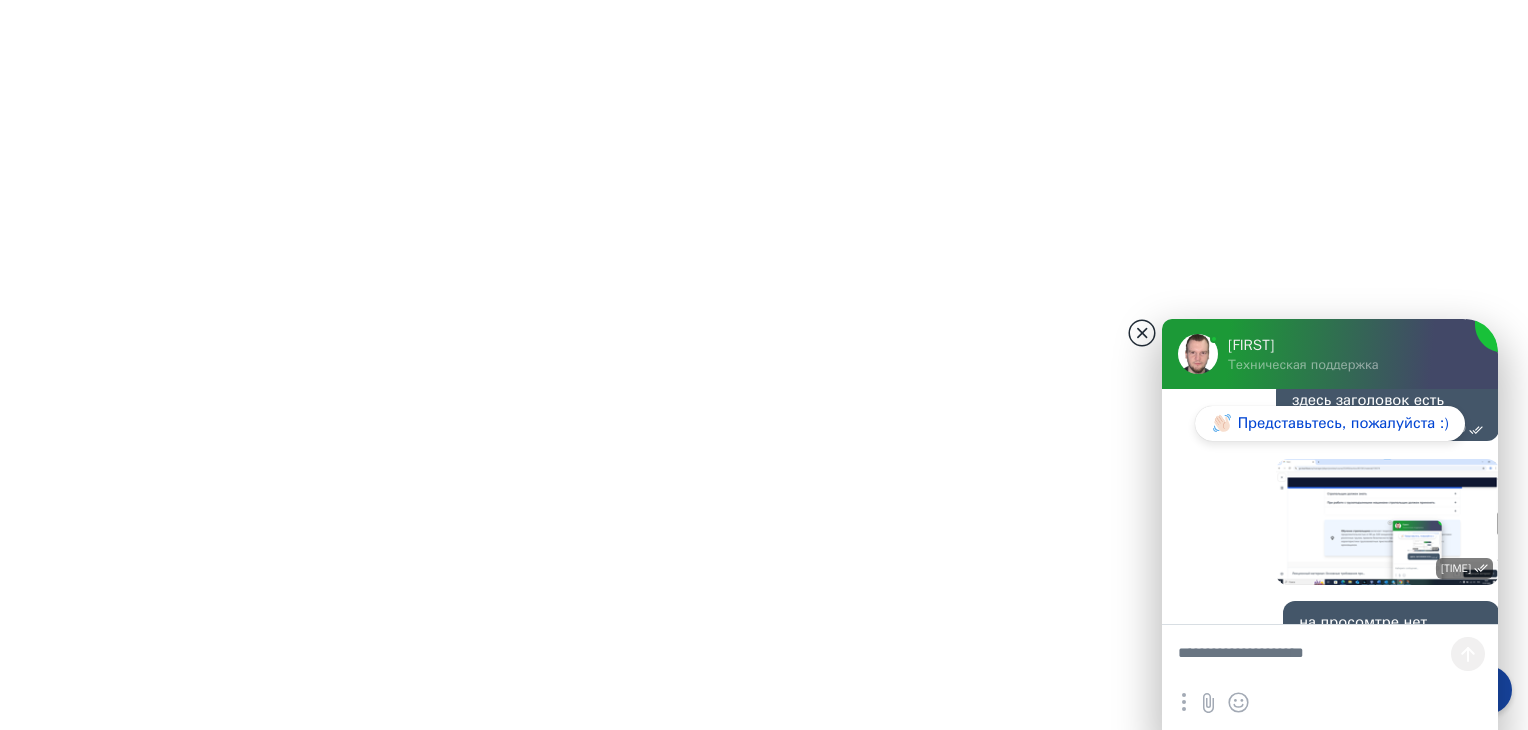 click at bounding box center [1142, 333] 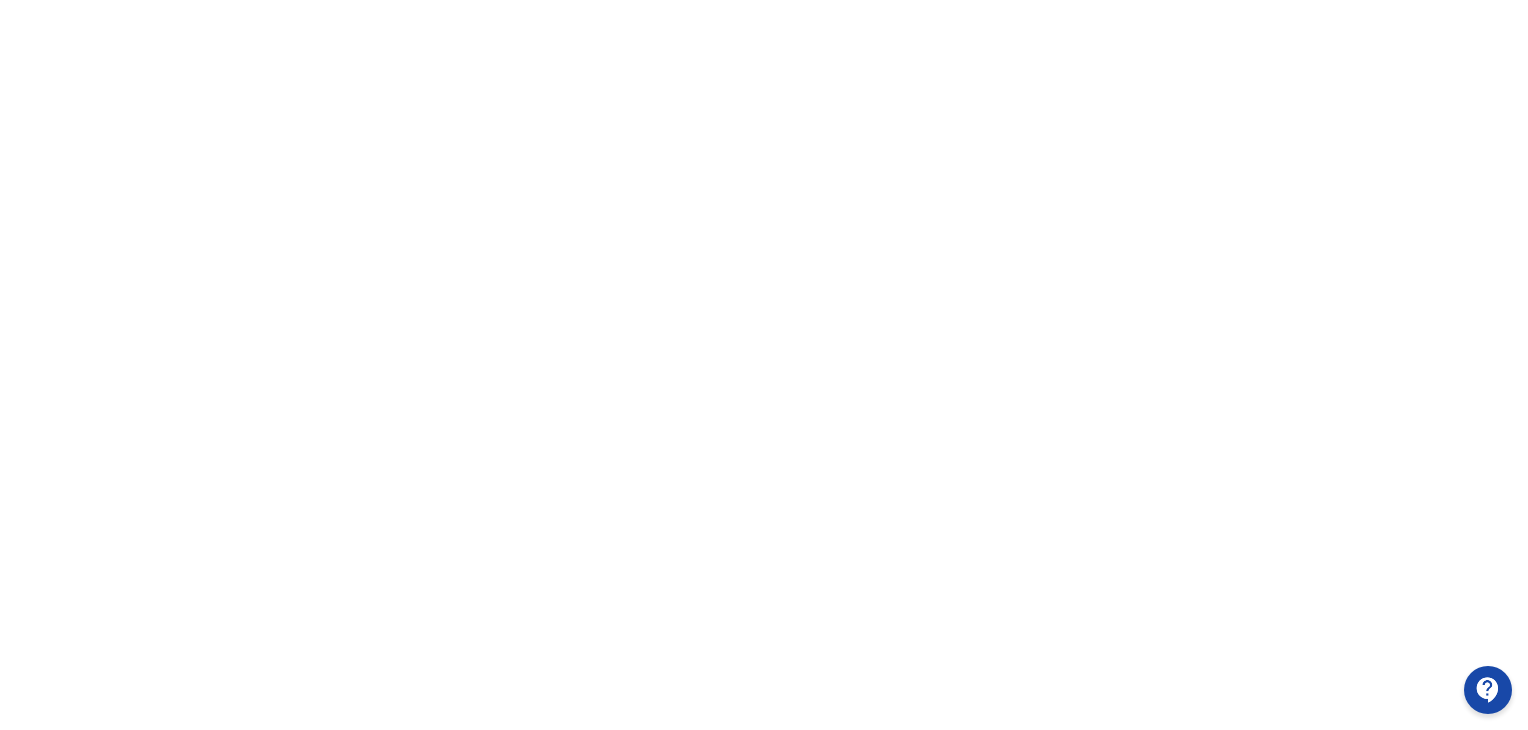 click at bounding box center [1488, 690] 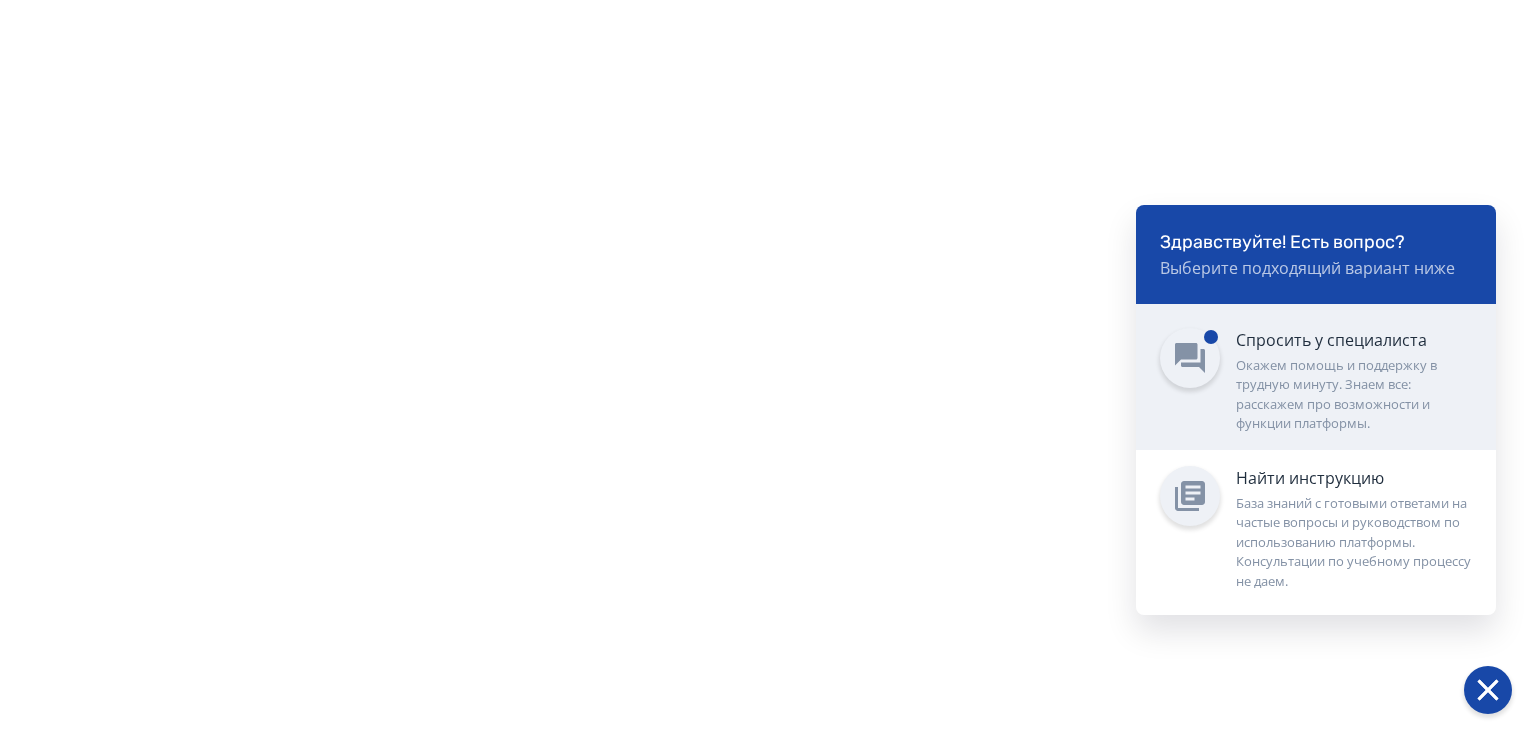 click on "Окажем помощь и поддержку в трудную минуту. Знаем все: расскажем про возможности и функции платформы." at bounding box center (1354, 395) 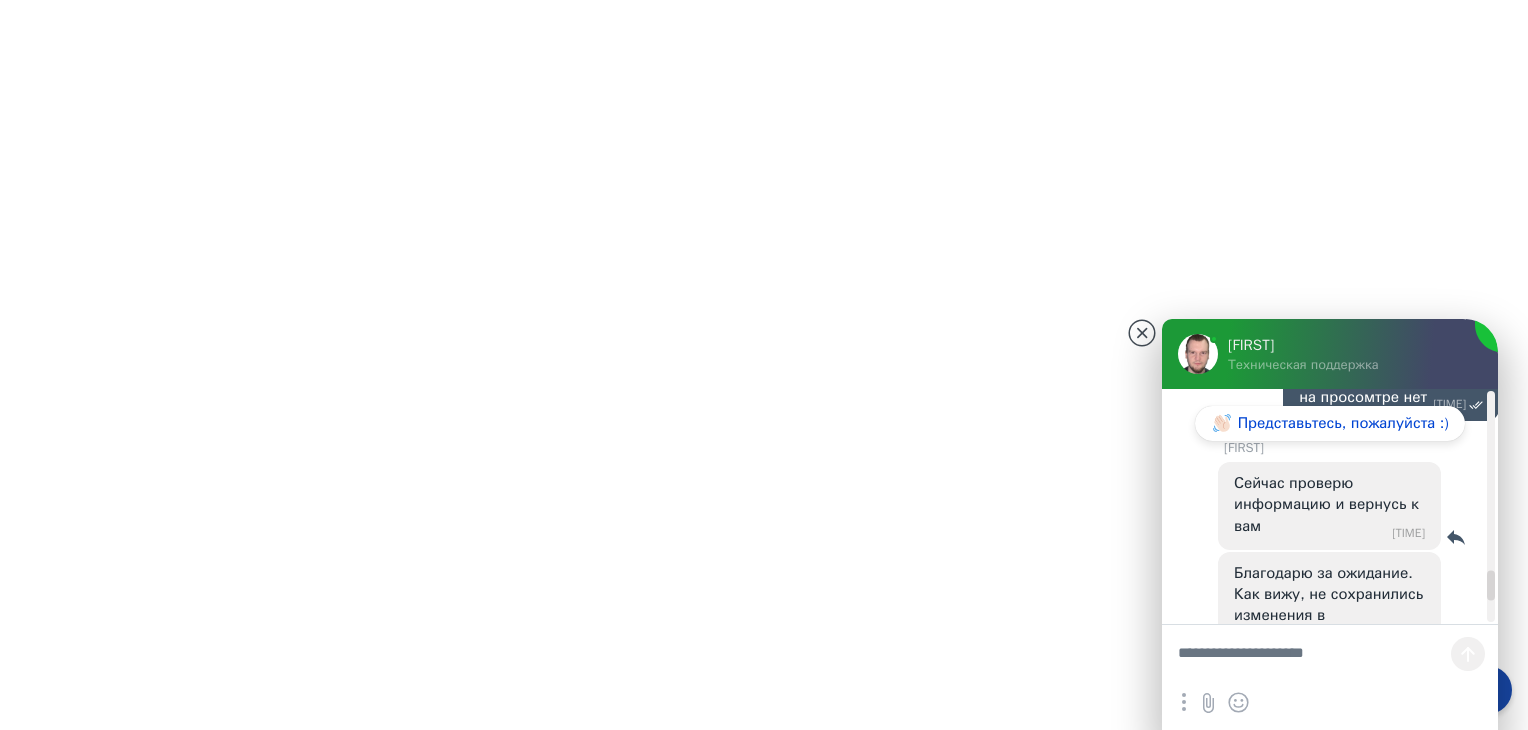 scroll, scrollTop: 3160, scrollLeft: 0, axis: vertical 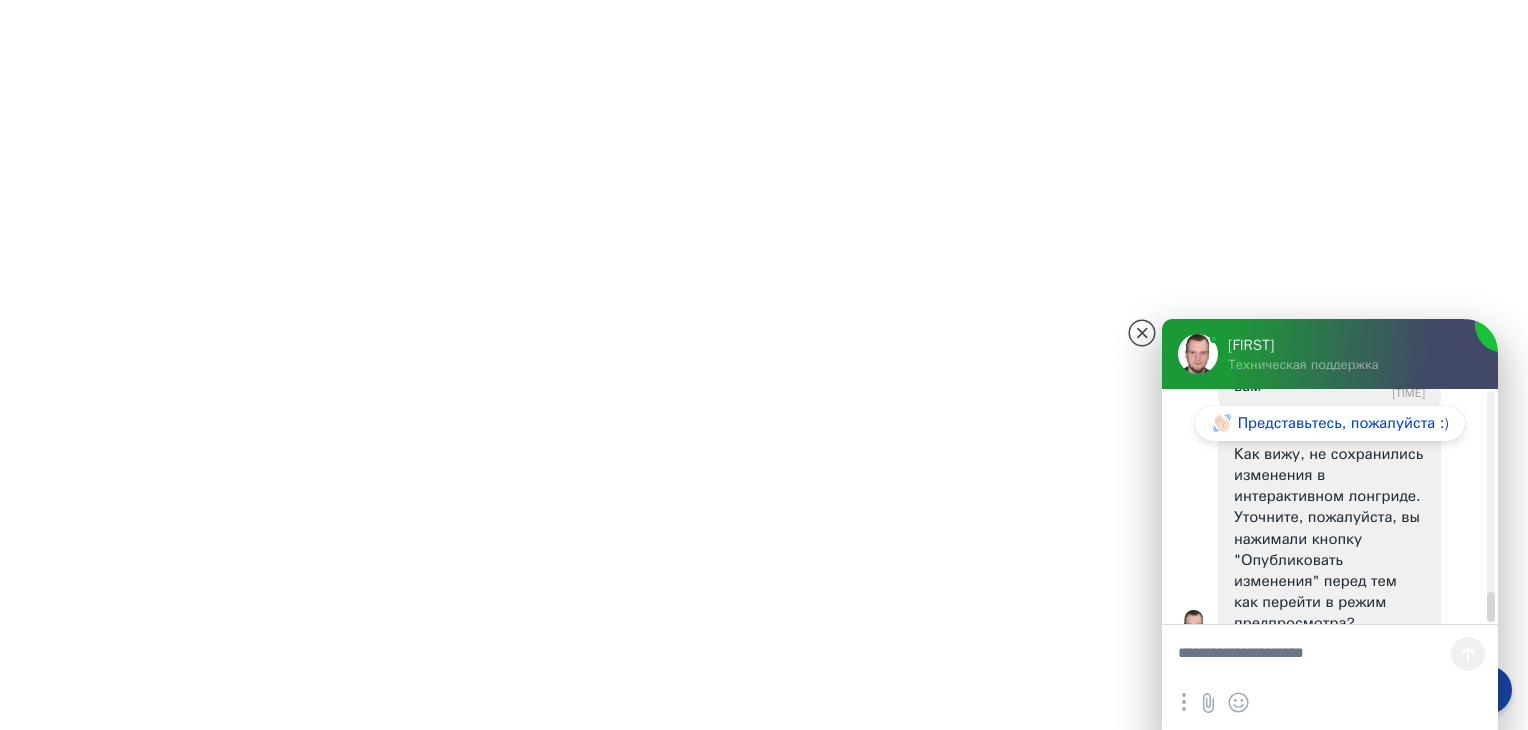 click on "[FIRST] [TIME]" at bounding box center [1337, 738] 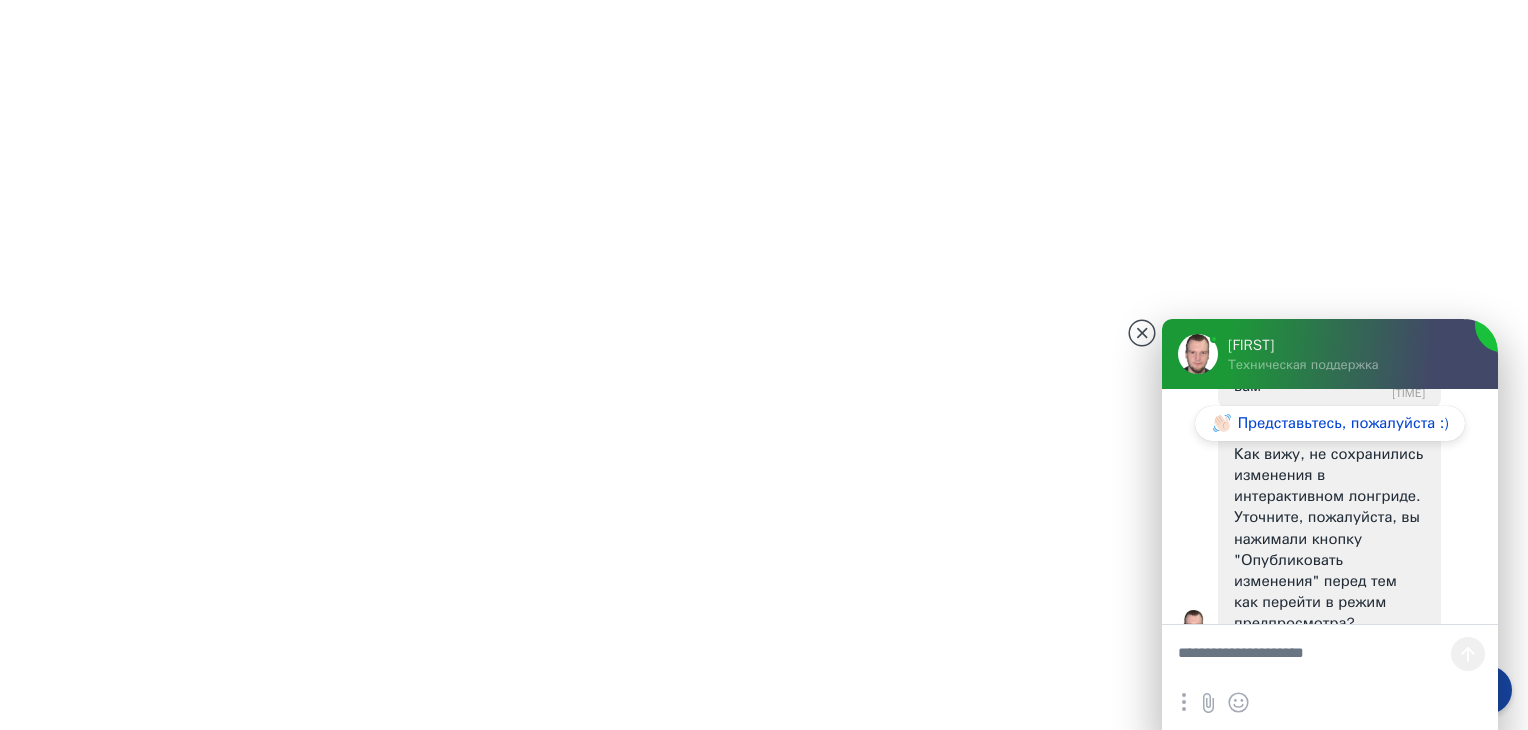 scroll, scrollTop: 422, scrollLeft: 0, axis: vertical 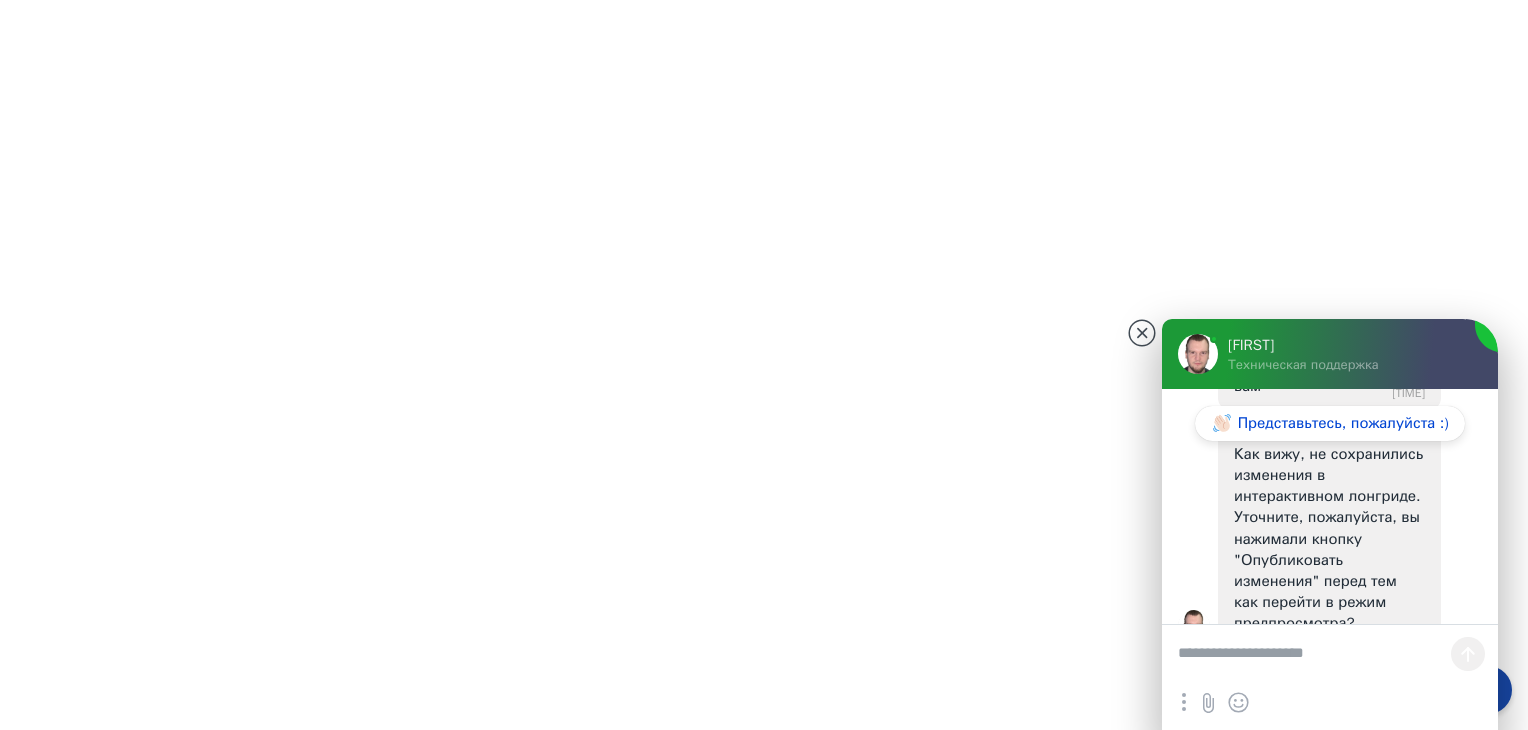 click at bounding box center [1330, 655] 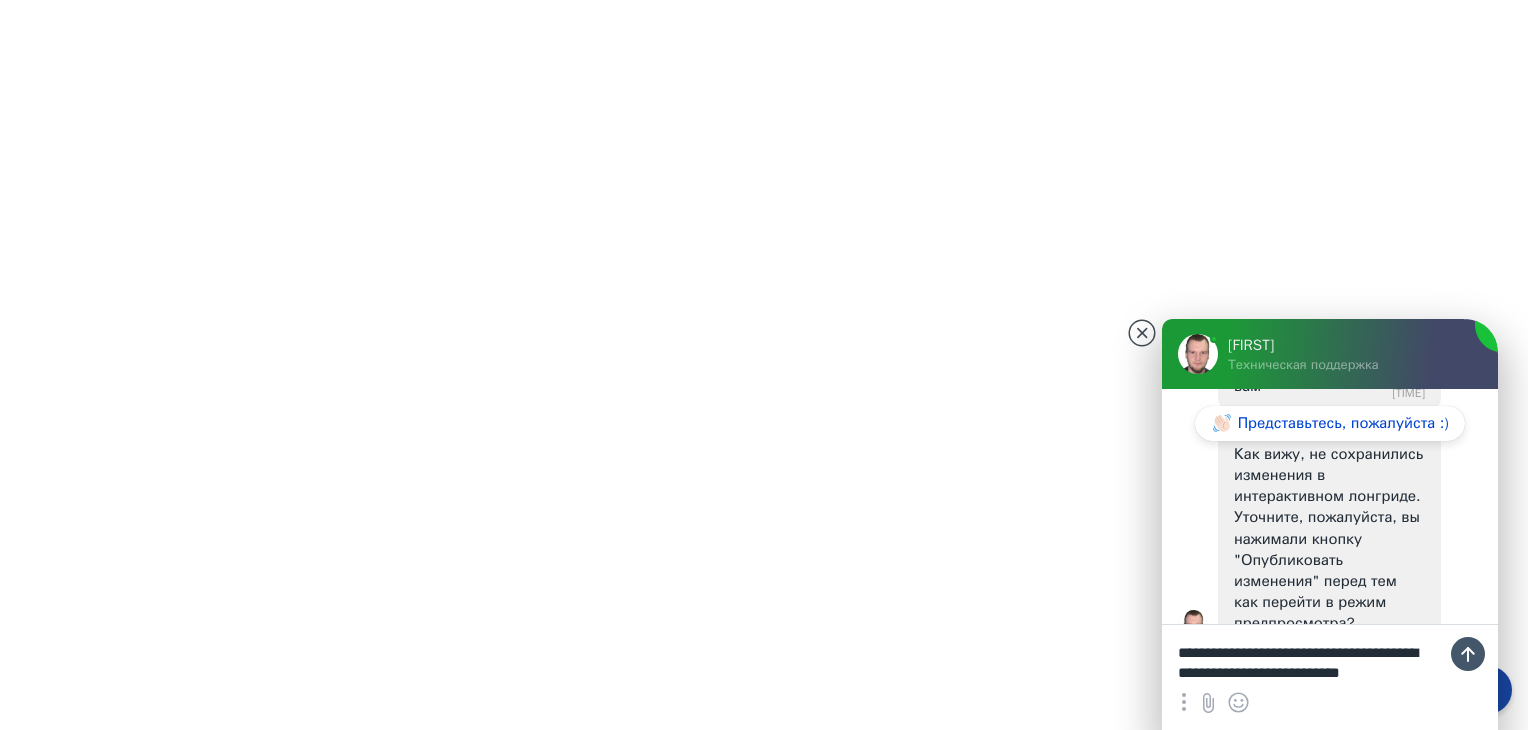 scroll, scrollTop: 0, scrollLeft: 0, axis: both 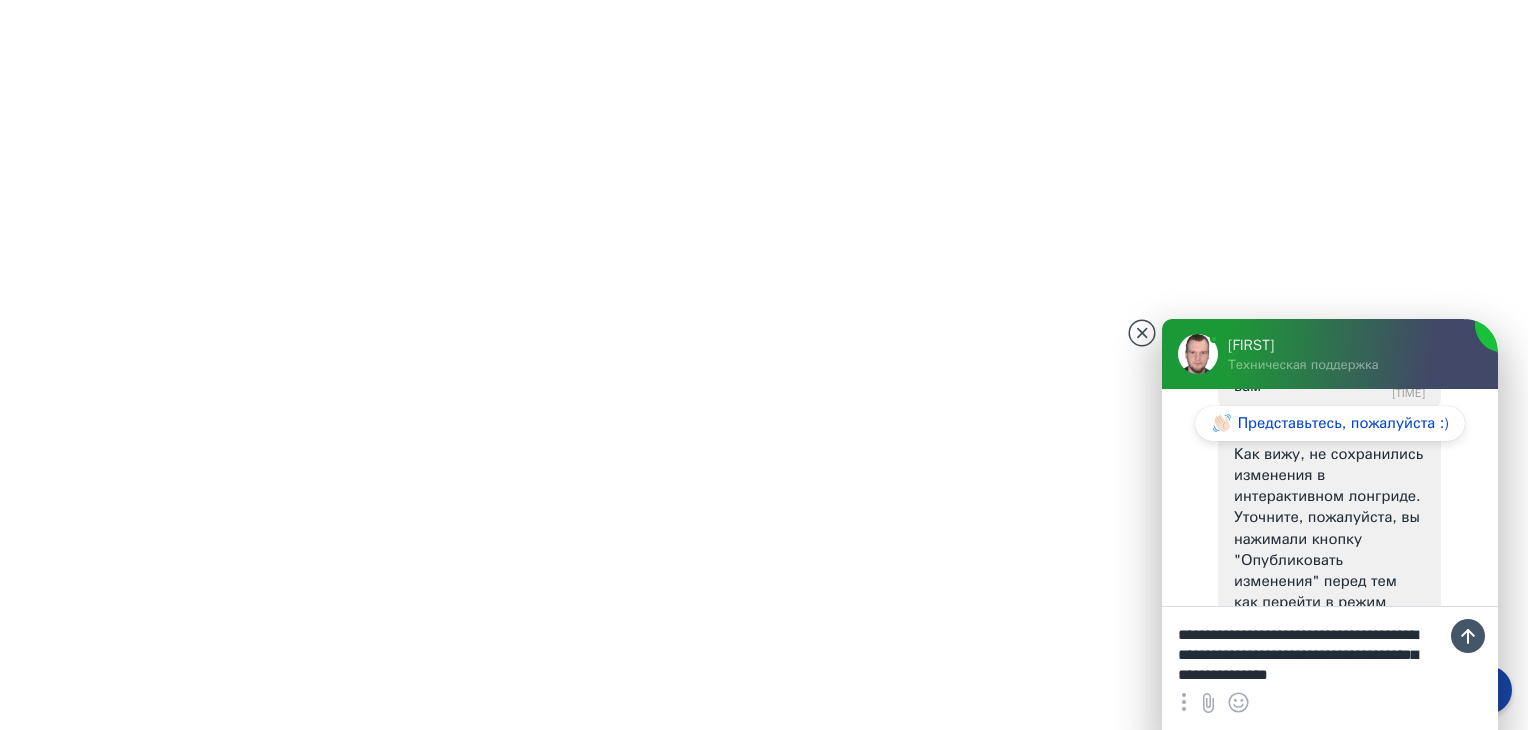 type on "**********" 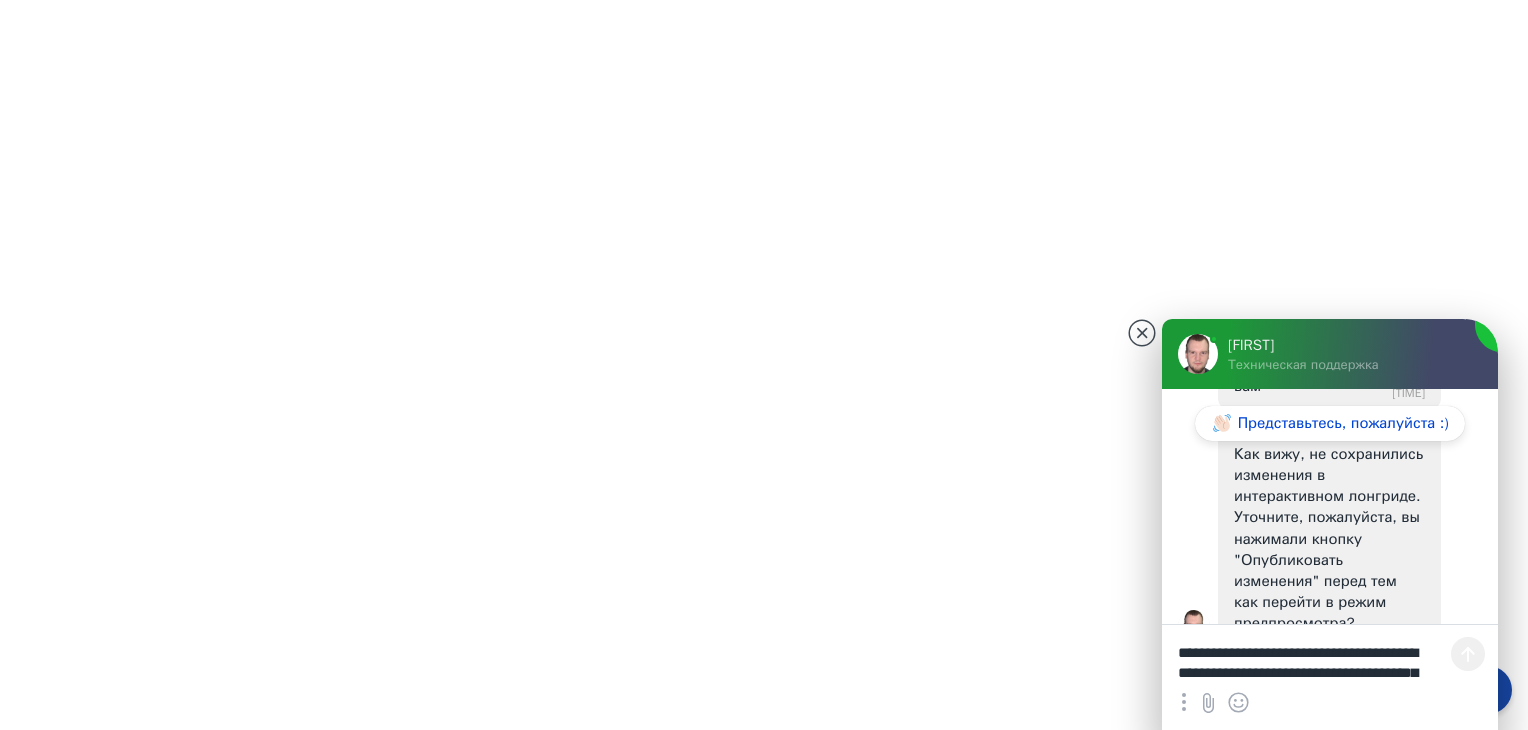 type 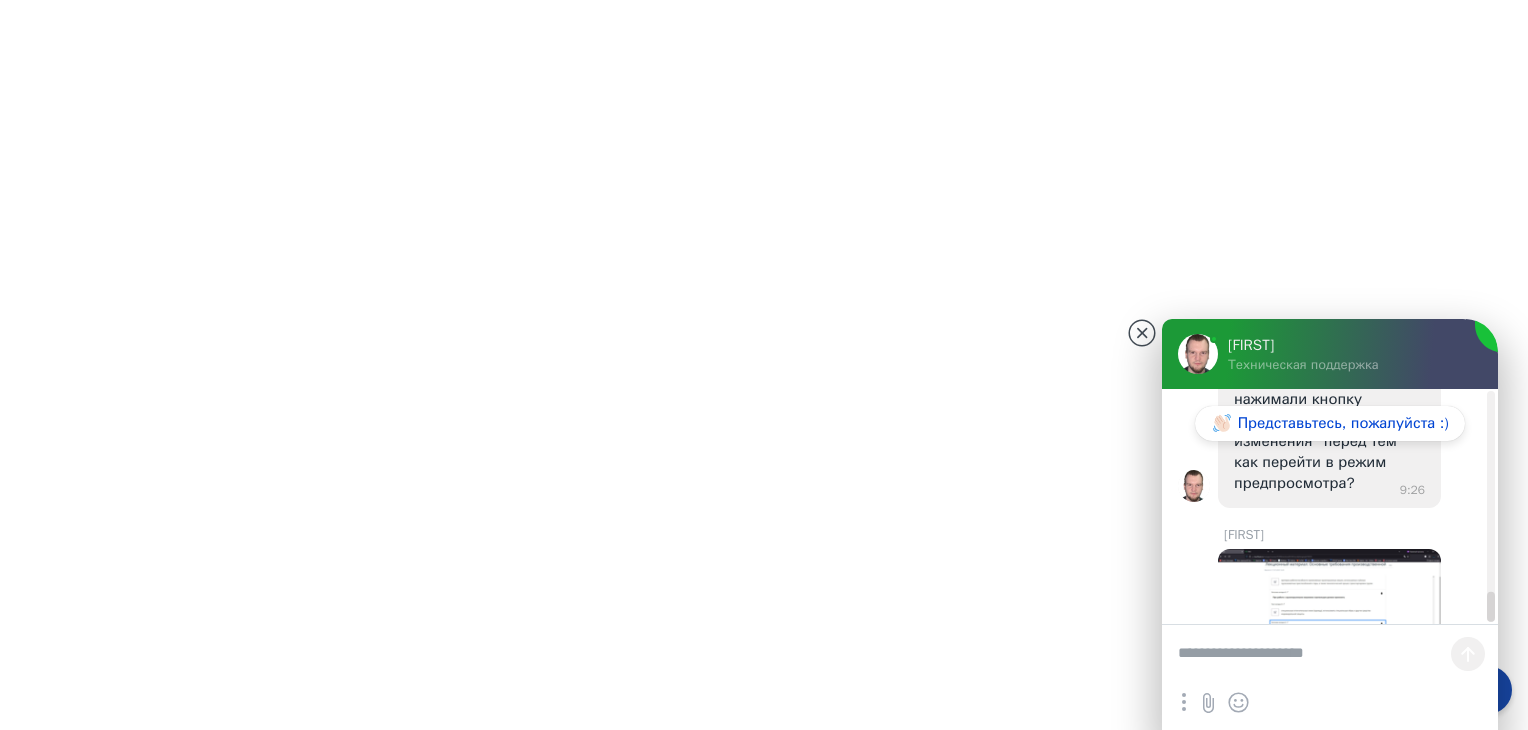 scroll, scrollTop: 3302, scrollLeft: 0, axis: vertical 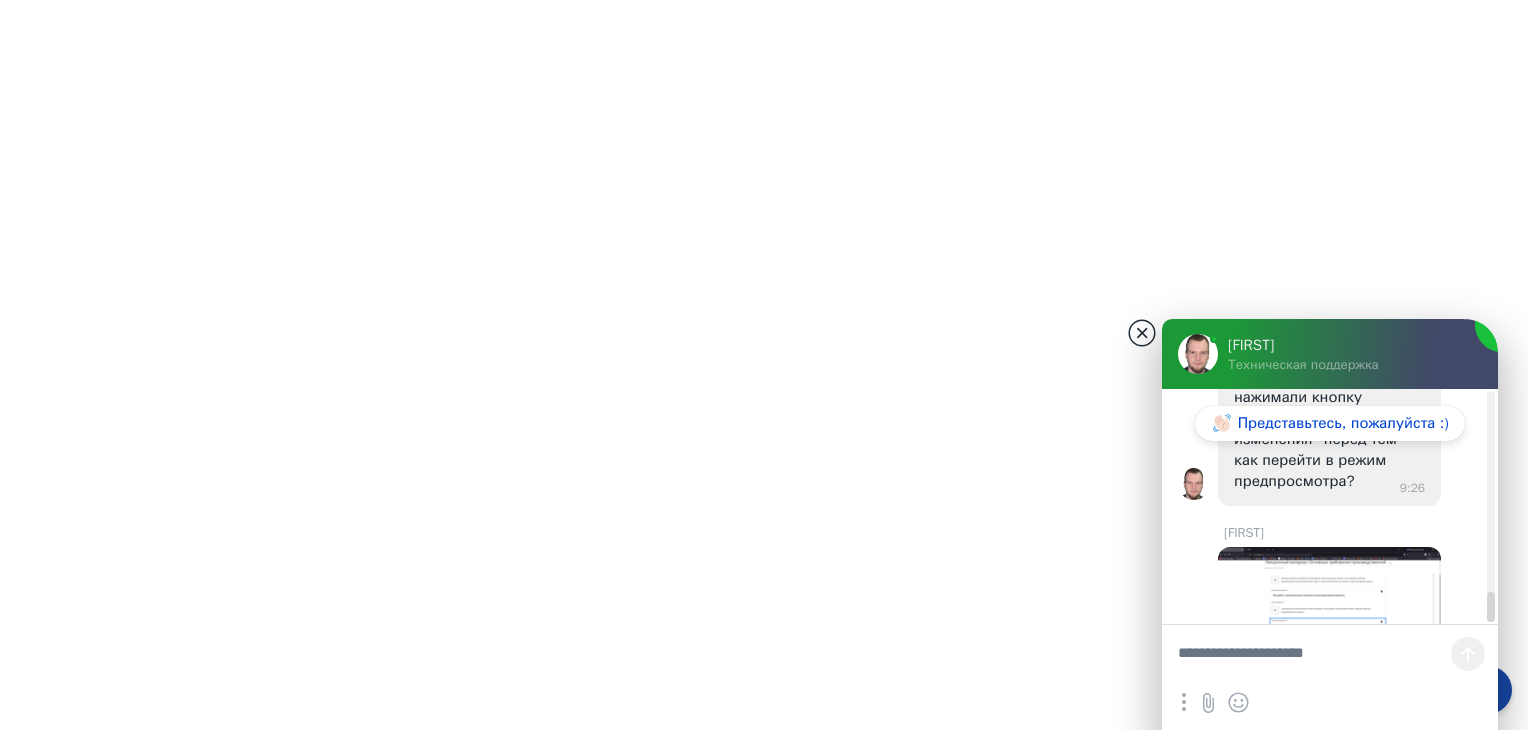 click at bounding box center (1142, 333) 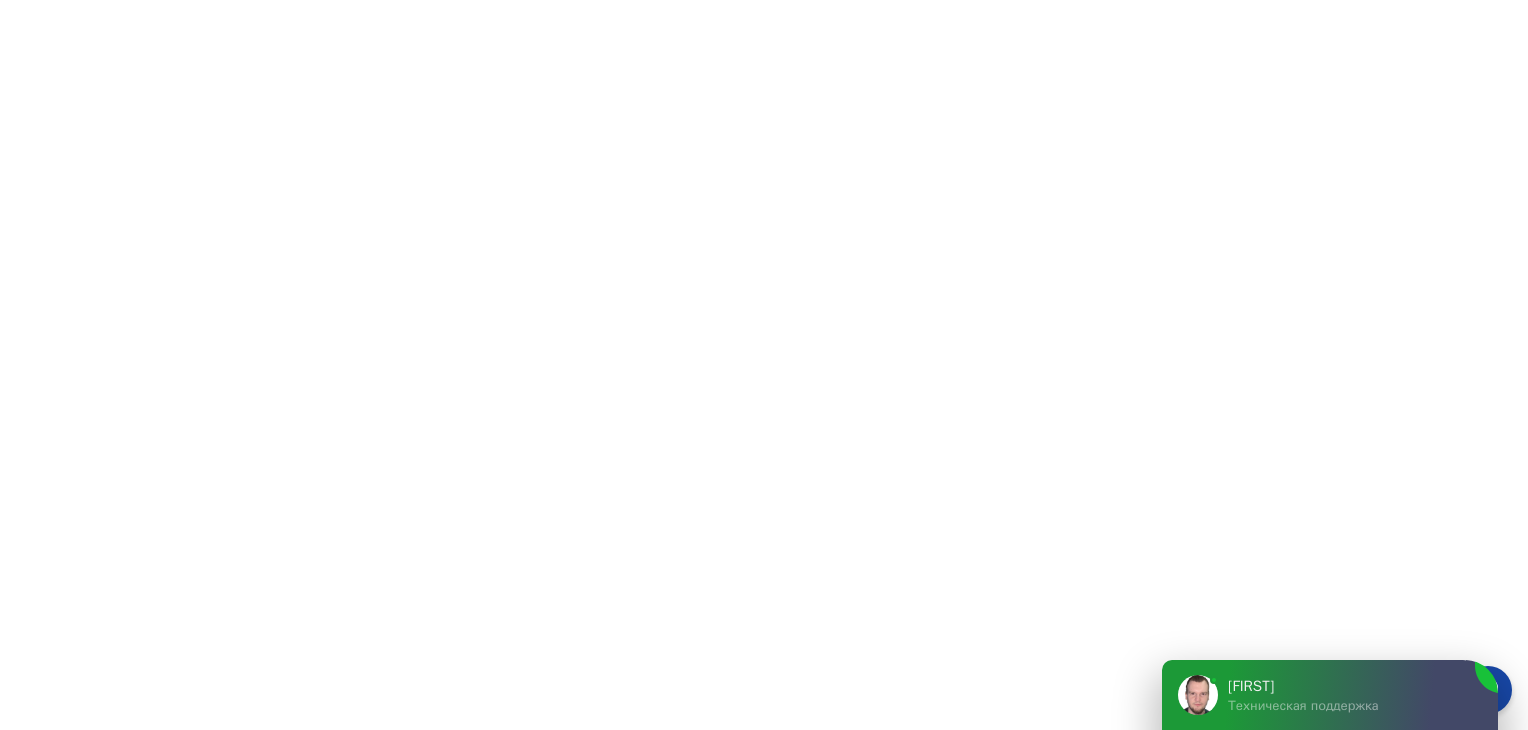 click on "[FIRST] [DEPARTMENT]" at bounding box center [1355, 695] 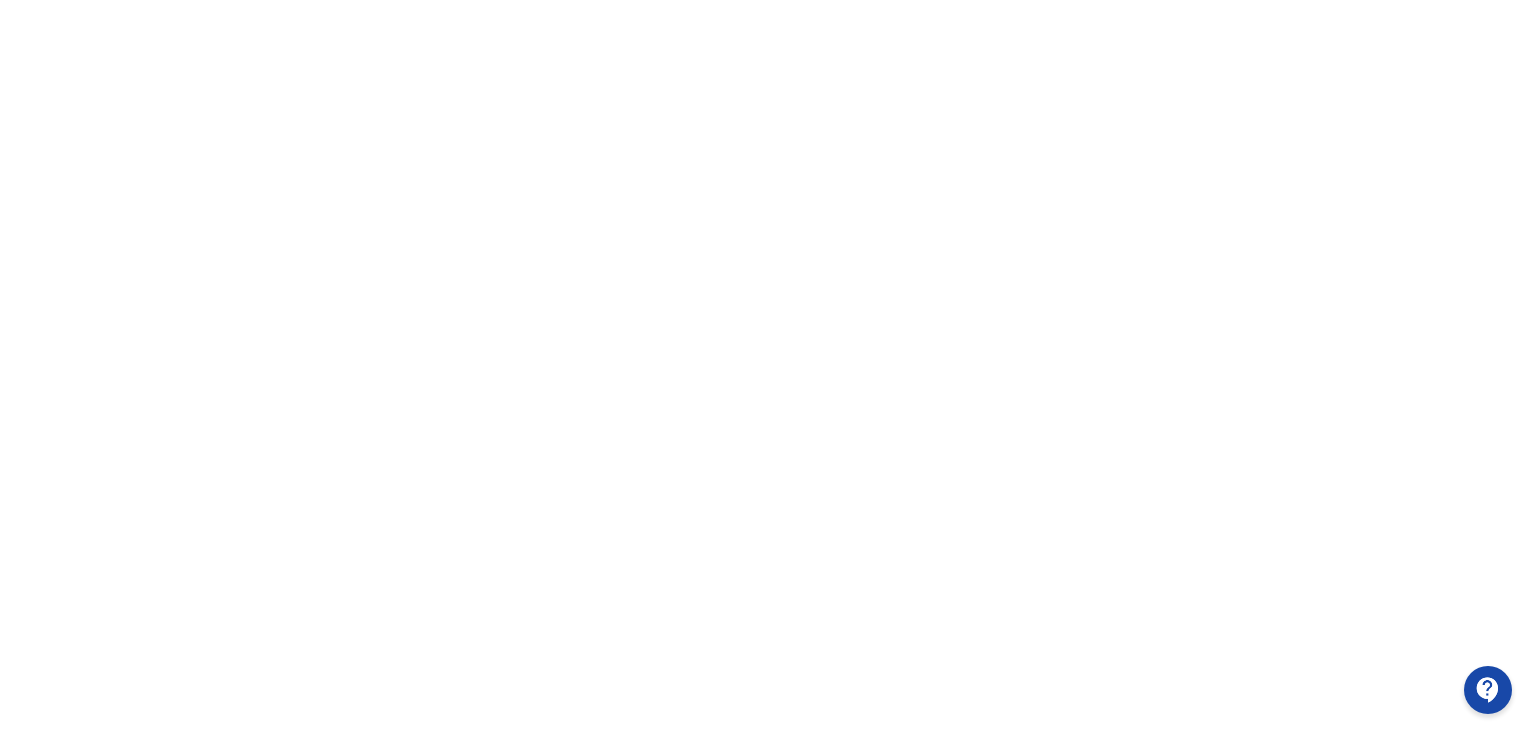 click at bounding box center [1488, 690] 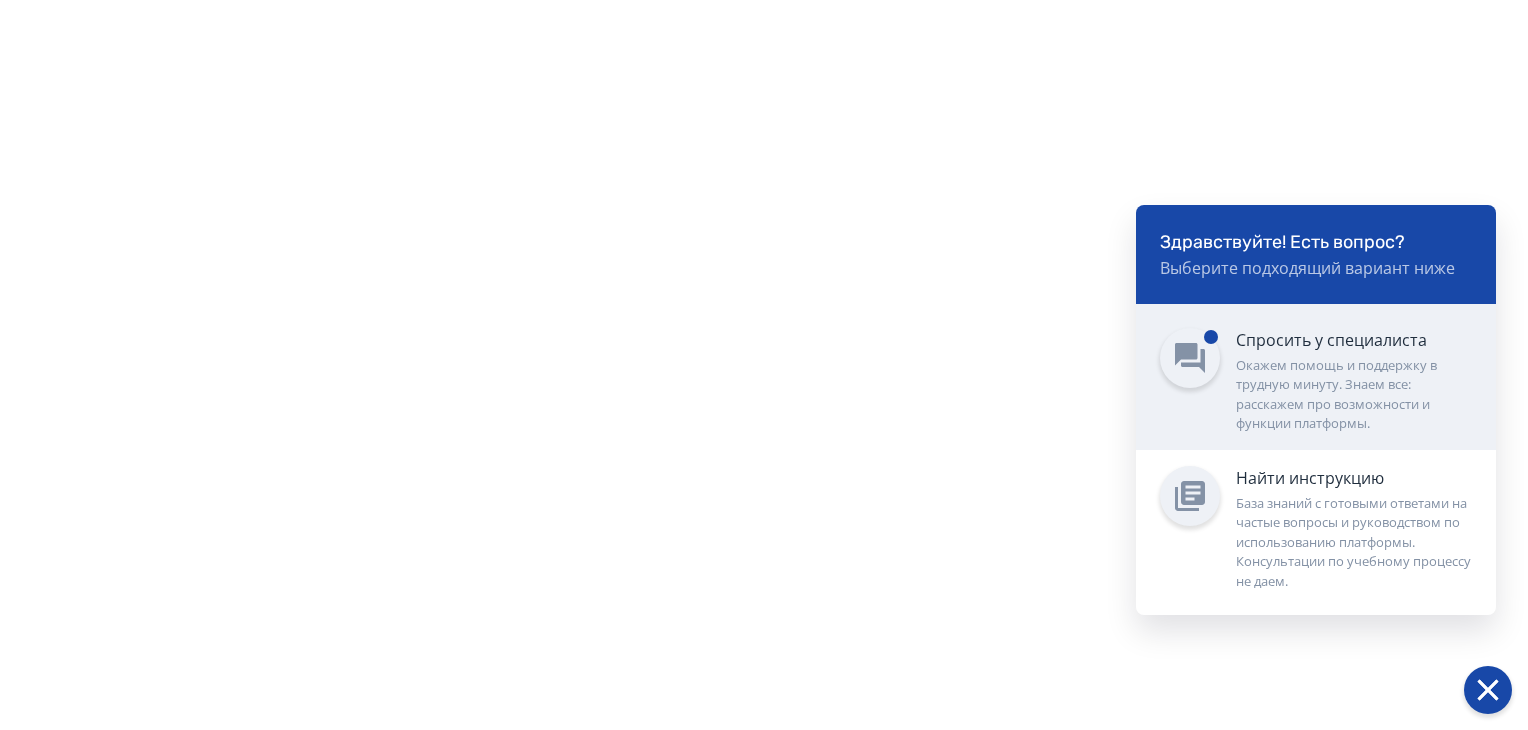 click on "Окажем помощь и поддержку в трудную минуту. Знаем все: расскажем про возможности и функции платформы." at bounding box center [1354, 395] 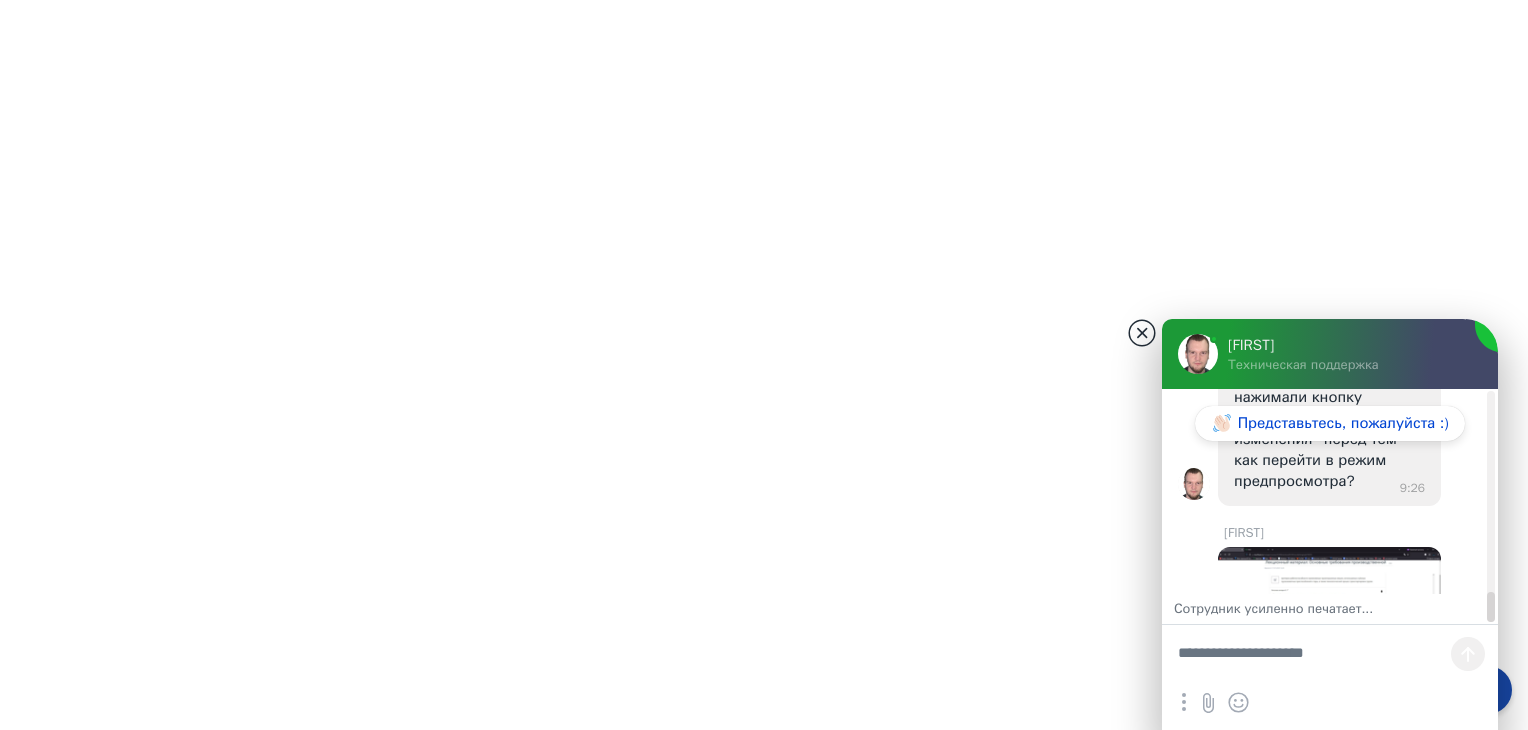 click at bounding box center (1142, 333) 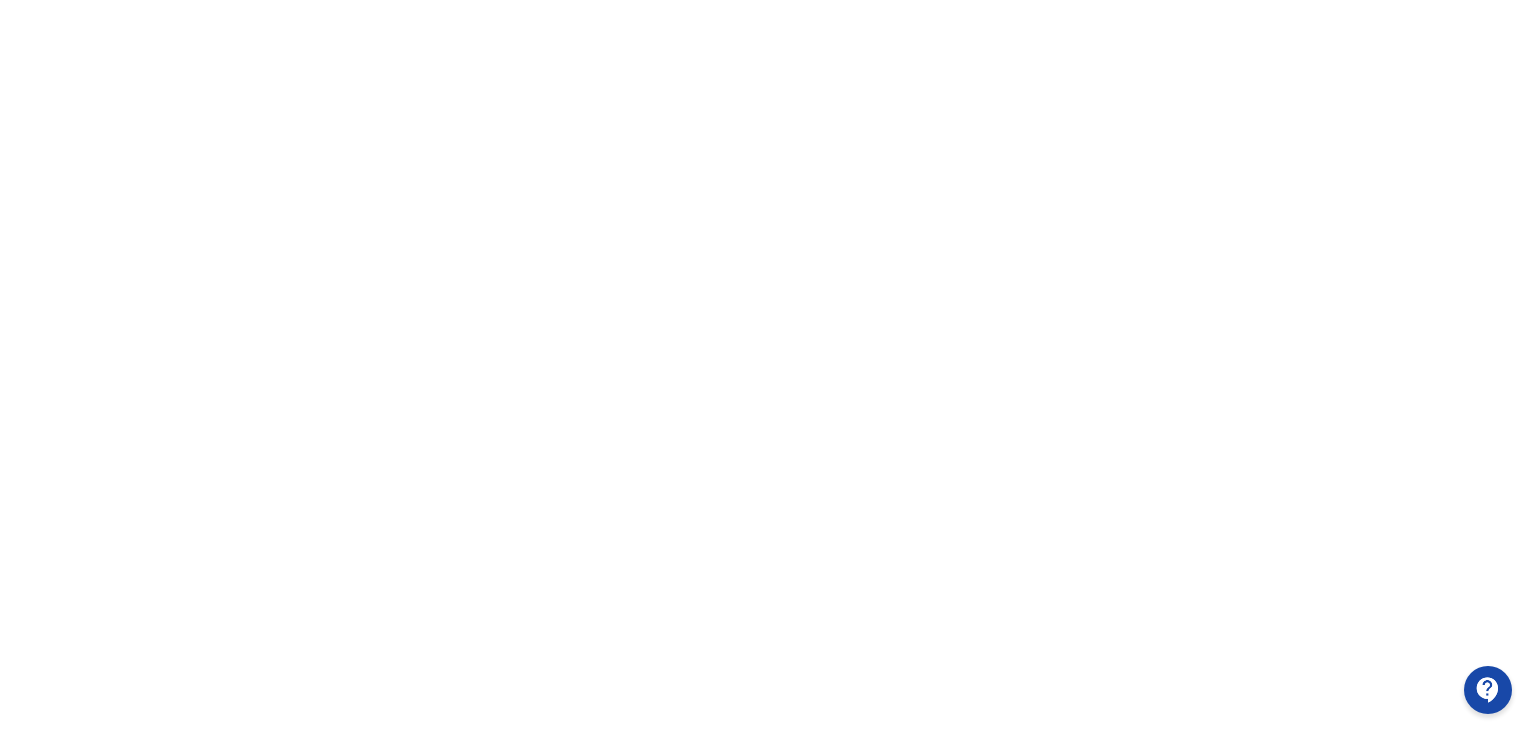 click at bounding box center (1488, 690) 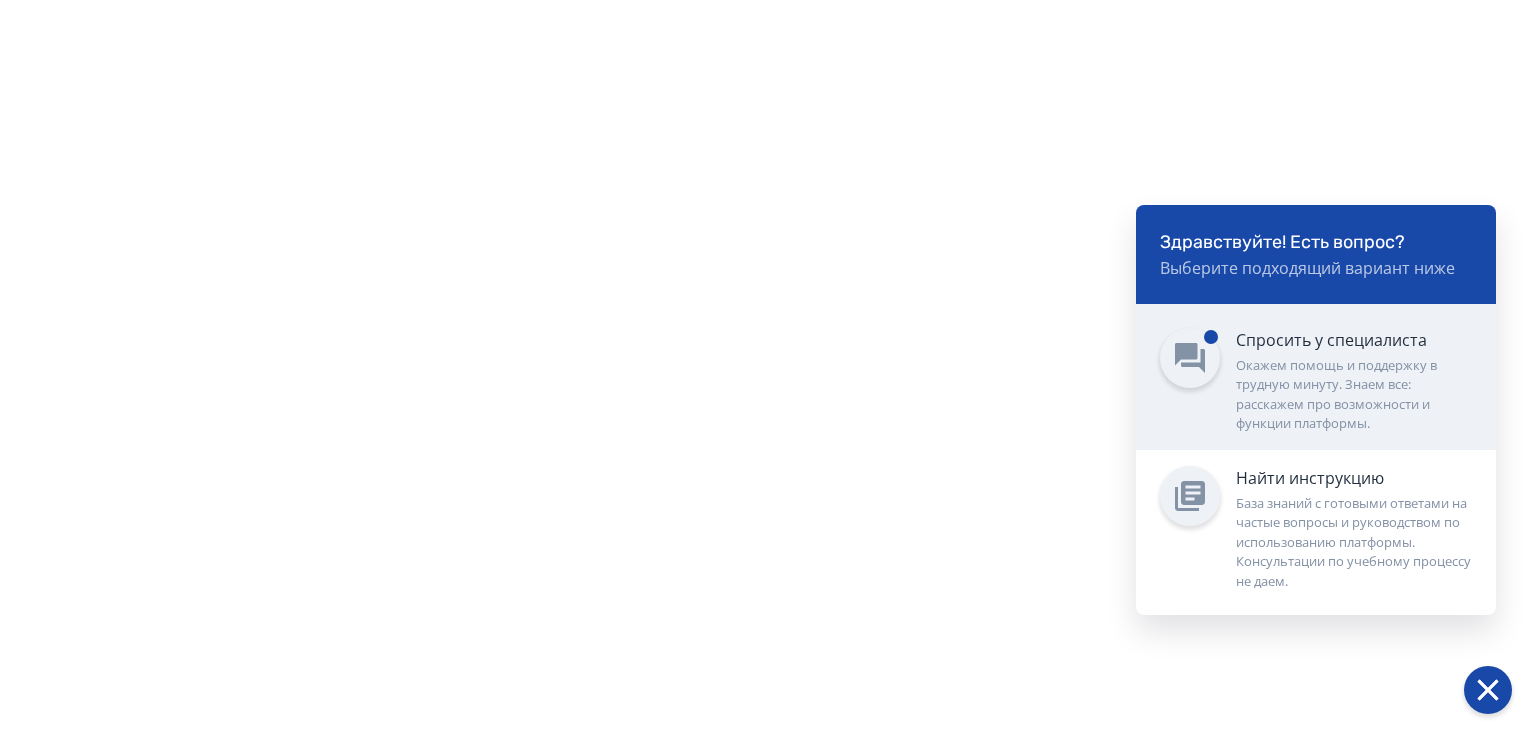 click on "Спросить у специалиста" at bounding box center (1354, 340) 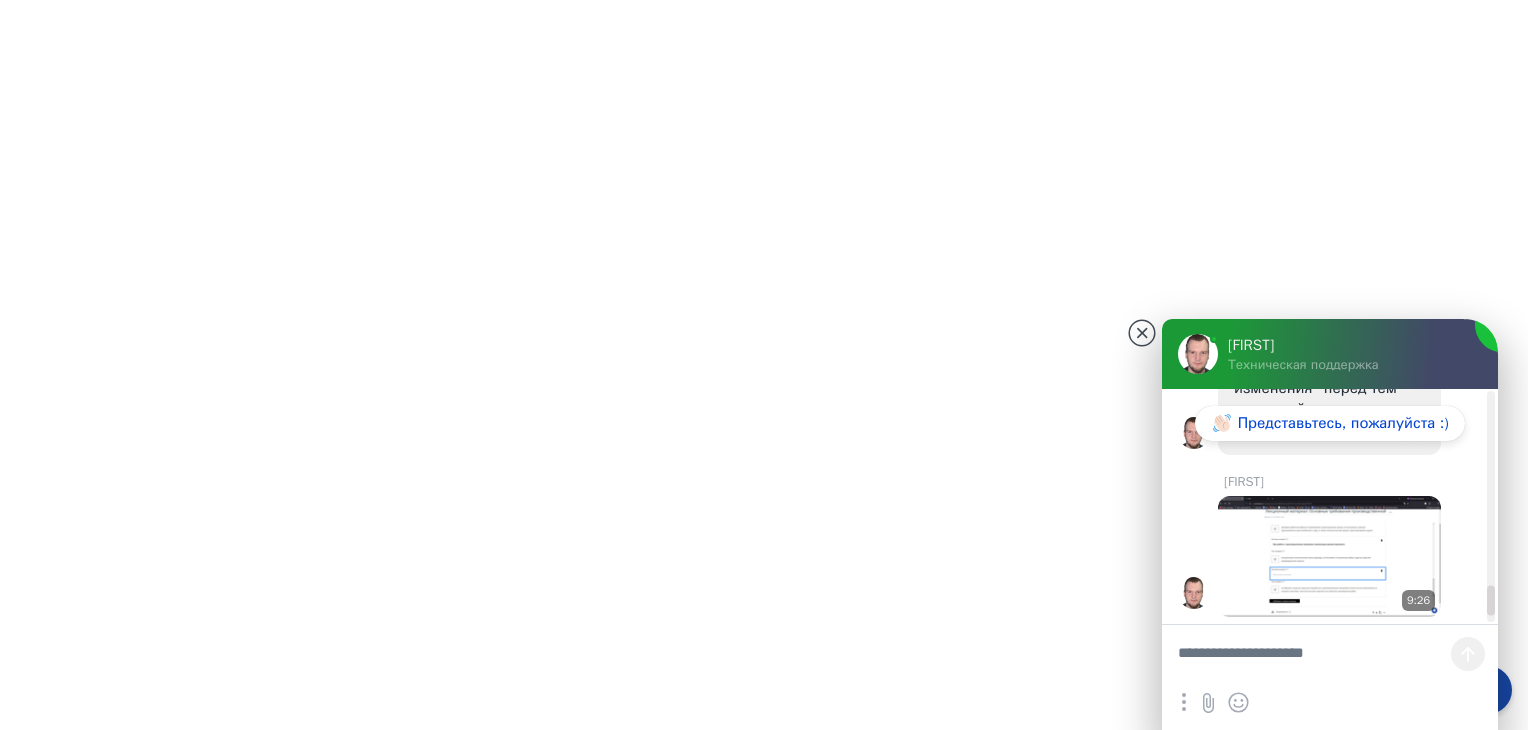 scroll, scrollTop: 3427, scrollLeft: 0, axis: vertical 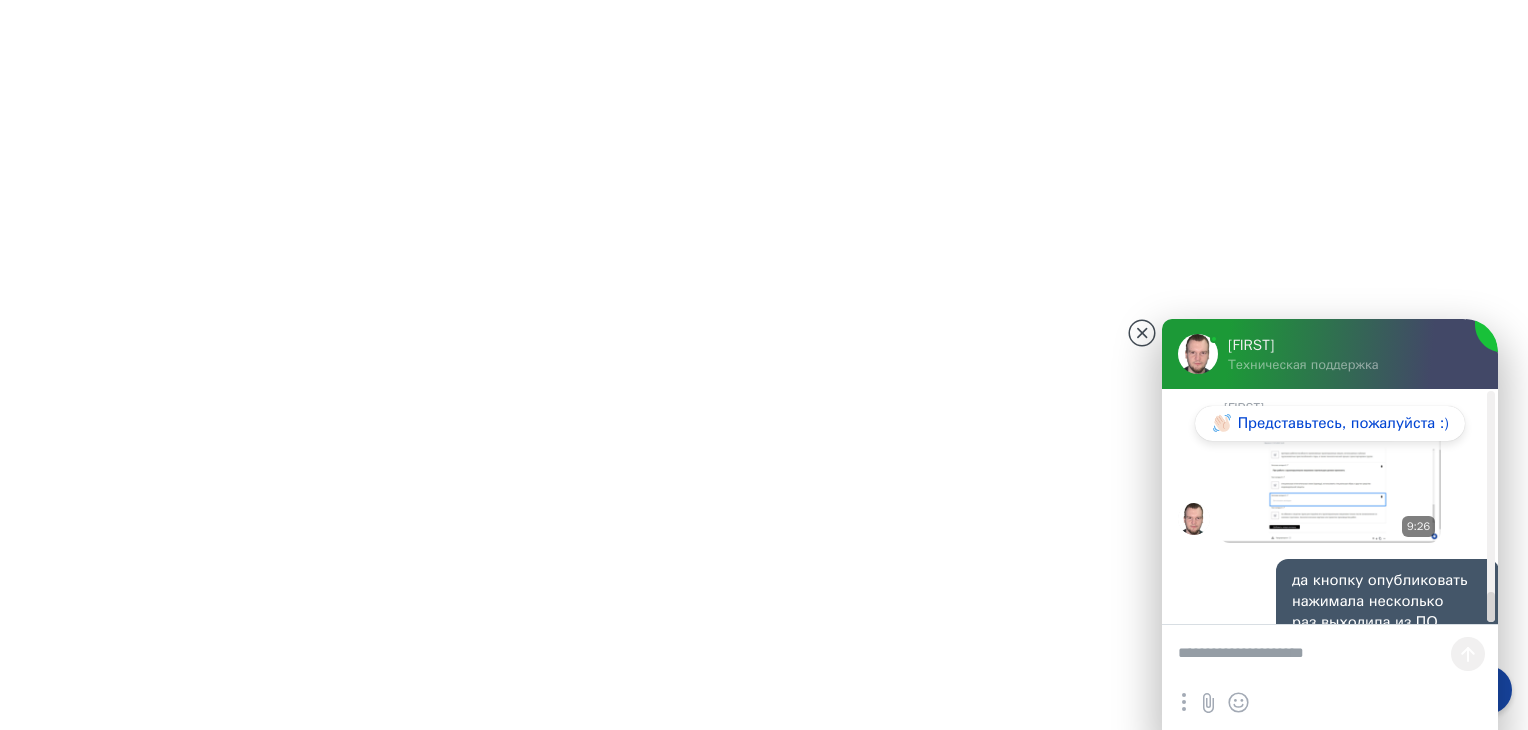 click at bounding box center (1330, 655) 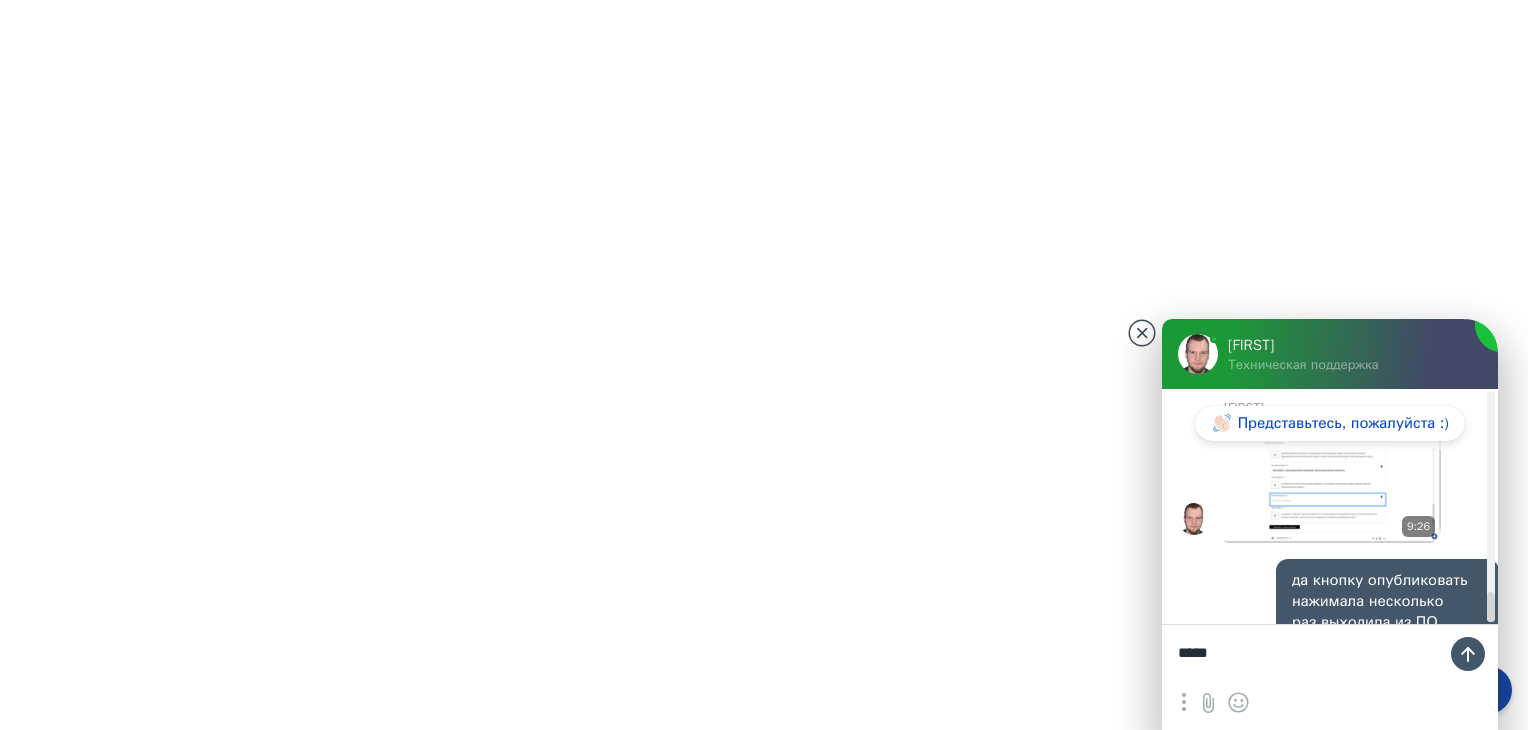 type on "******" 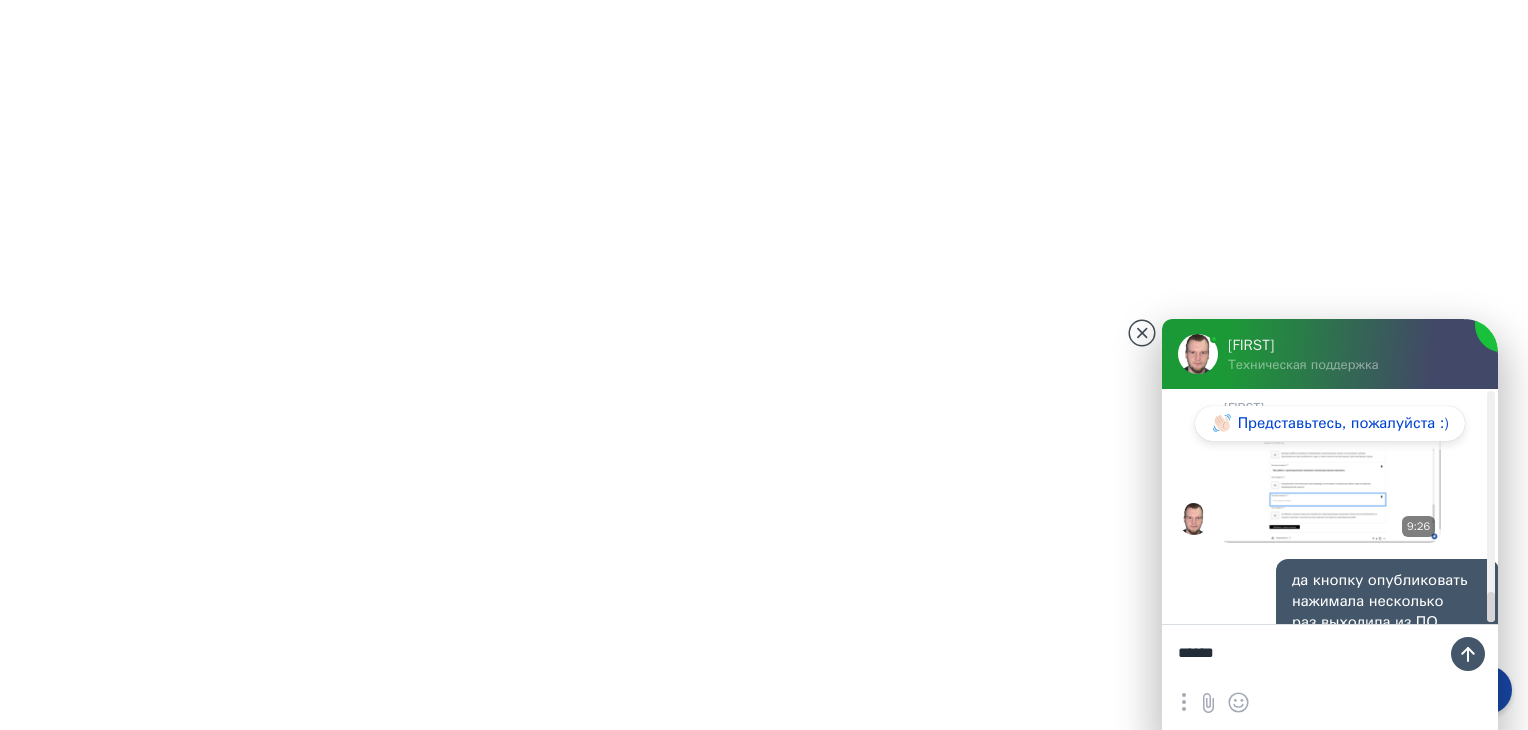 type 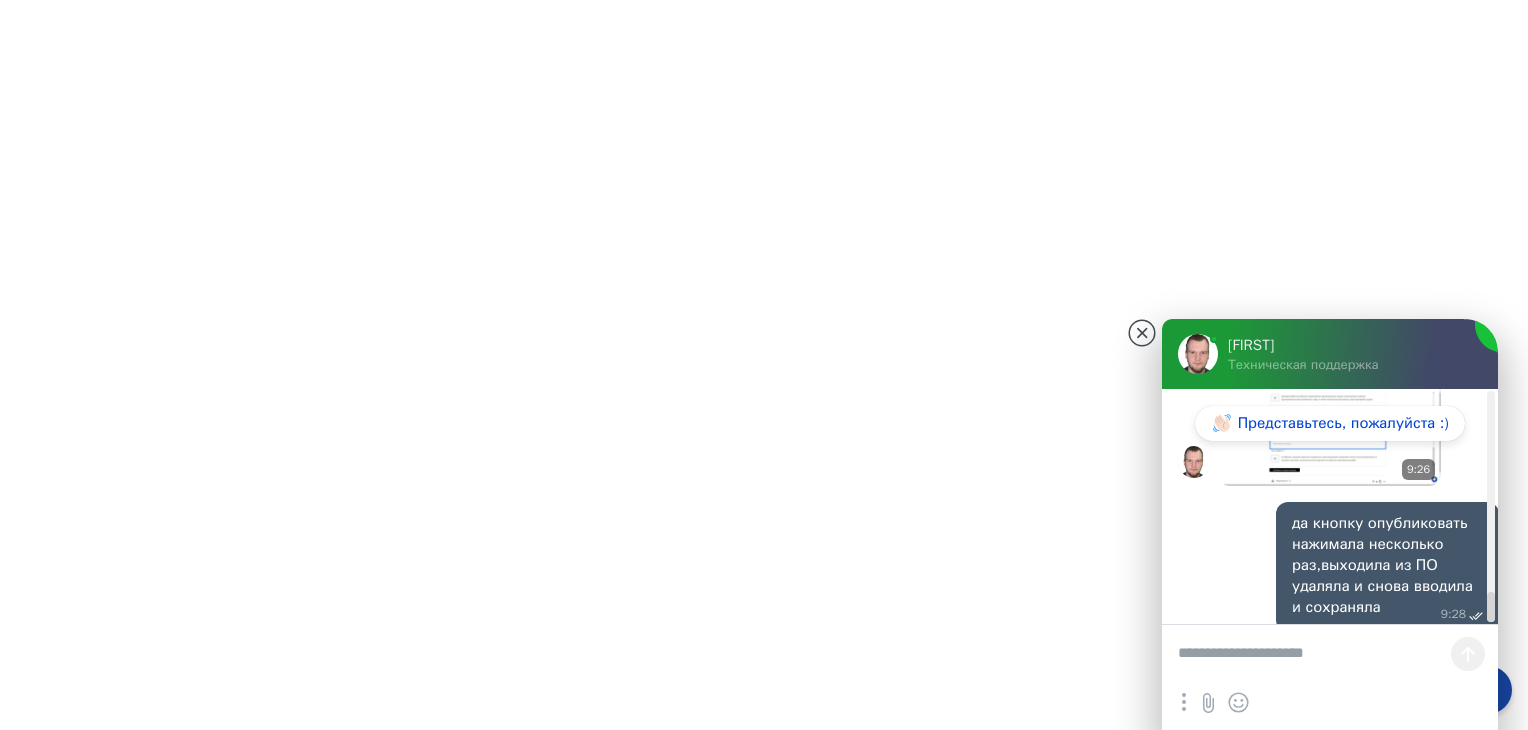 scroll, scrollTop: 3489, scrollLeft: 0, axis: vertical 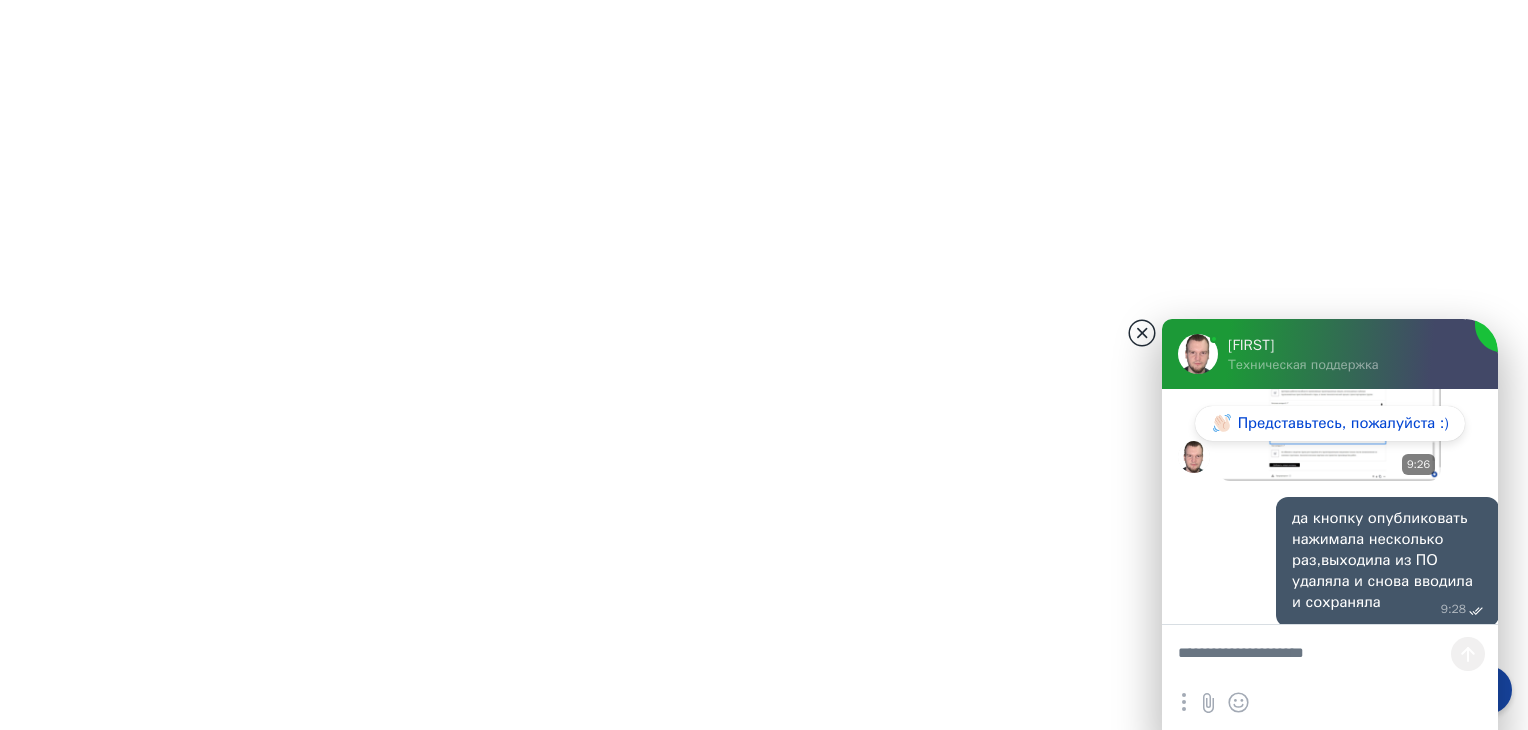 click at bounding box center [1142, 333] 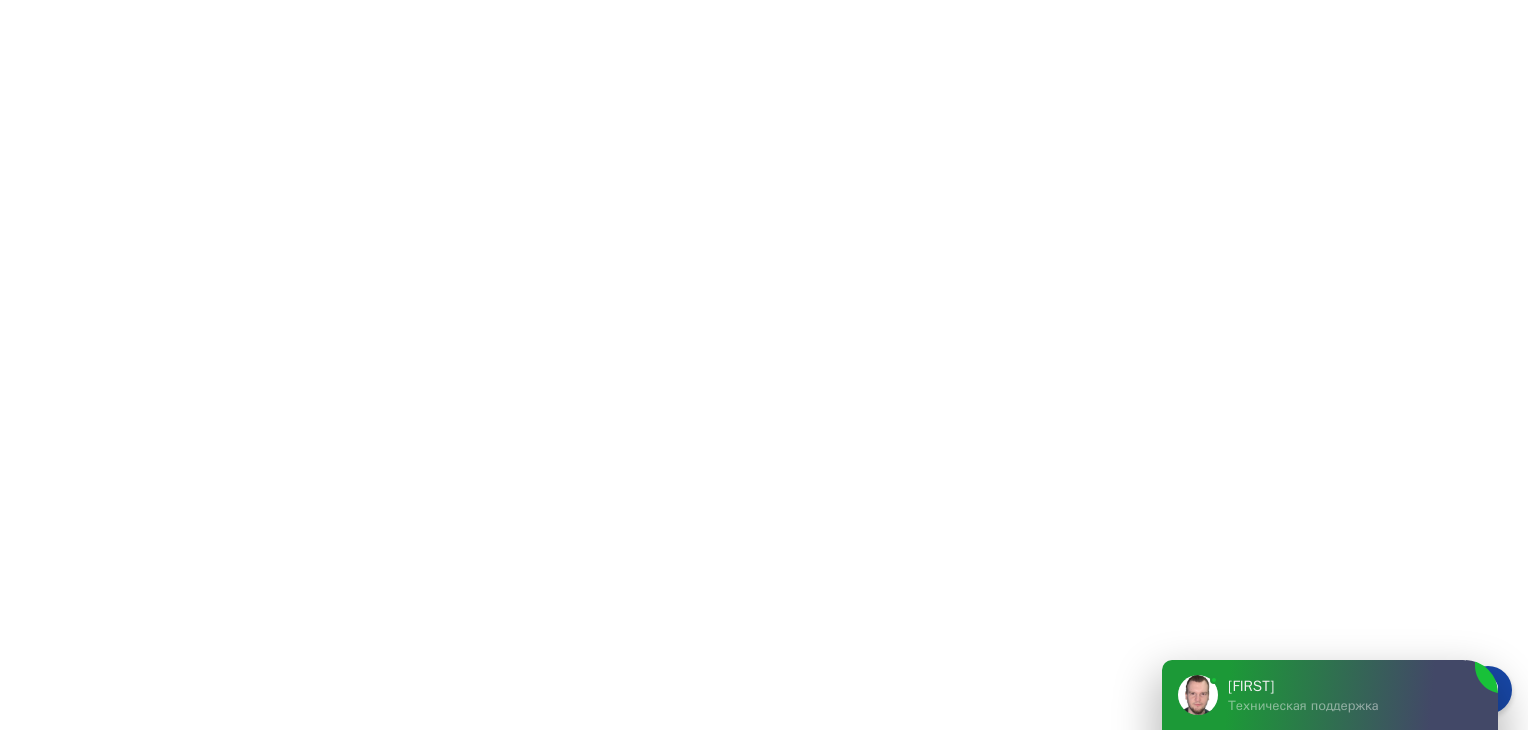 click on "[FIRST] [DEPARTMENT]" at bounding box center (1355, 695) 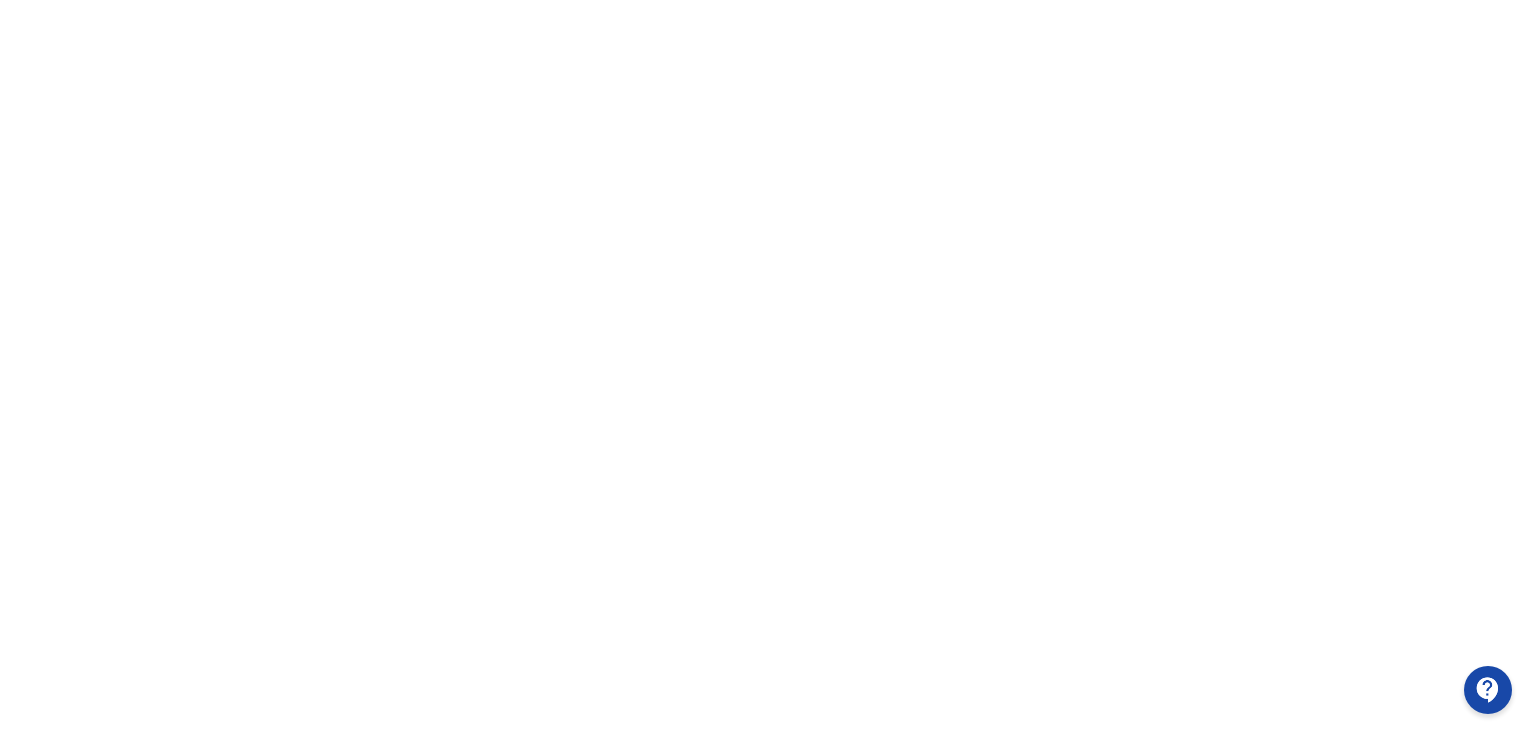 click at bounding box center (1488, 690) 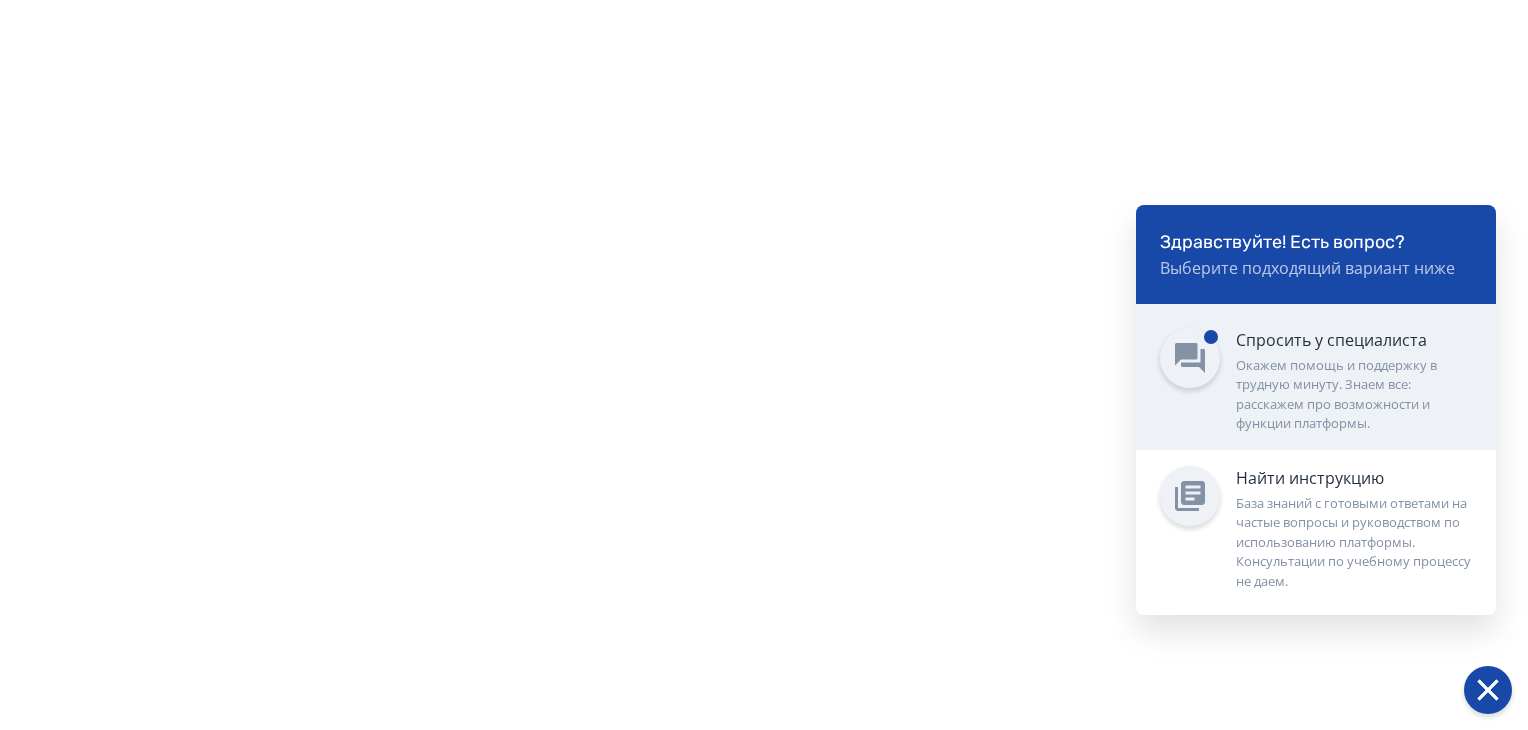 click on "Окажем помощь и поддержку в трудную минуту. Знаем все: расскажем про возможности и функции платформы." at bounding box center (1354, 395) 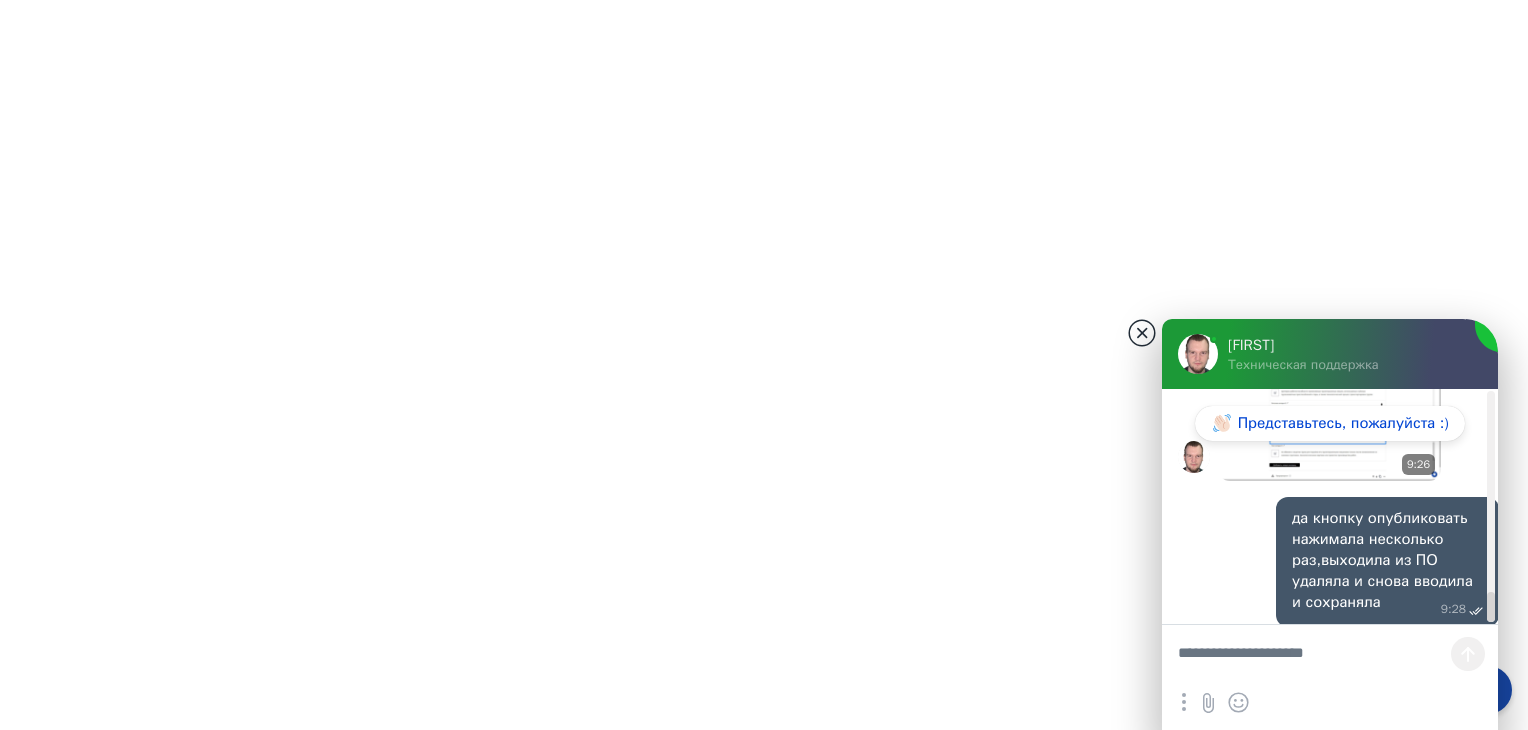 click at bounding box center (1142, 333) 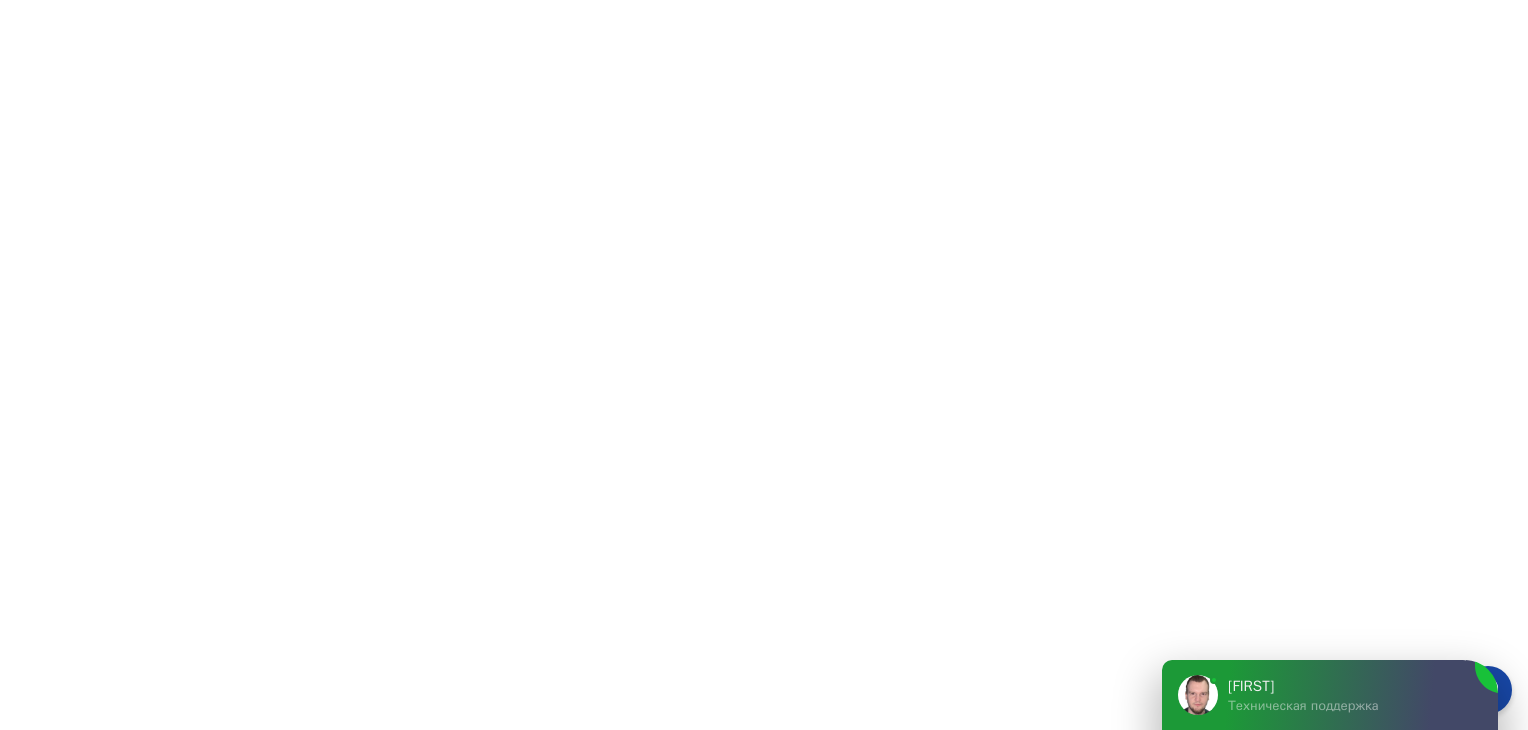 scroll, scrollTop: 422, scrollLeft: 0, axis: vertical 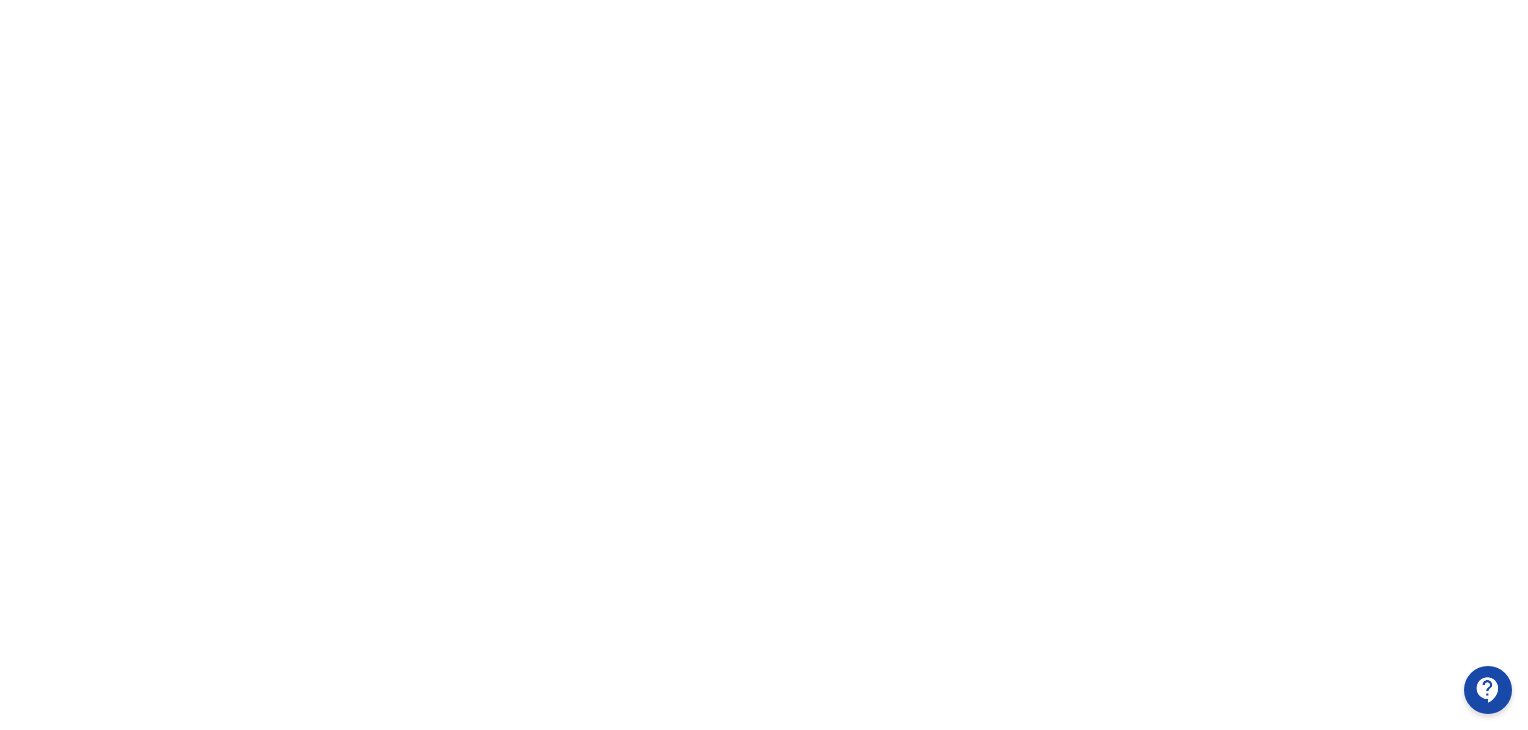 click at bounding box center [1488, 690] 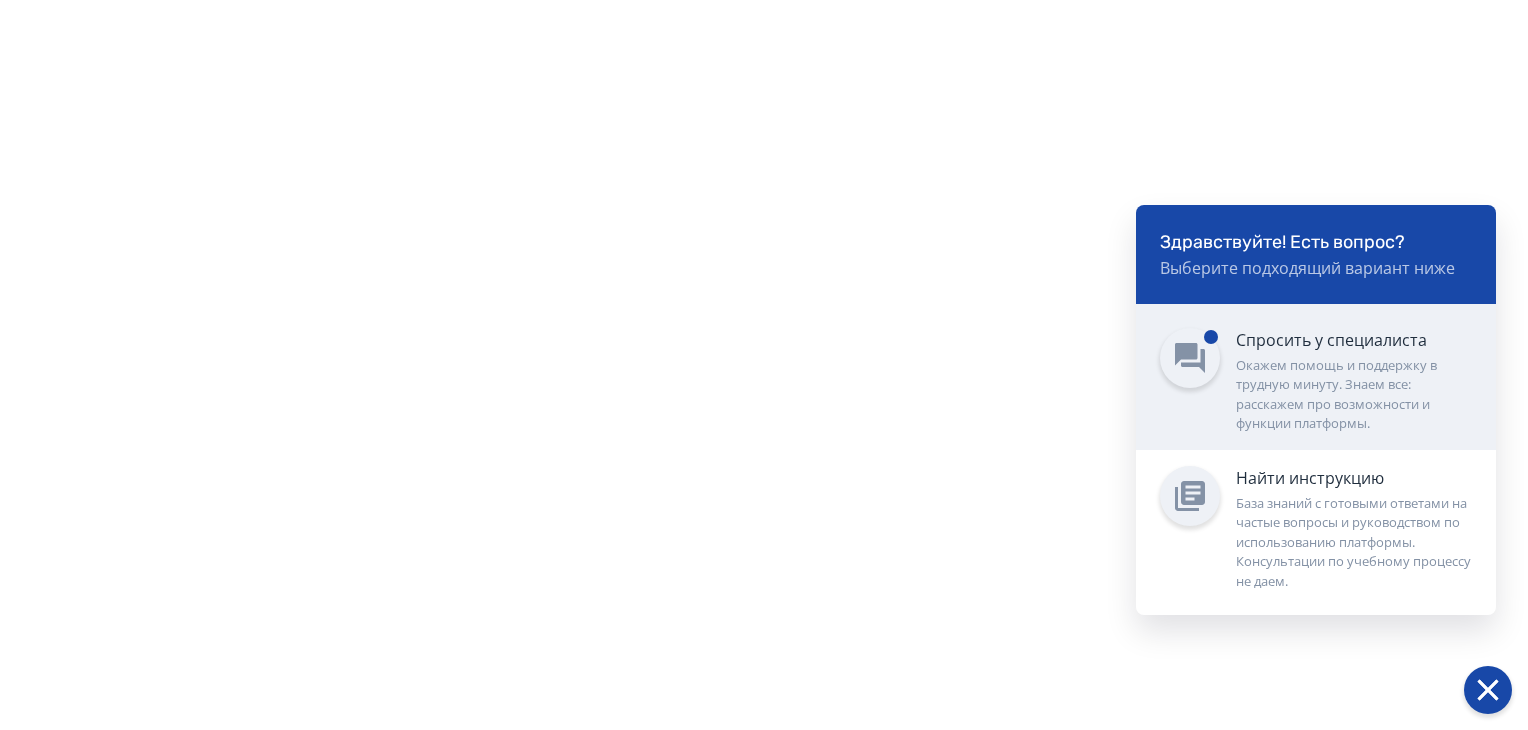 click on "Окажем помощь и поддержку в трудную минуту. Знаем все: расскажем про возможности и функции платформы." at bounding box center [1354, 395] 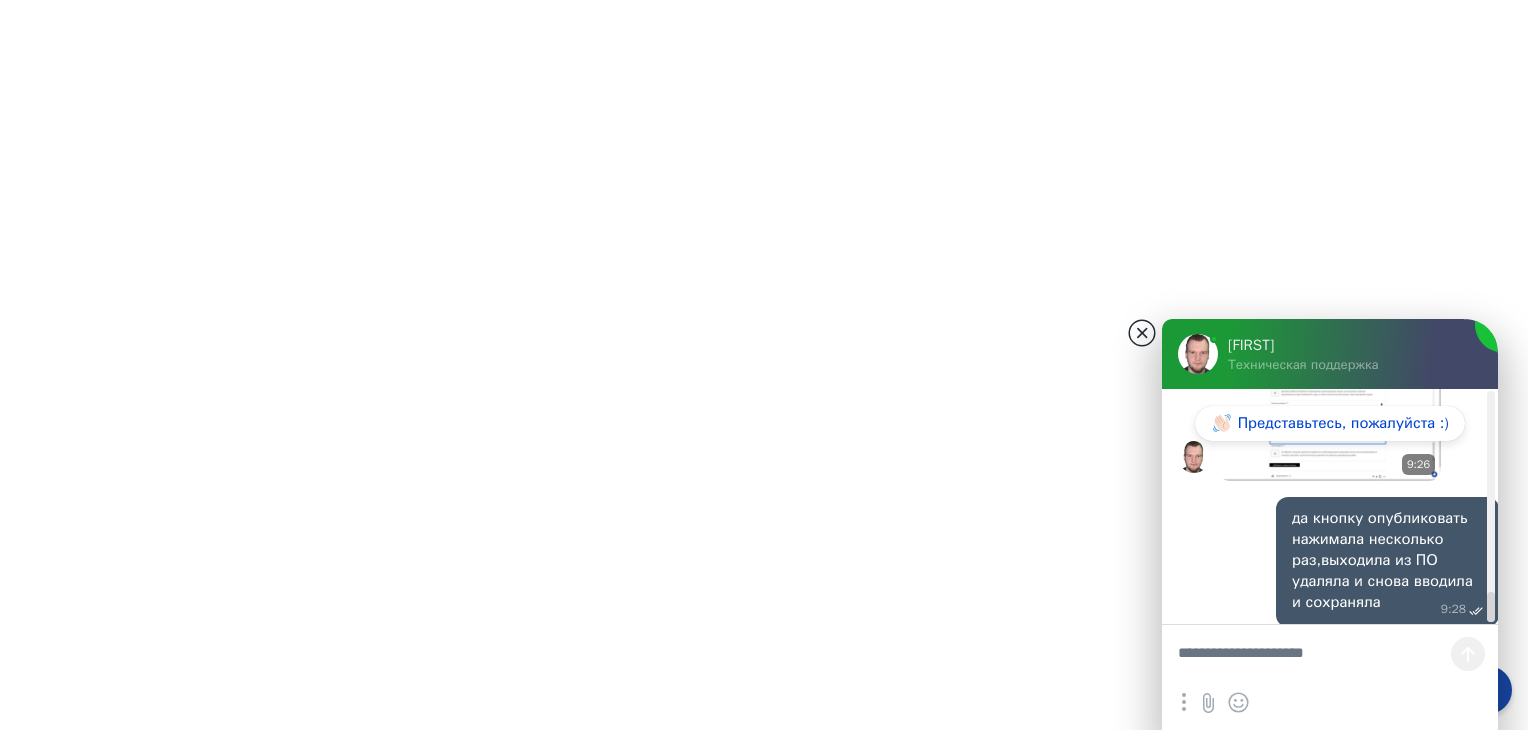 click at bounding box center (1142, 333) 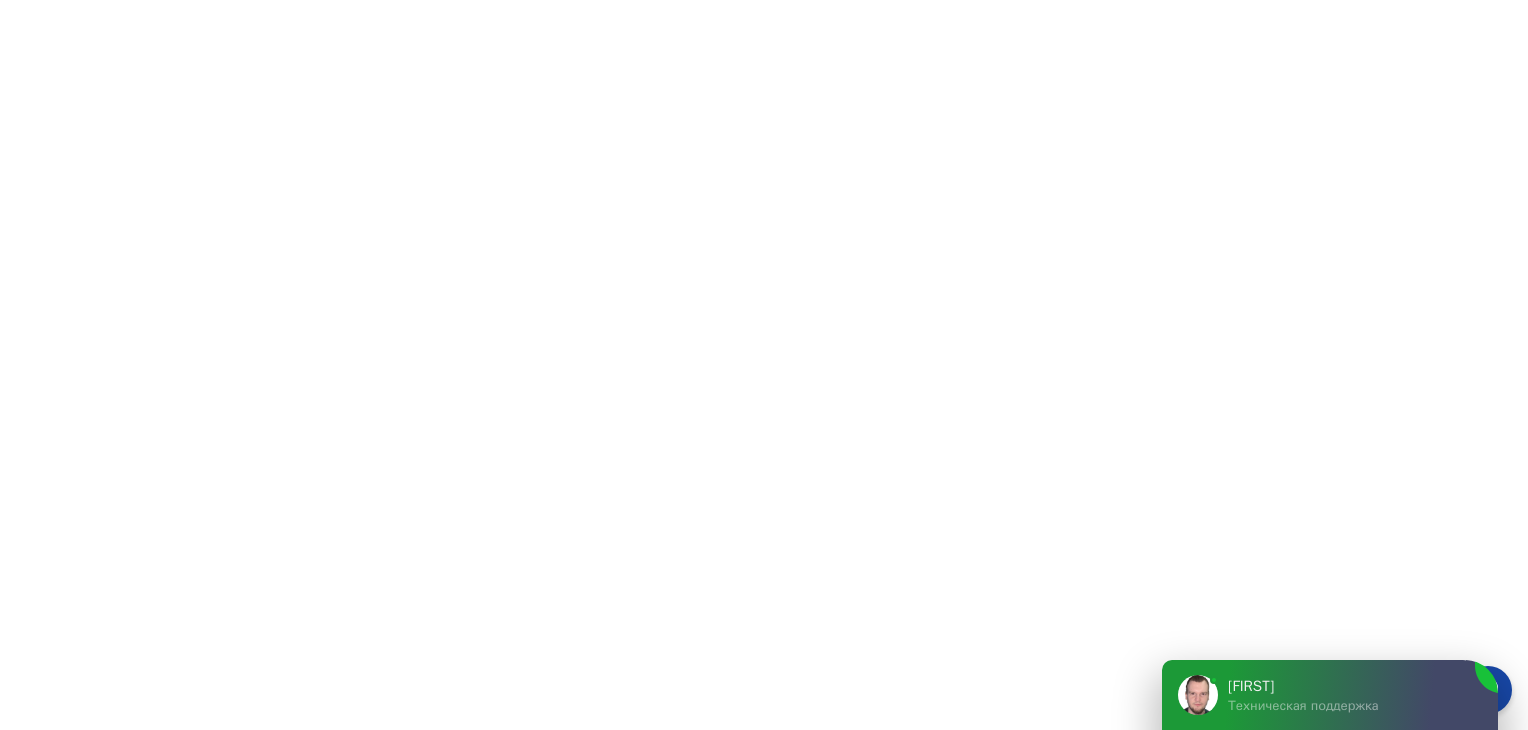click on "[FIRST]" at bounding box center (1348, 686) 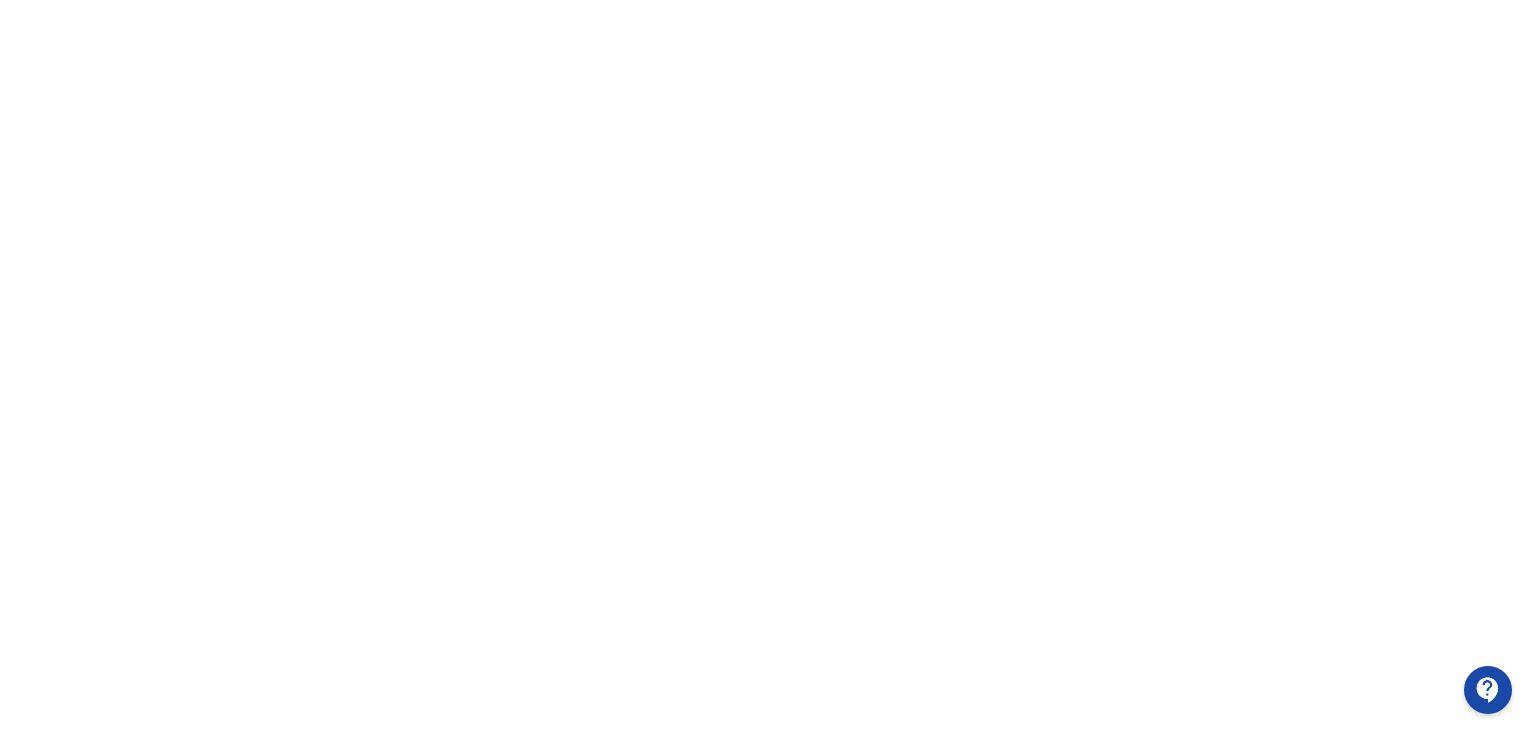 click at bounding box center [1488, 690] 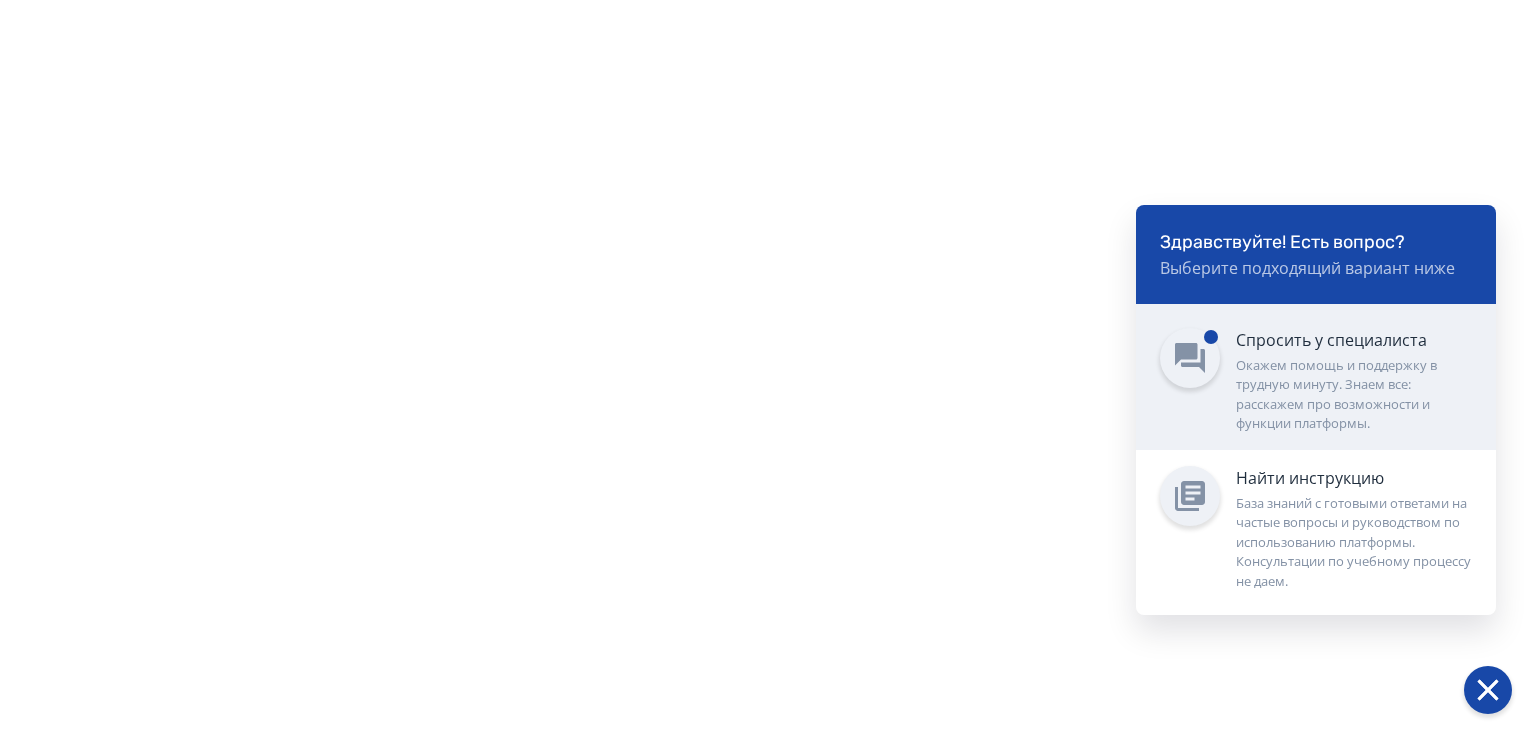 click on "Окажем помощь и поддержку в трудную минуту. Знаем все: расскажем про возможности и функции платформы." at bounding box center [1354, 395] 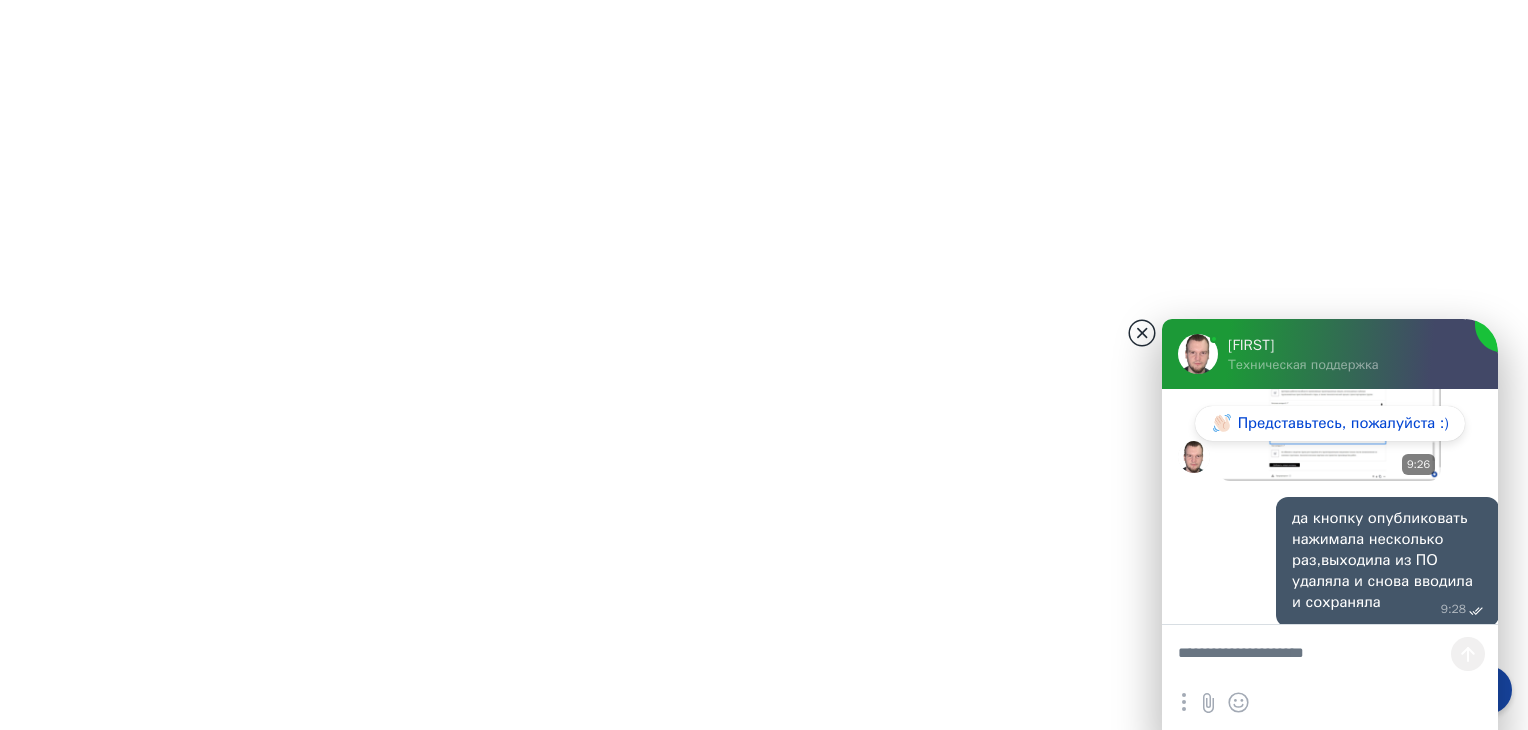 click at bounding box center (1142, 333) 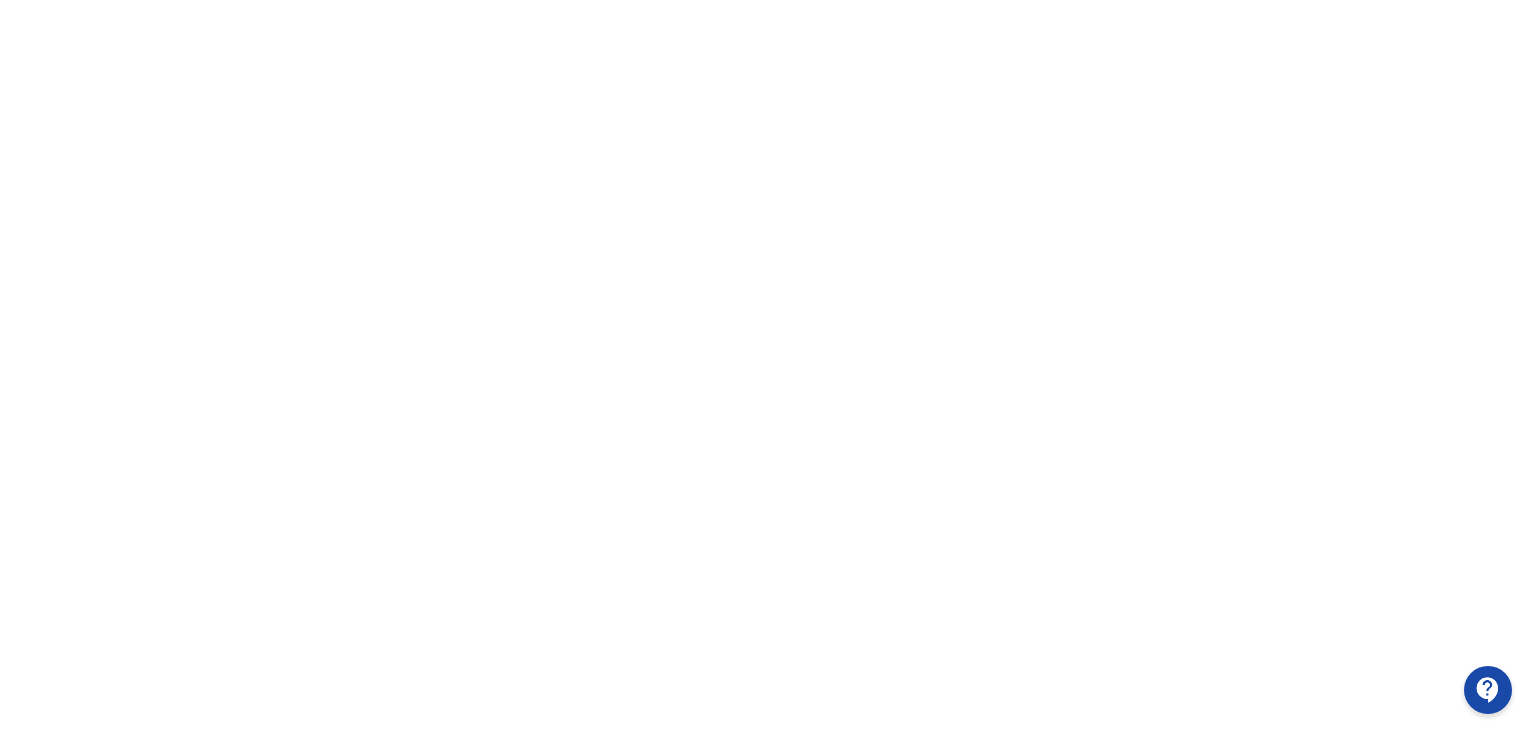 click at bounding box center [1488, 690] 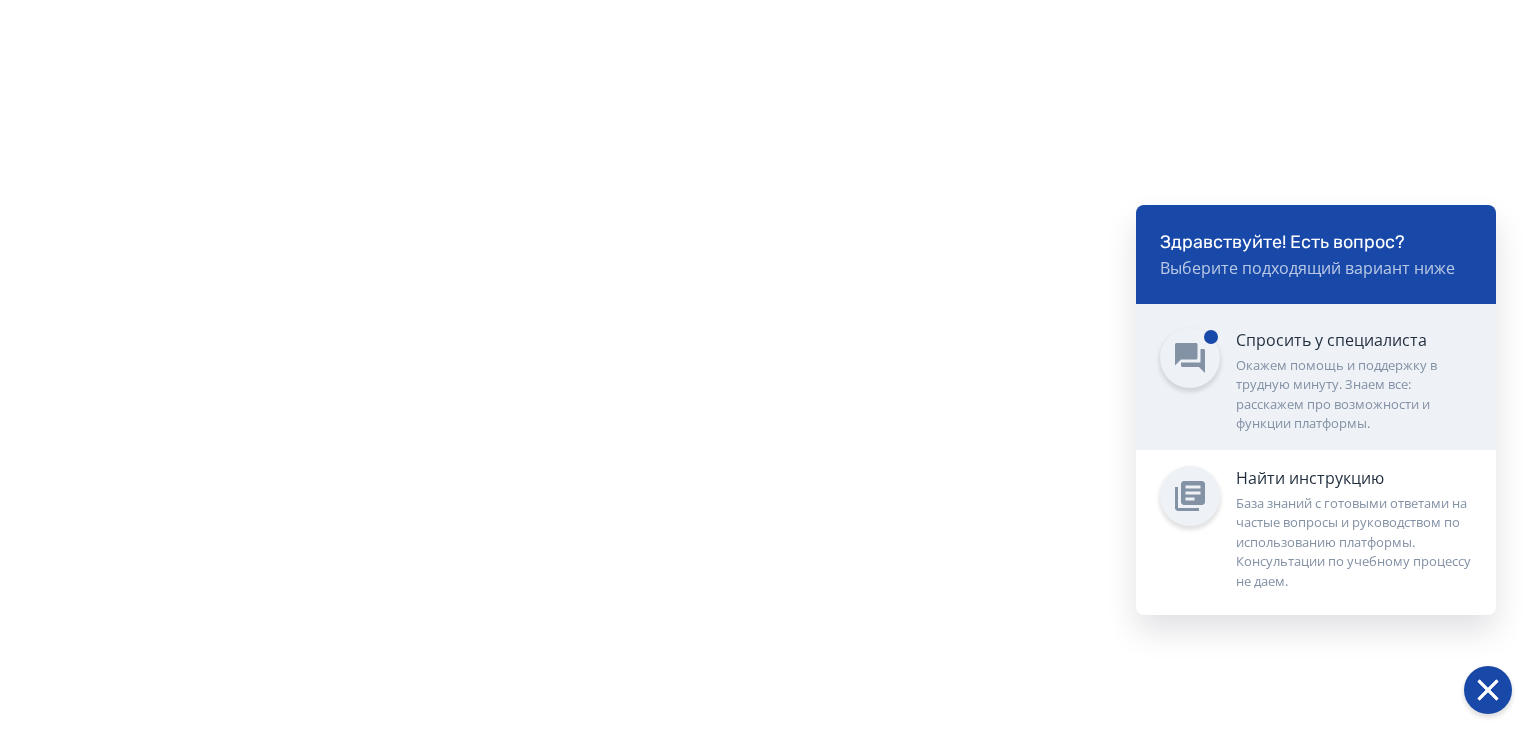 click on "Окажем помощь и поддержку в трудную минуту. Знаем все: расскажем про возможности и функции платформы." at bounding box center (1354, 395) 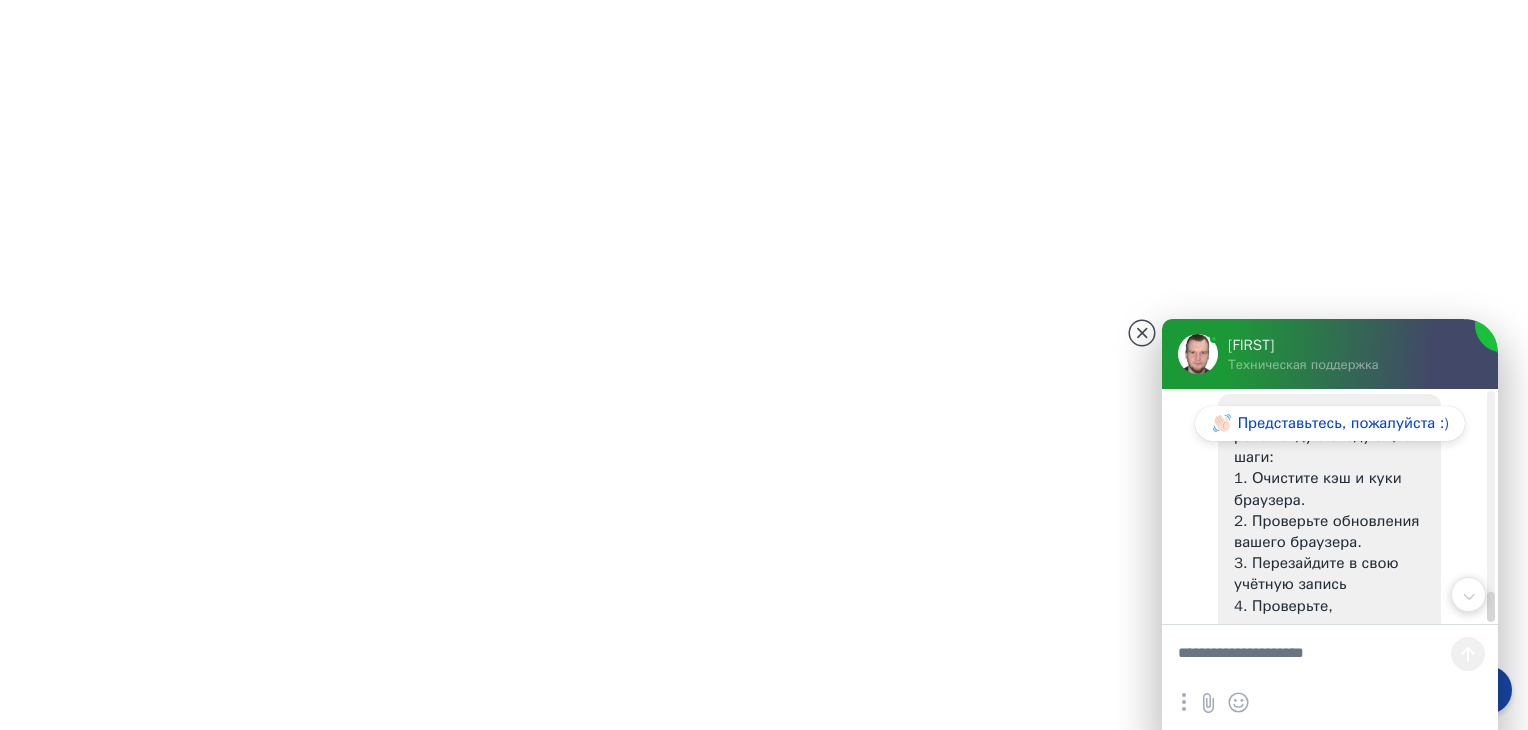 scroll, scrollTop: 4120, scrollLeft: 0, axis: vertical 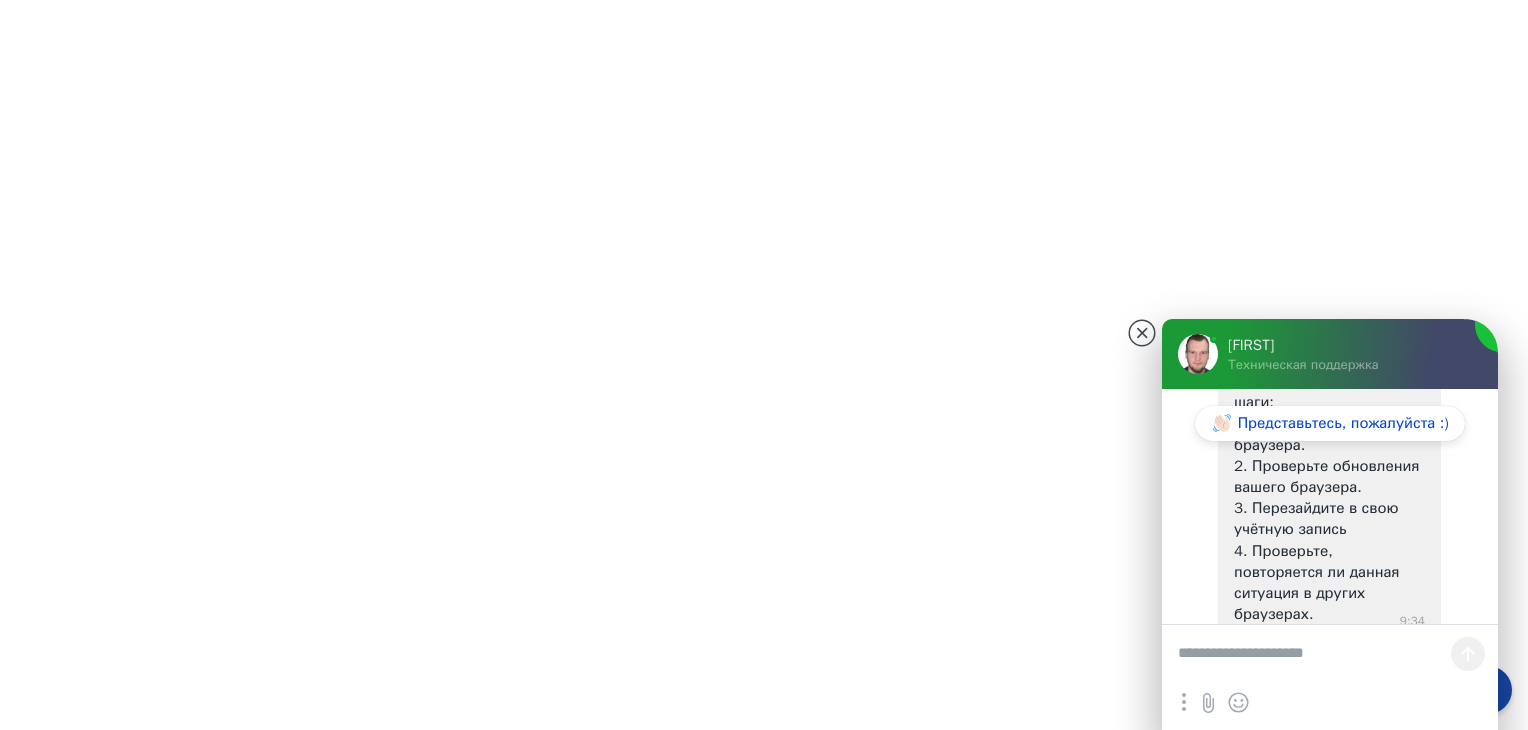 click at bounding box center [1330, 655] 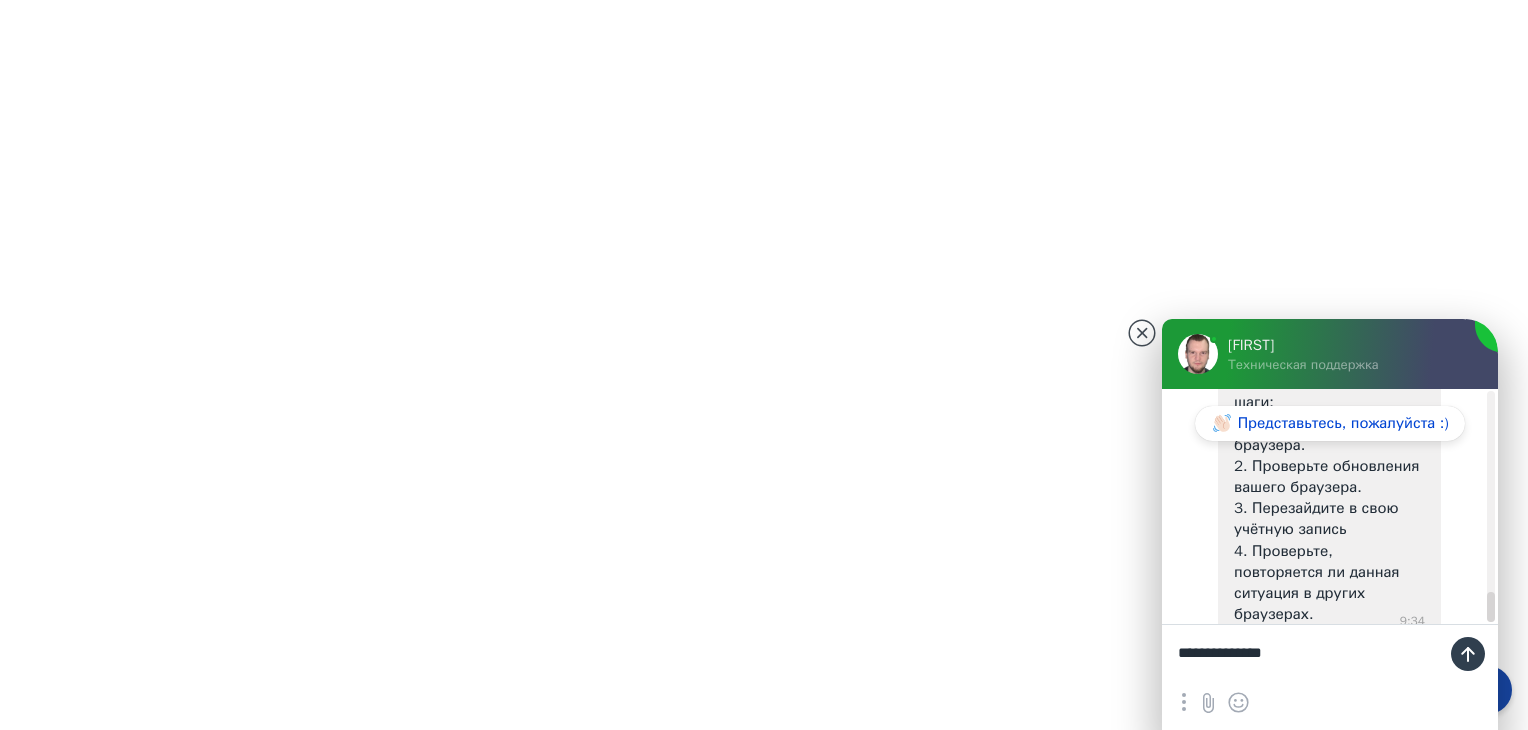 type on "**********" 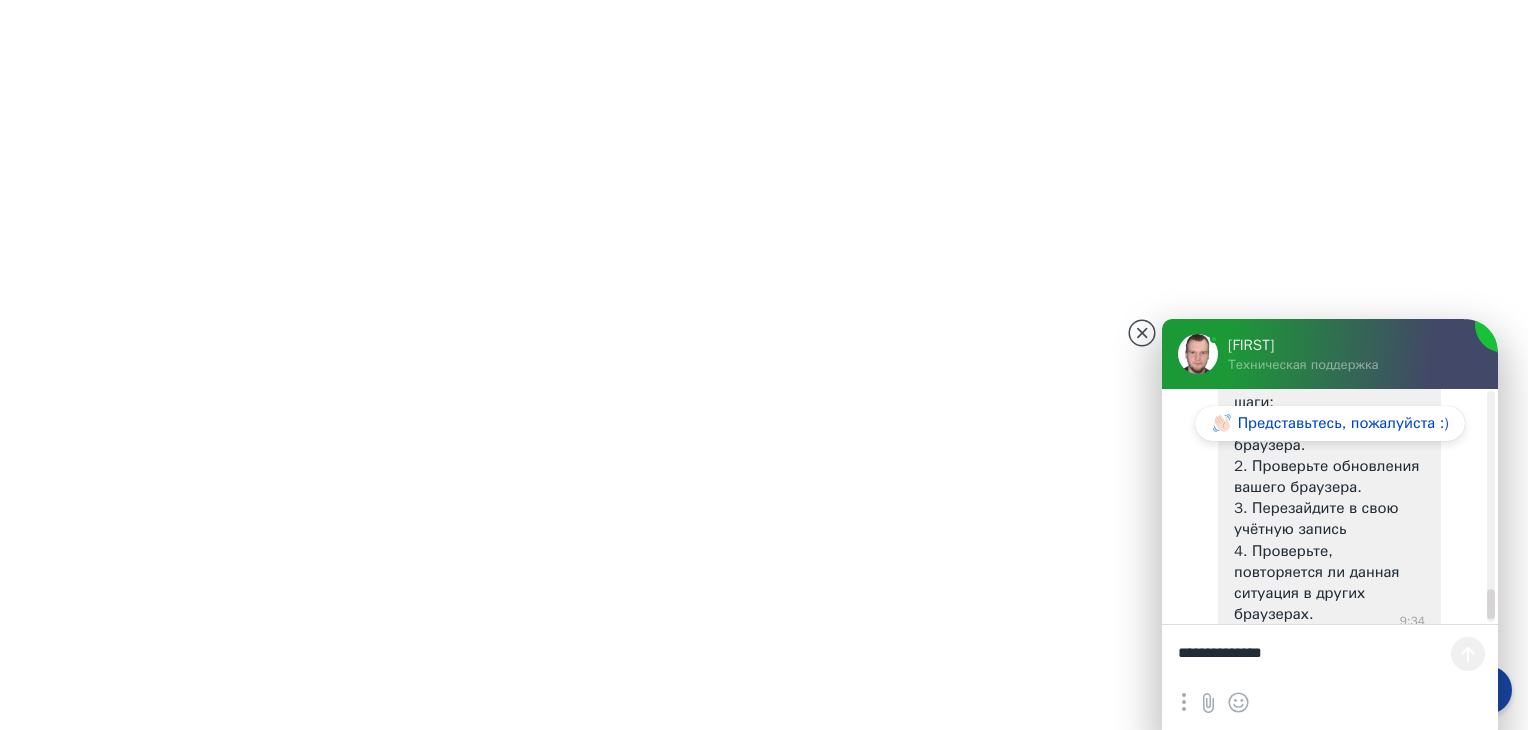 scroll, scrollTop: 4182, scrollLeft: 0, axis: vertical 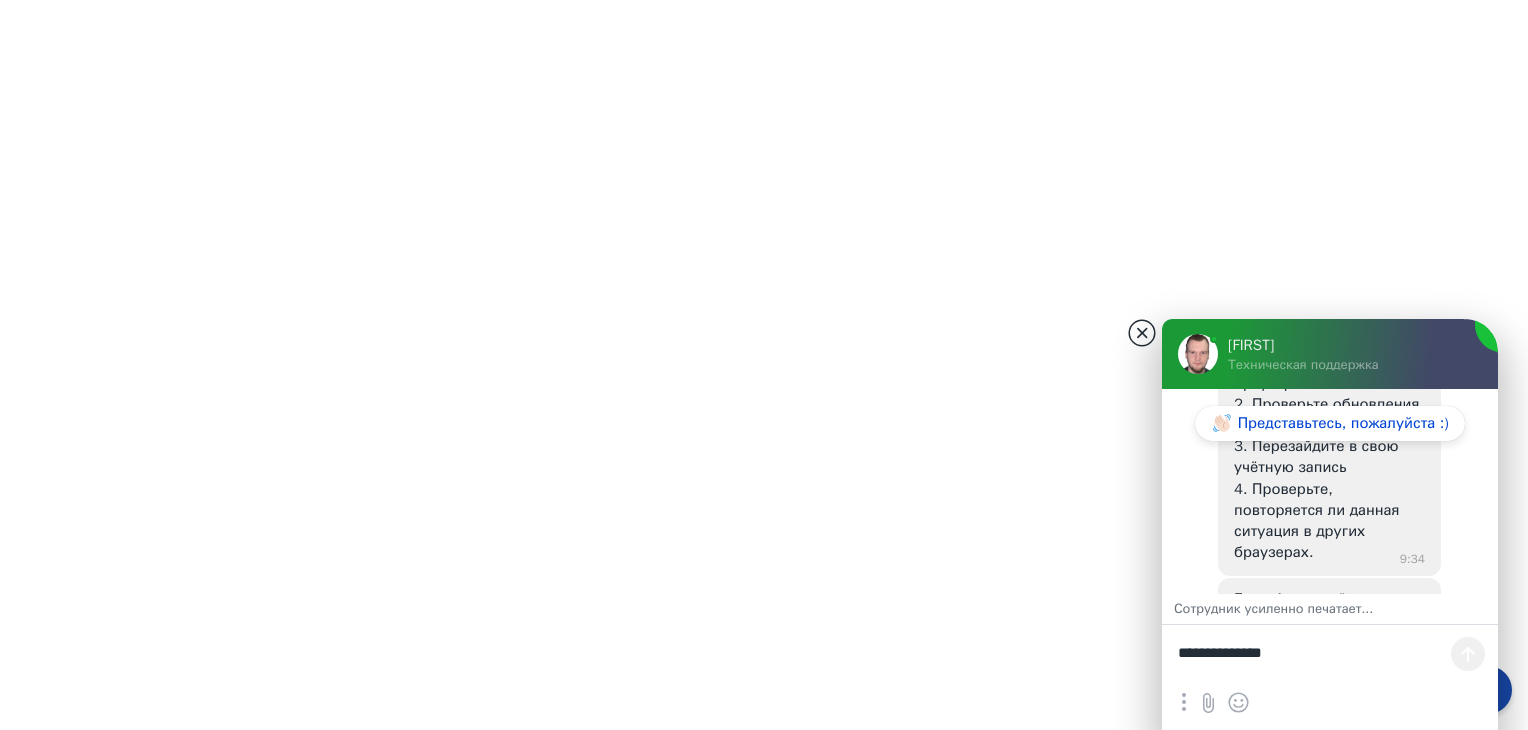 click at bounding box center [1142, 333] 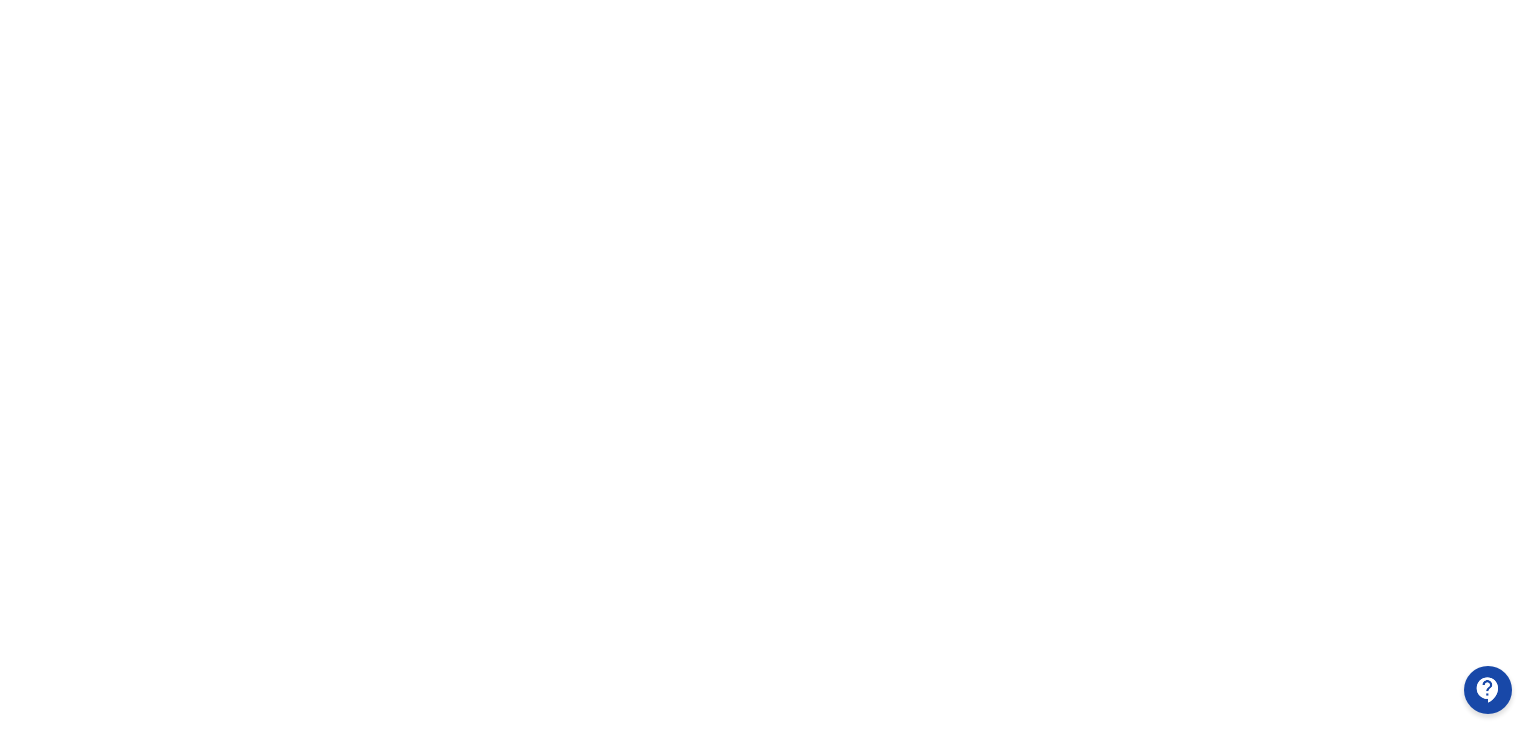 click at bounding box center (1488, 690) 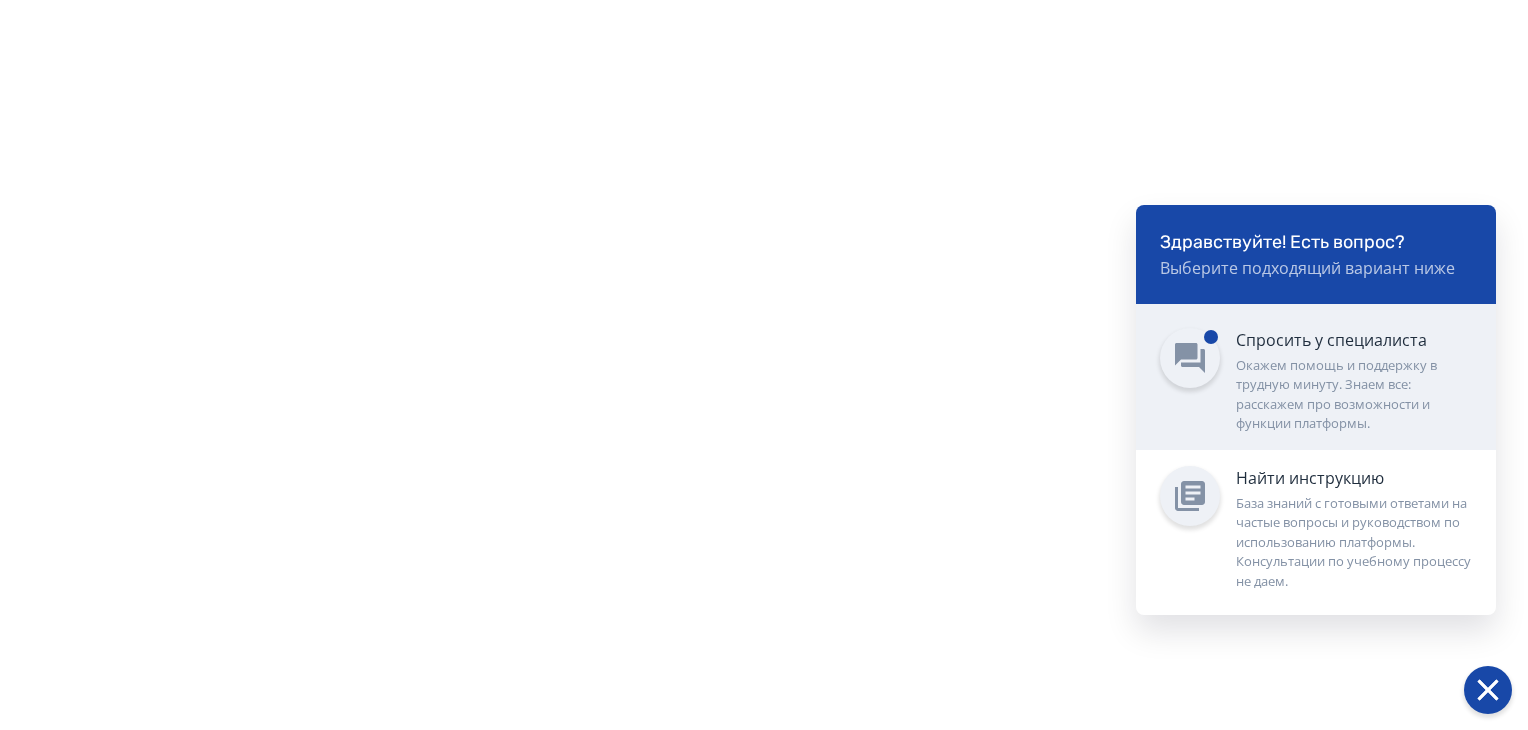 click 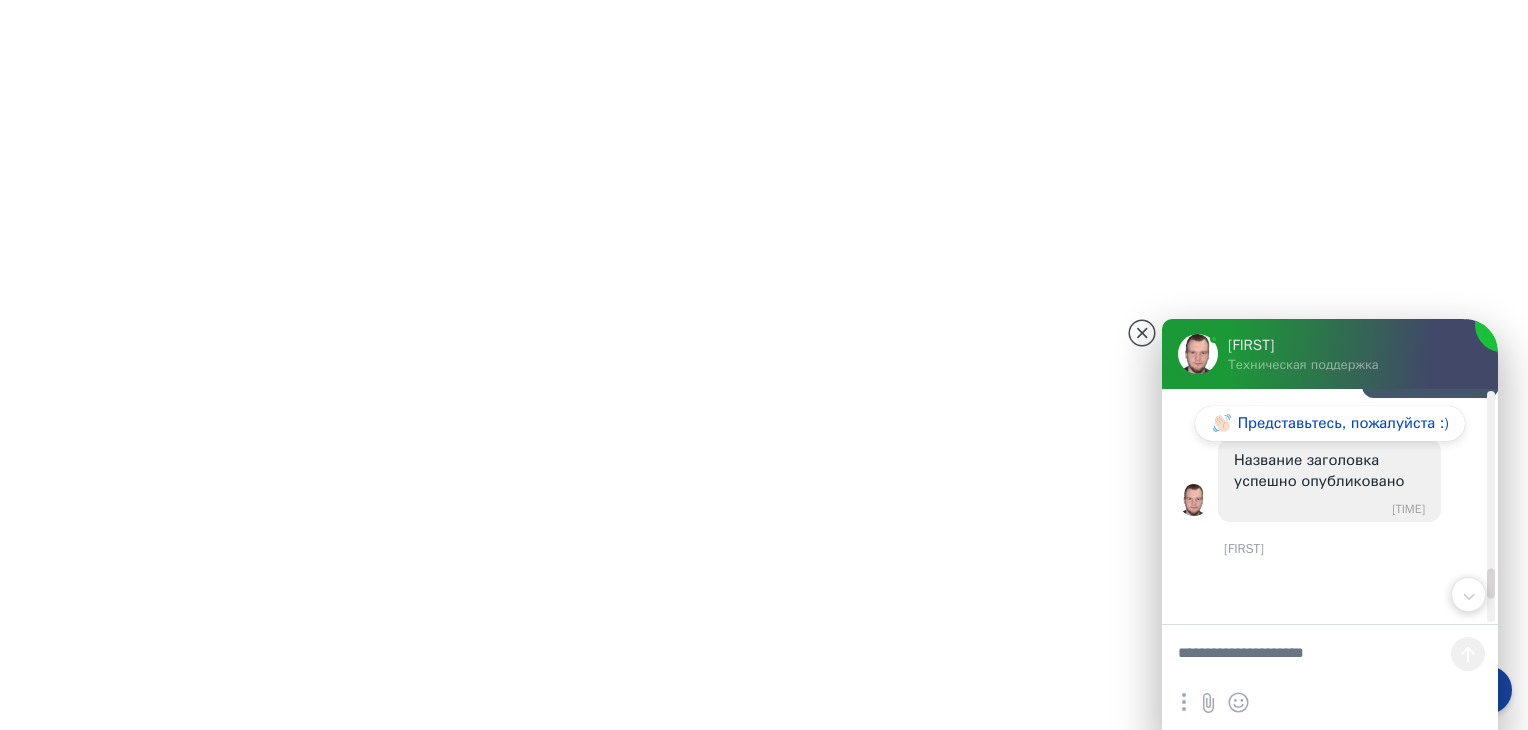 scroll, scrollTop: 3766, scrollLeft: 0, axis: vertical 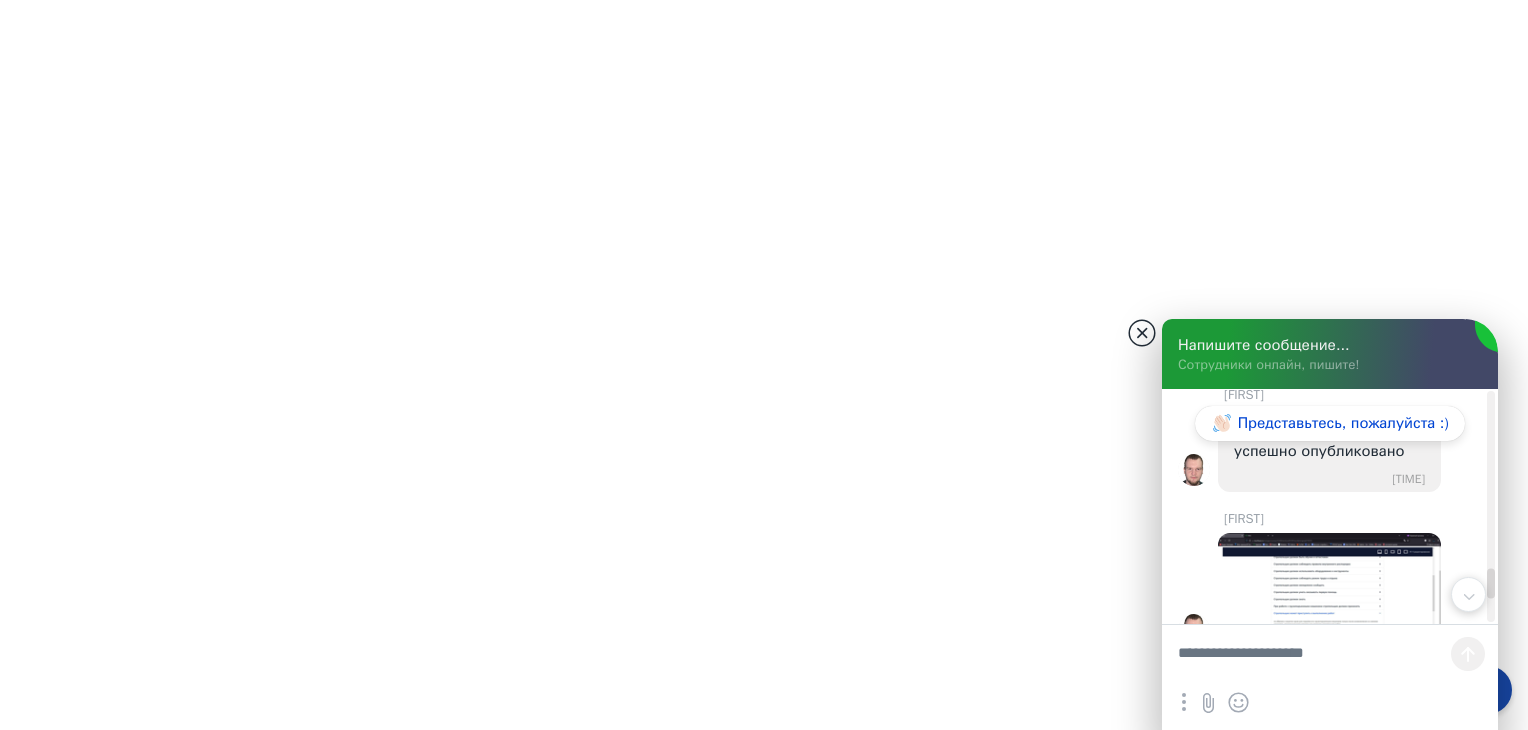 click at bounding box center (1142, 333) 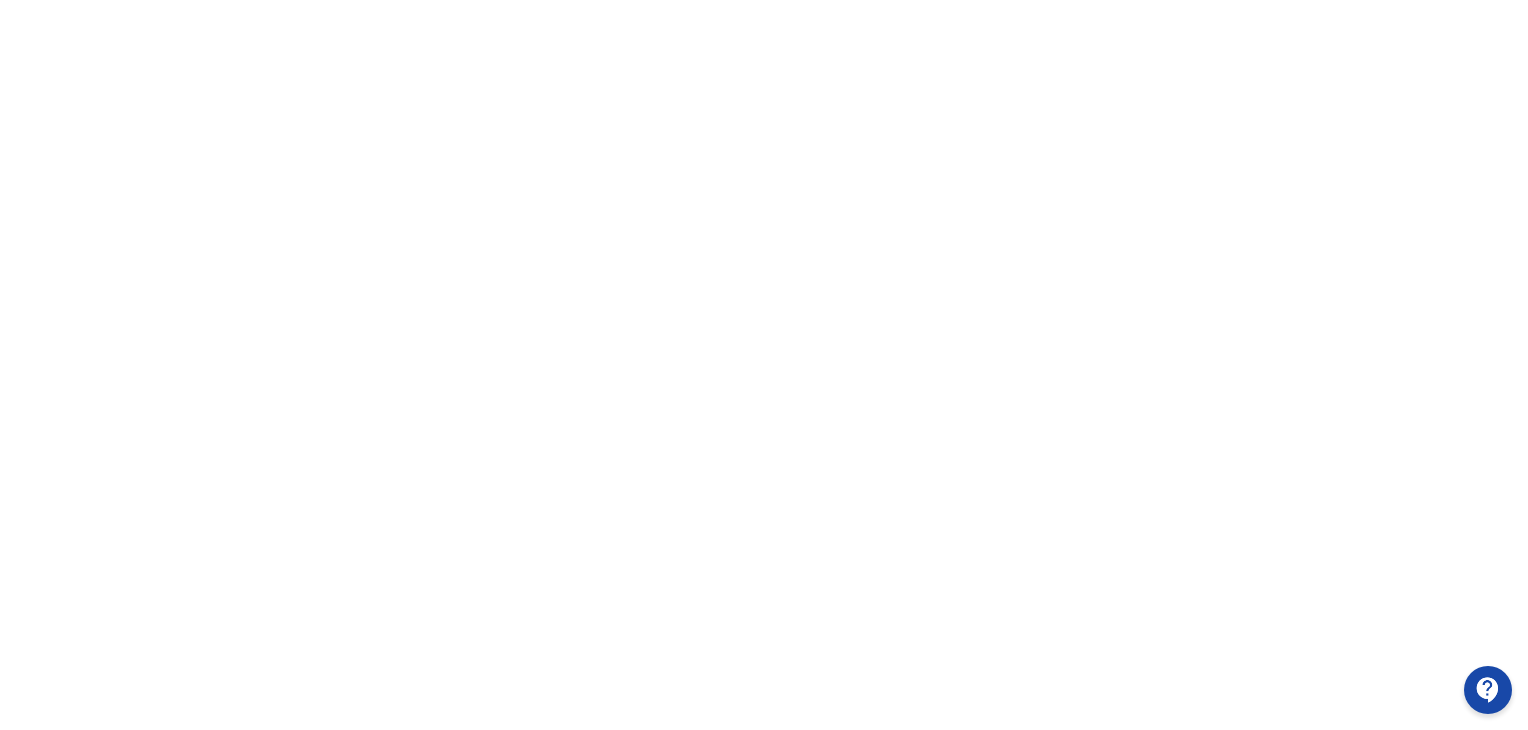 scroll, scrollTop: 0, scrollLeft: 0, axis: both 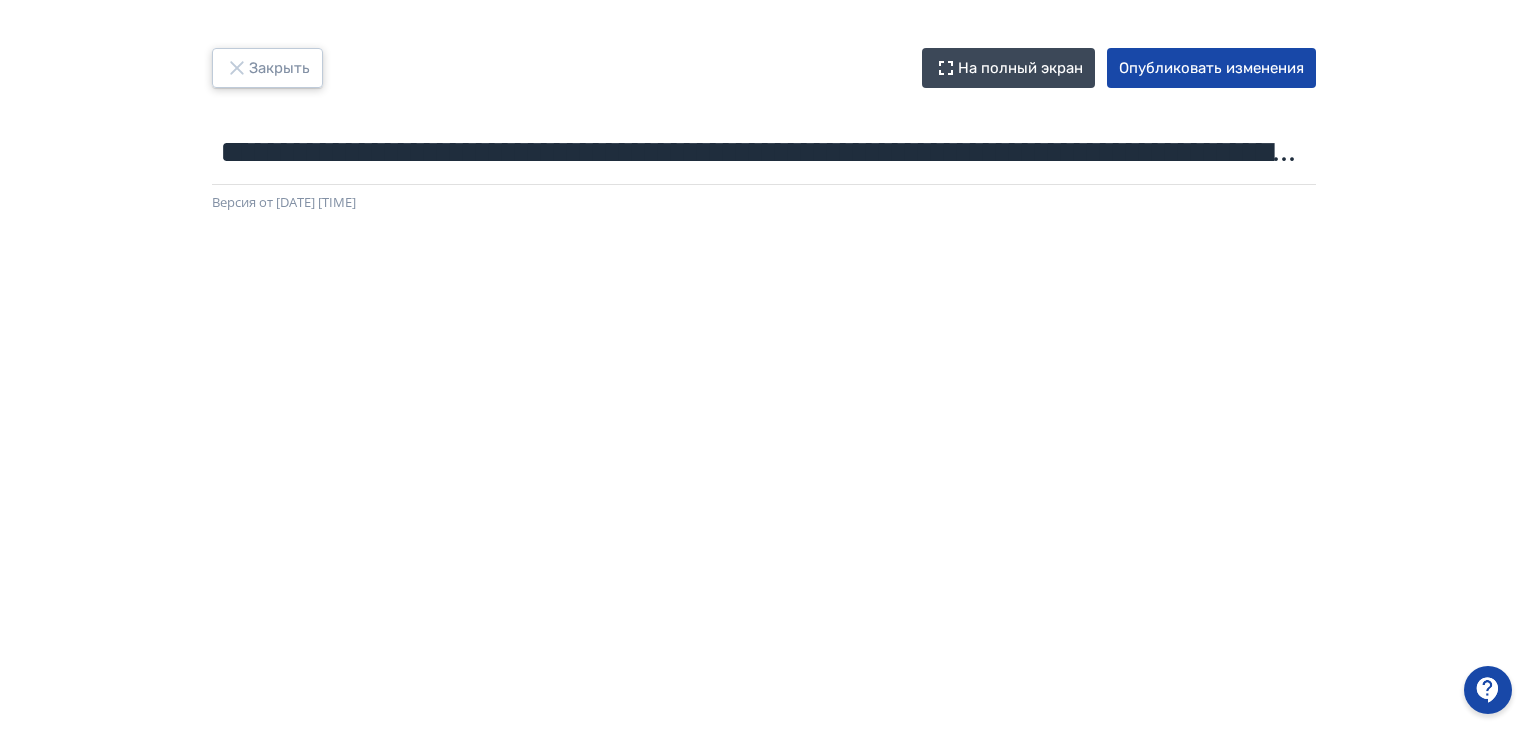 click on "Закрыть" at bounding box center (267, 68) 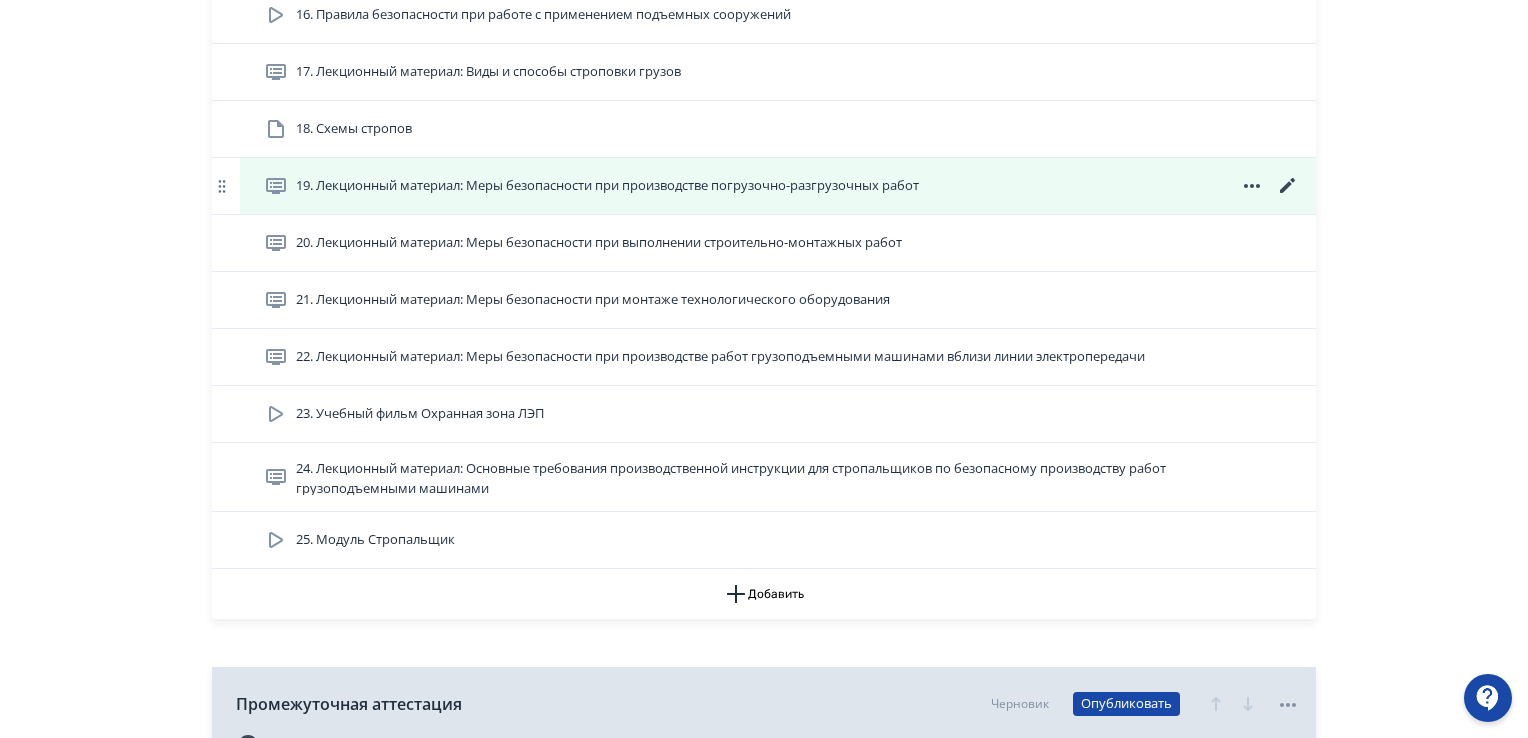 scroll, scrollTop: 1700, scrollLeft: 0, axis: vertical 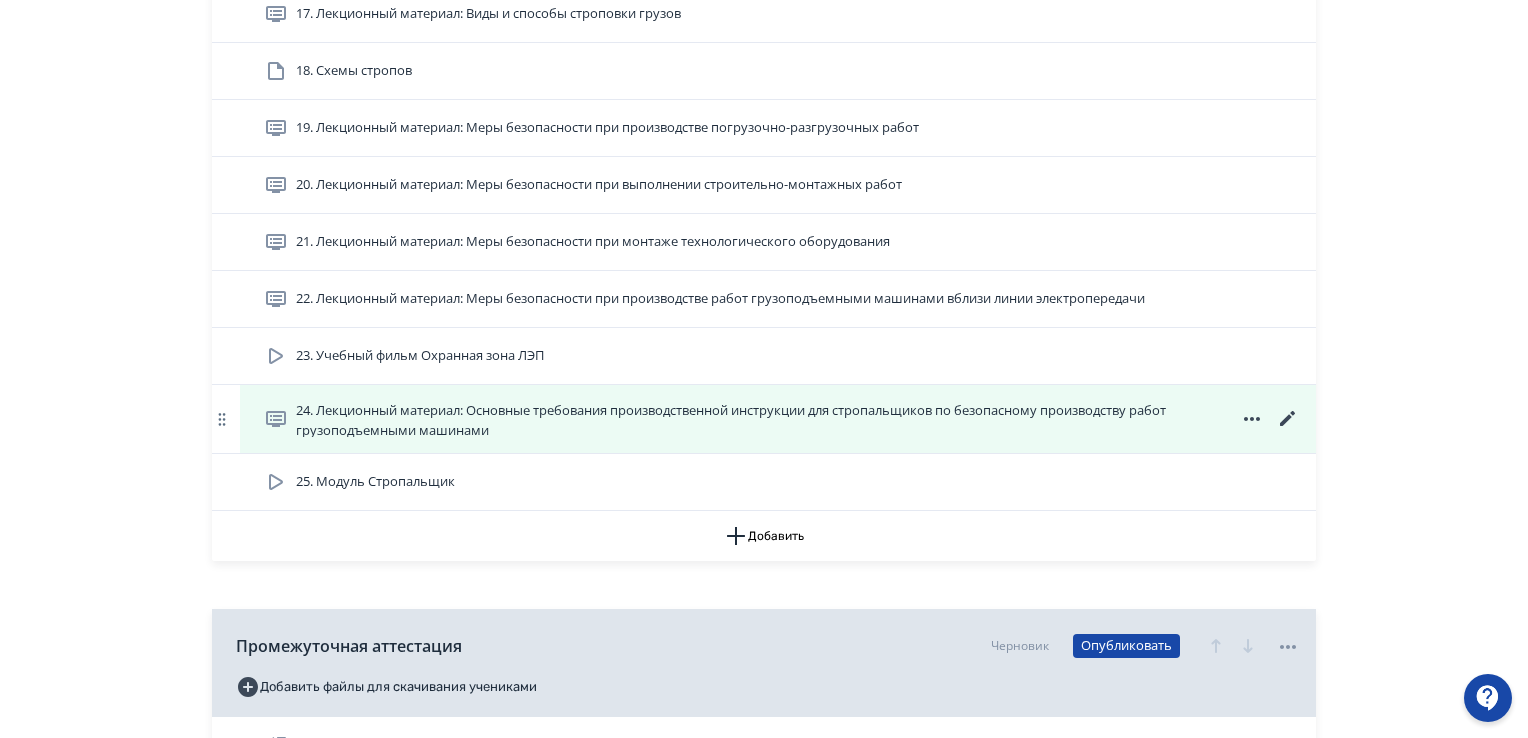click 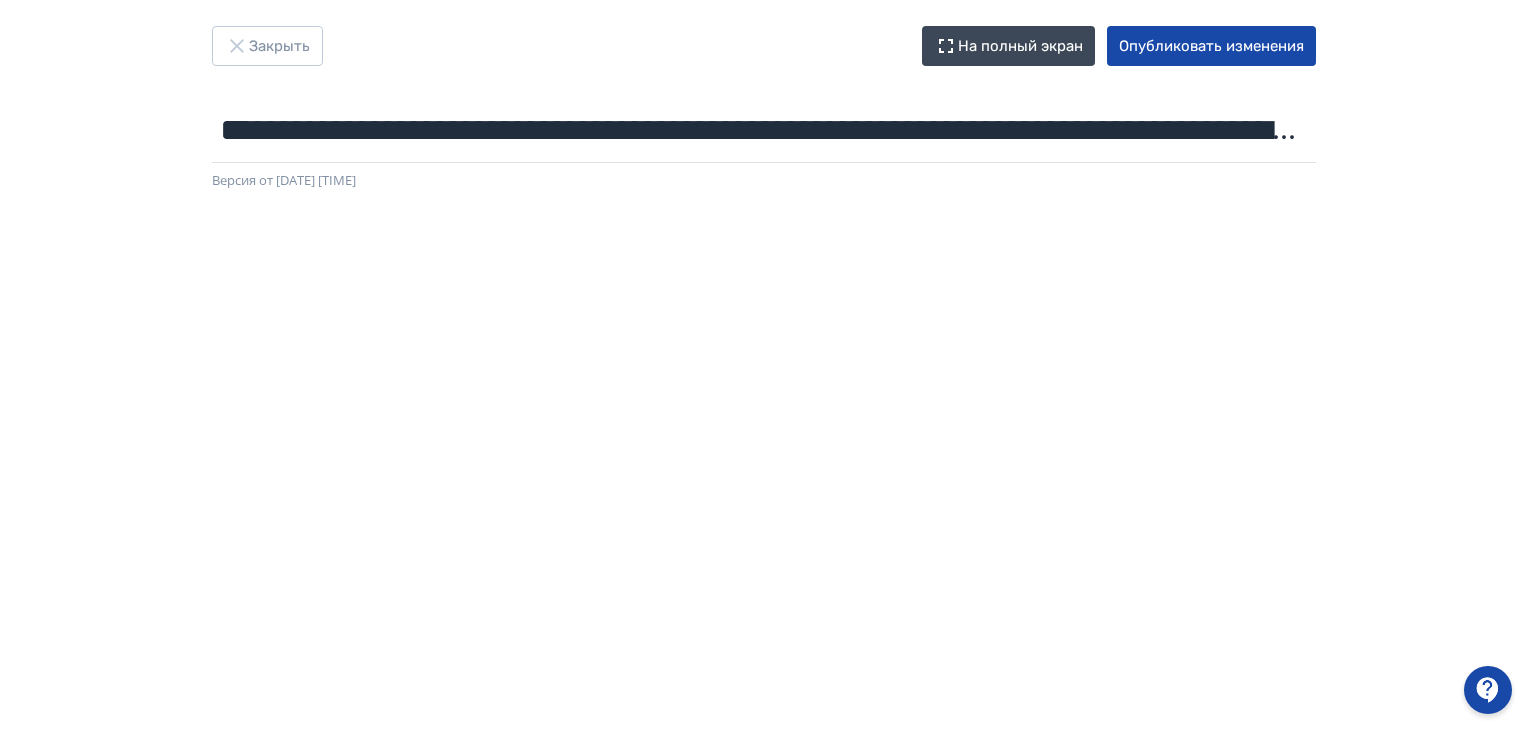 scroll, scrollTop: 422, scrollLeft: 0, axis: vertical 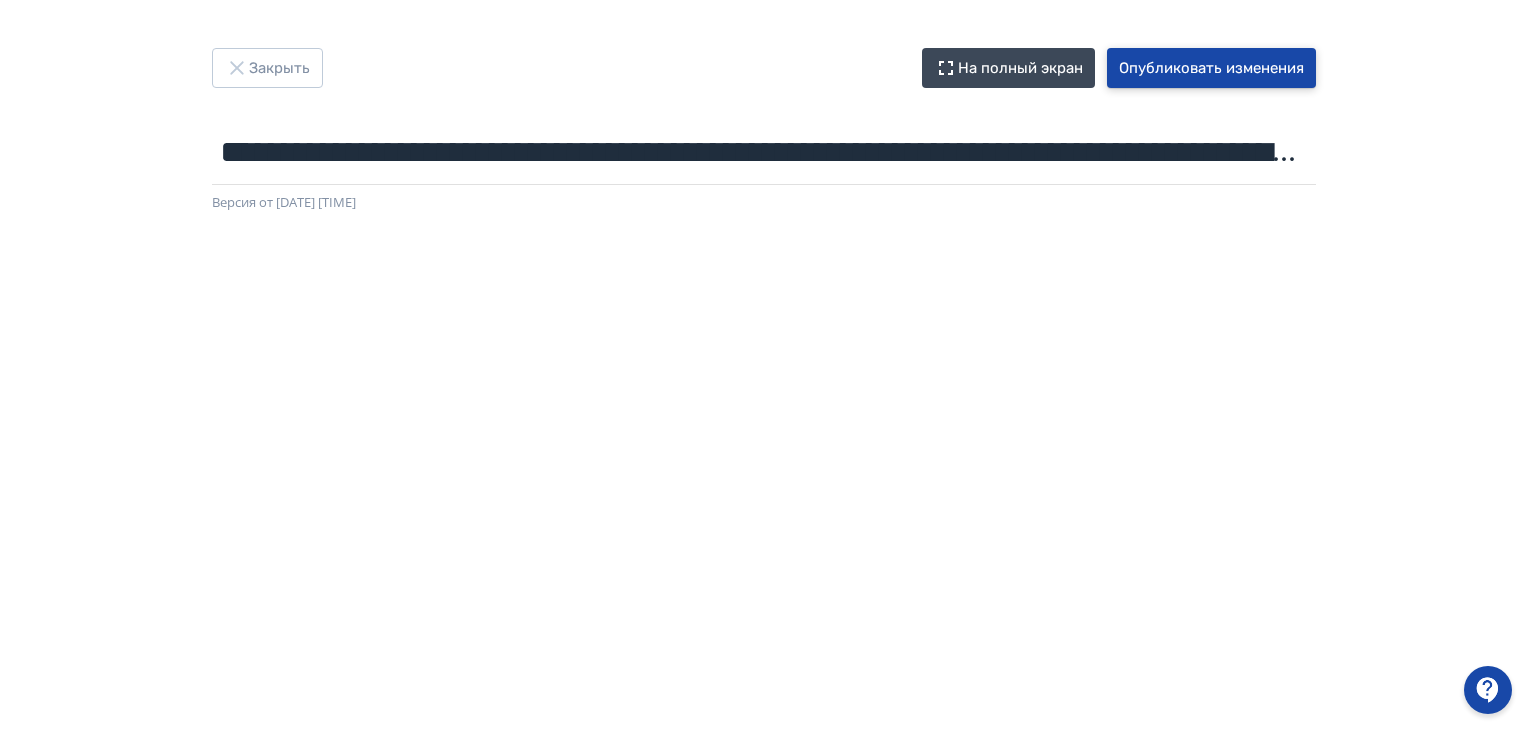 click on "Опубликовать изменения" at bounding box center (1211, 68) 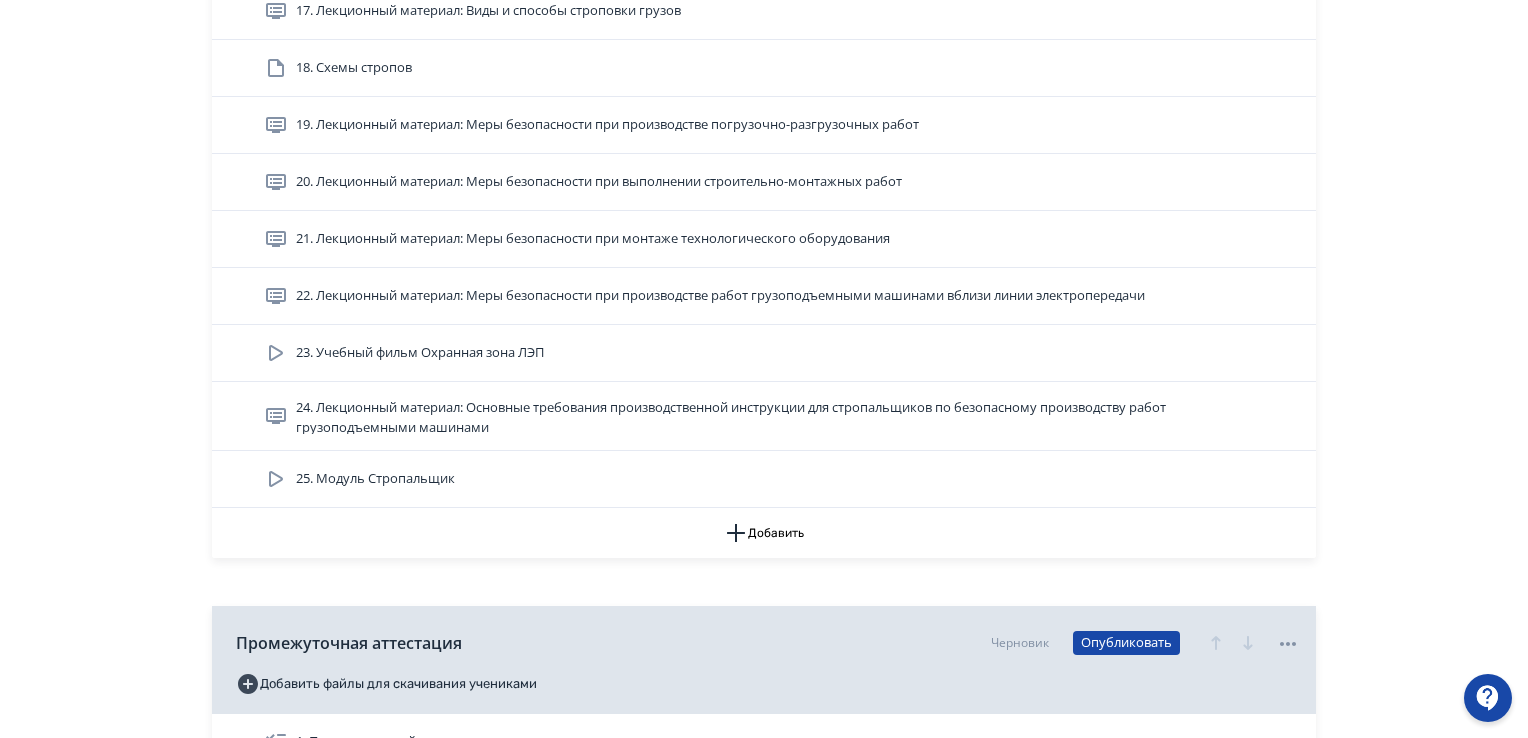 scroll, scrollTop: 1700, scrollLeft: 0, axis: vertical 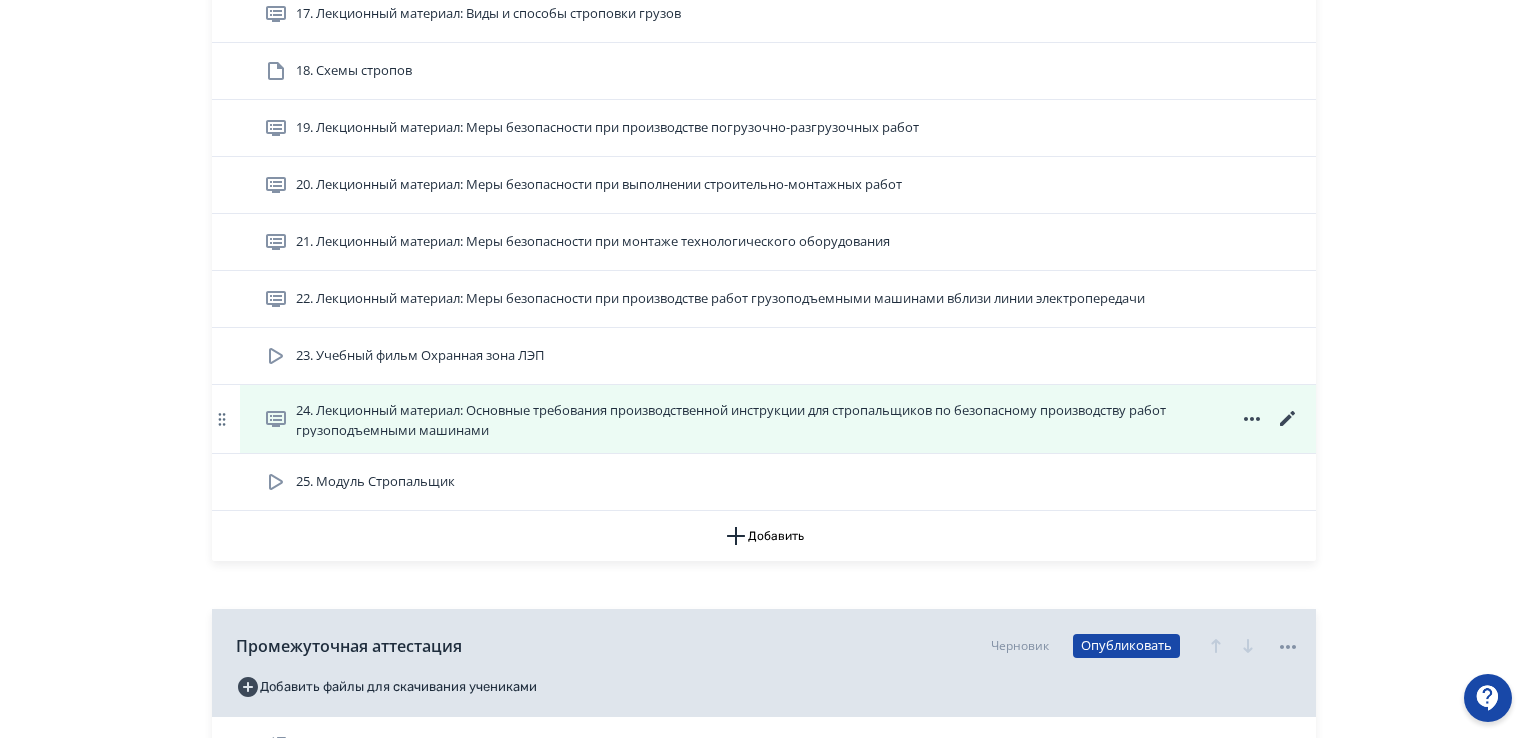 click on "24. Лекционный материал: Основные требования производственной инструкции для стропальщиков по безопасному производству работ грузоподъемными машинами" at bounding box center (746, 419) 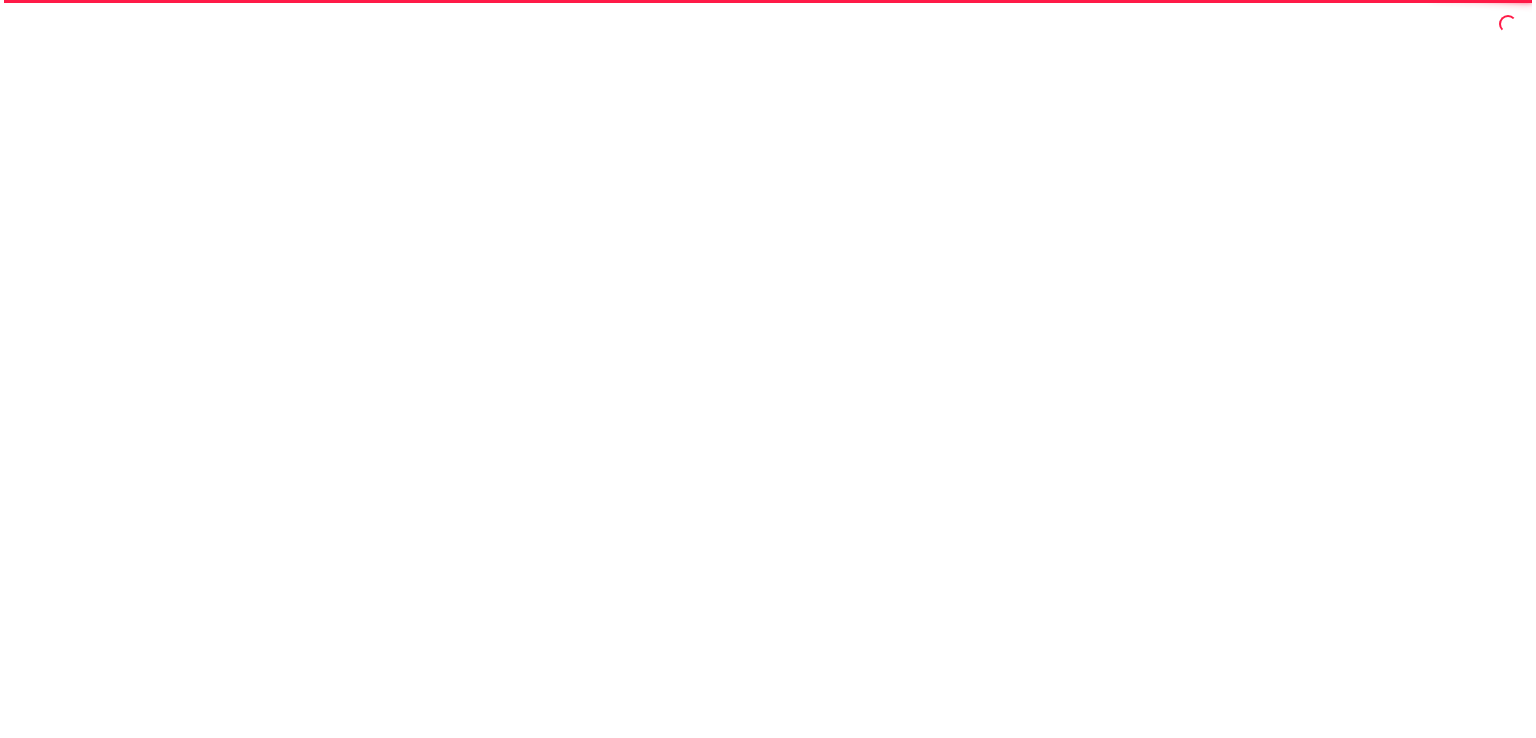 scroll, scrollTop: 0, scrollLeft: 0, axis: both 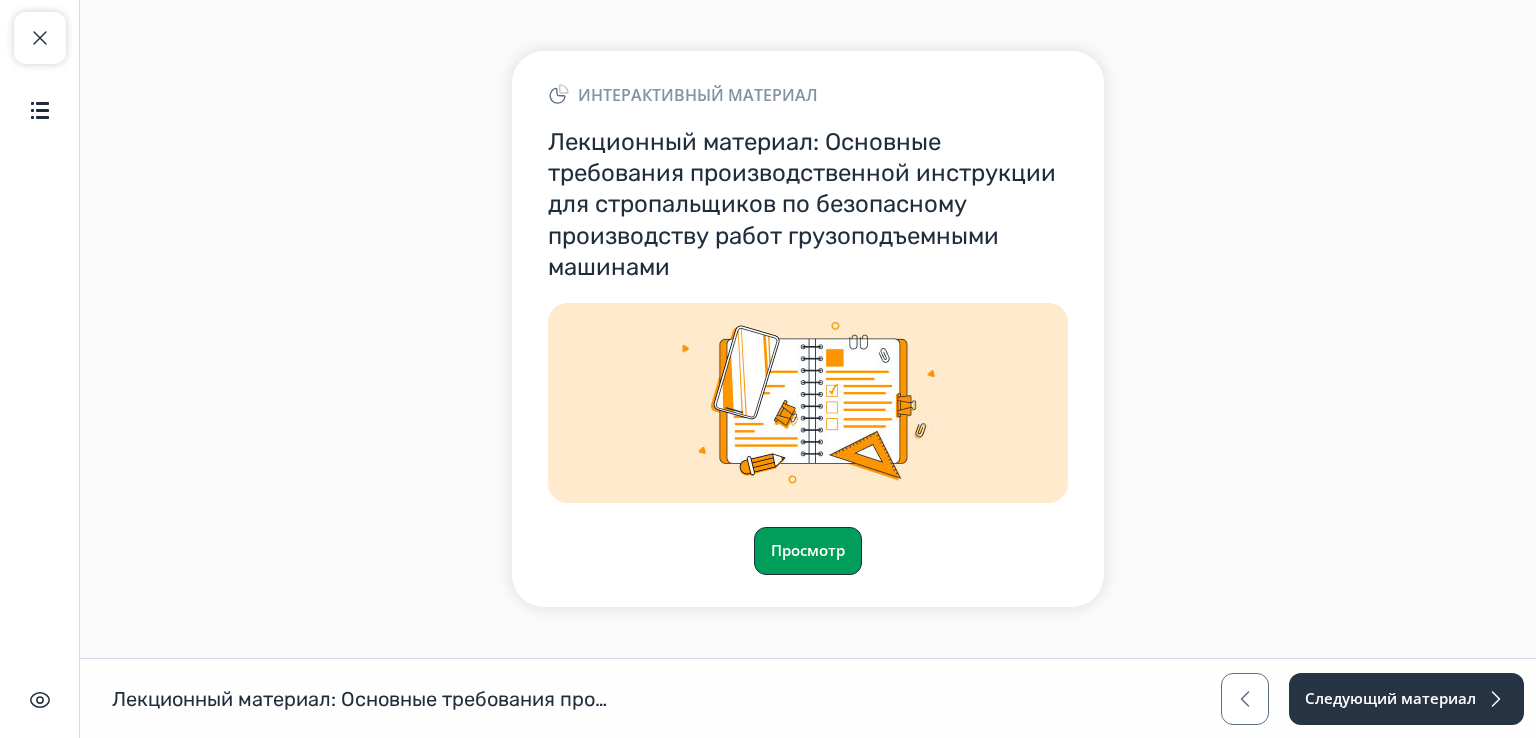 click on "Просмотр" at bounding box center [808, 551] 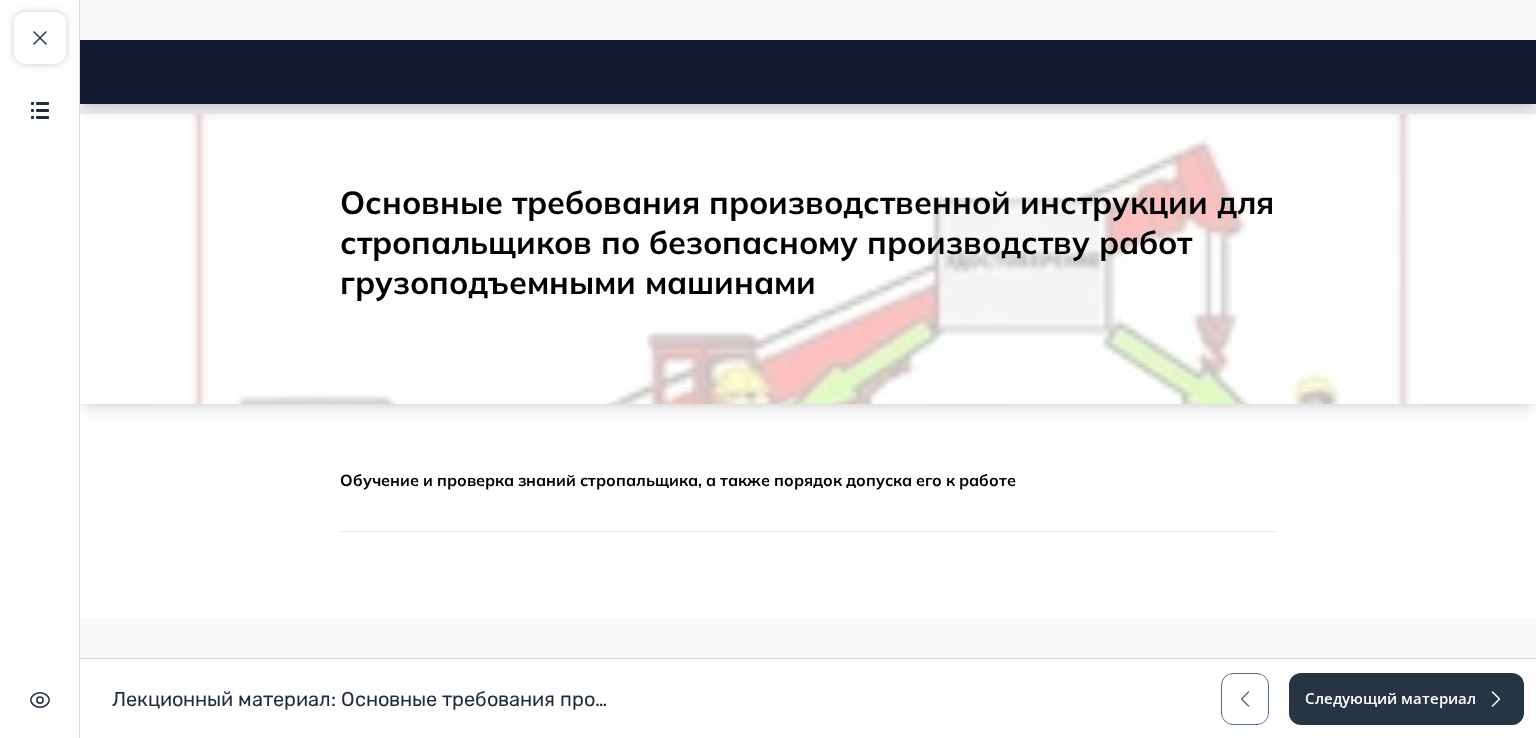 scroll, scrollTop: 0, scrollLeft: 0, axis: both 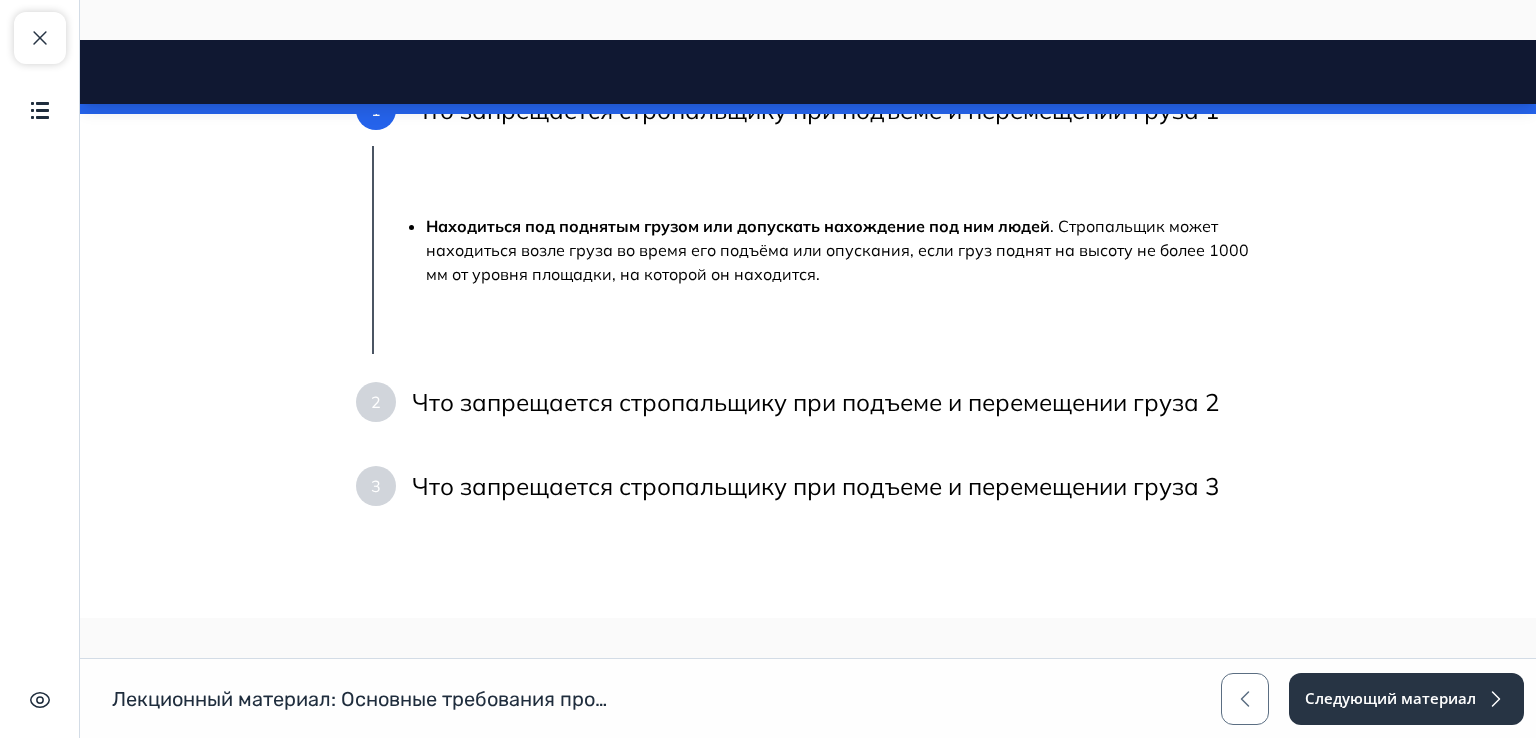 drag, startPoint x: 1530, startPoint y: 73, endPoint x: 1615, endPoint y: 680, distance: 612.9225 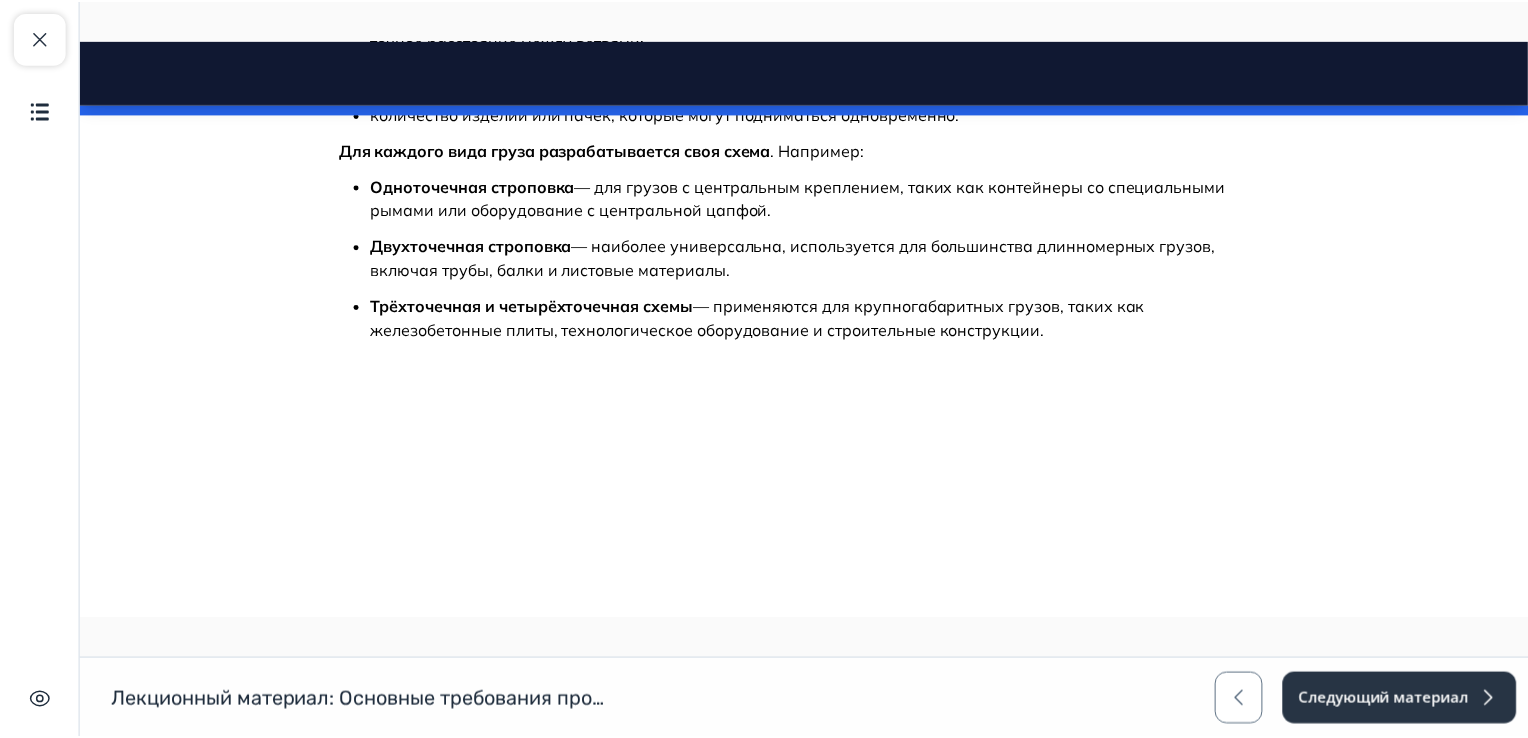 scroll, scrollTop: 4385, scrollLeft: 0, axis: vertical 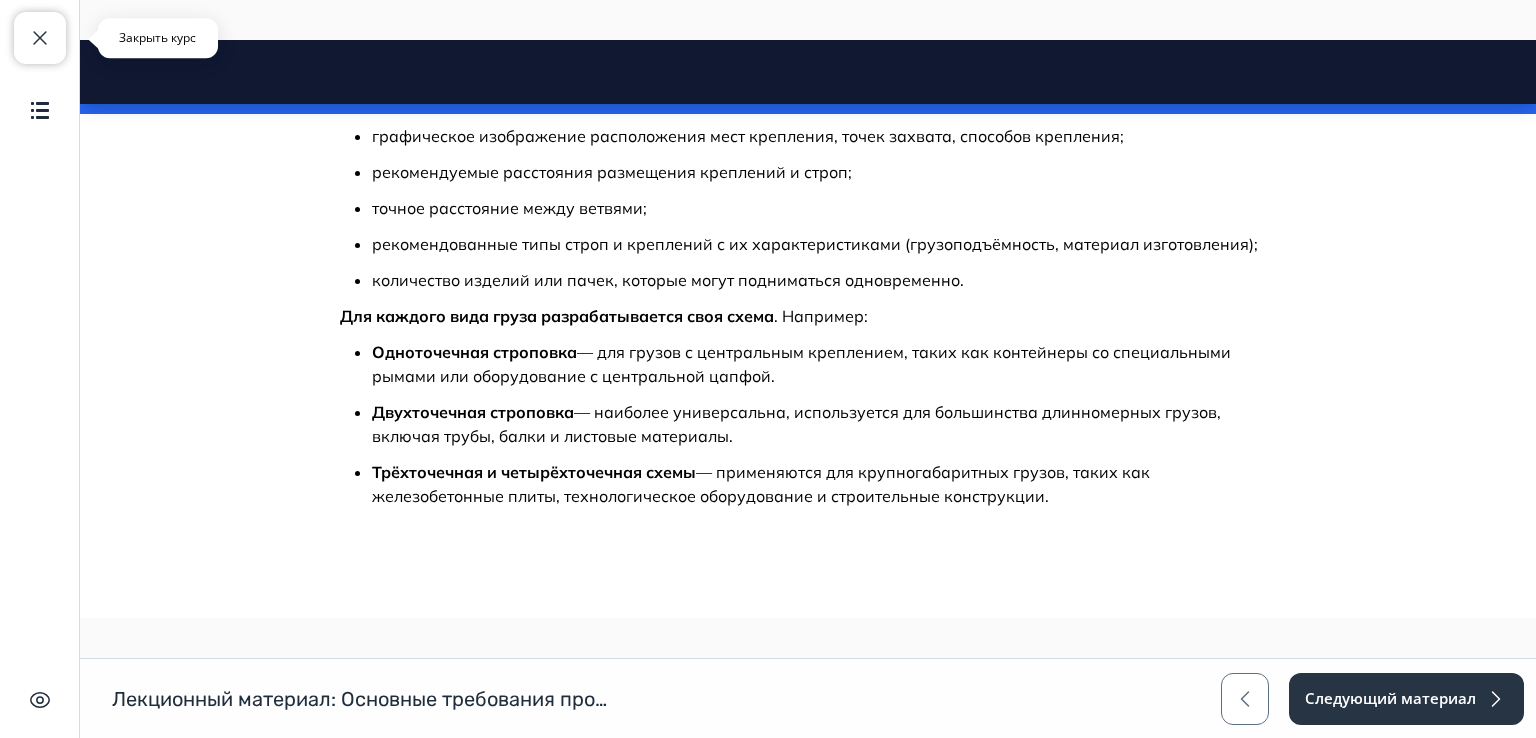 click at bounding box center (40, 38) 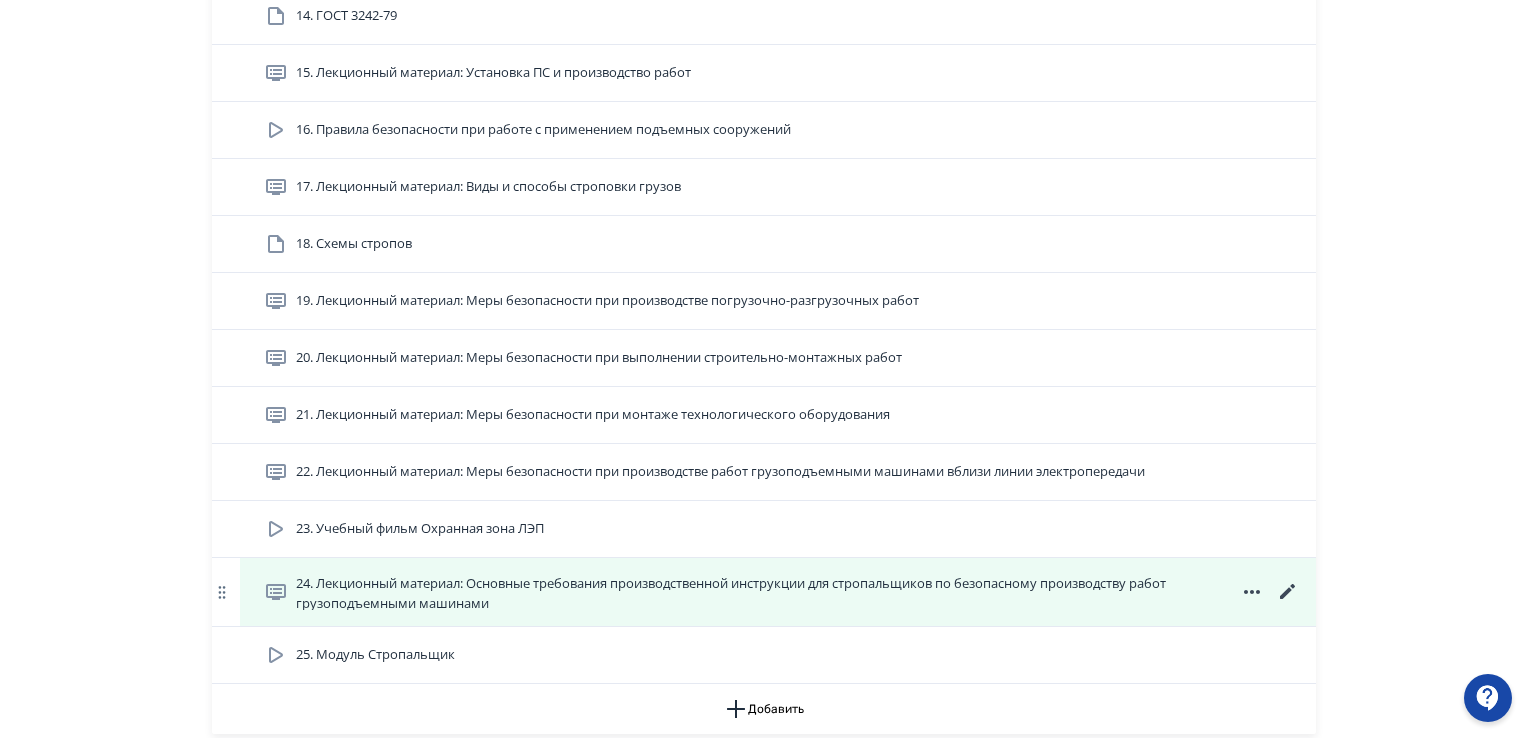 scroll, scrollTop: 1700, scrollLeft: 0, axis: vertical 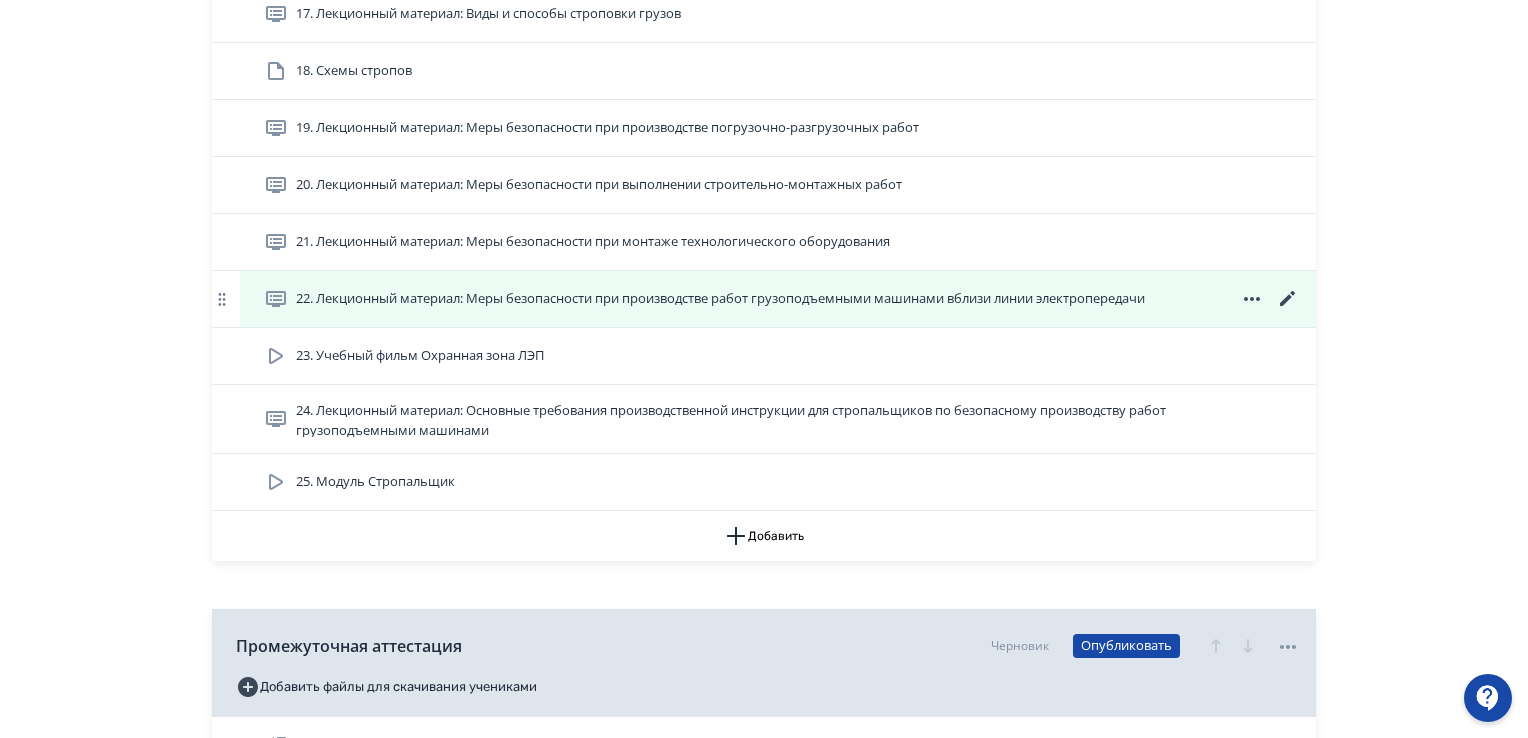click on "22. Лекционный материал: Меры безопасности при производстве работ грузоподъемными машинами вблизи линии электропередачи" at bounding box center [720, 299] 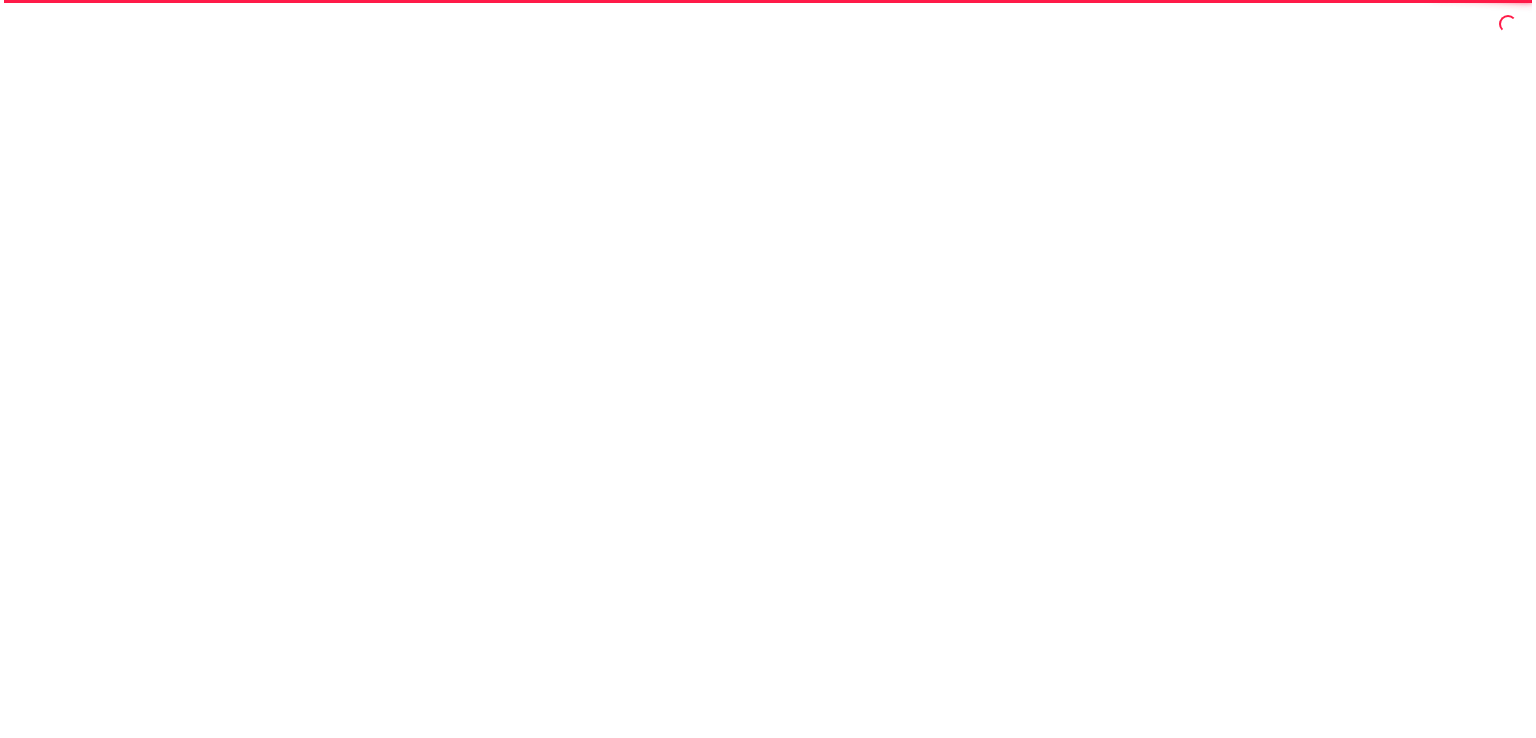 scroll, scrollTop: 0, scrollLeft: 0, axis: both 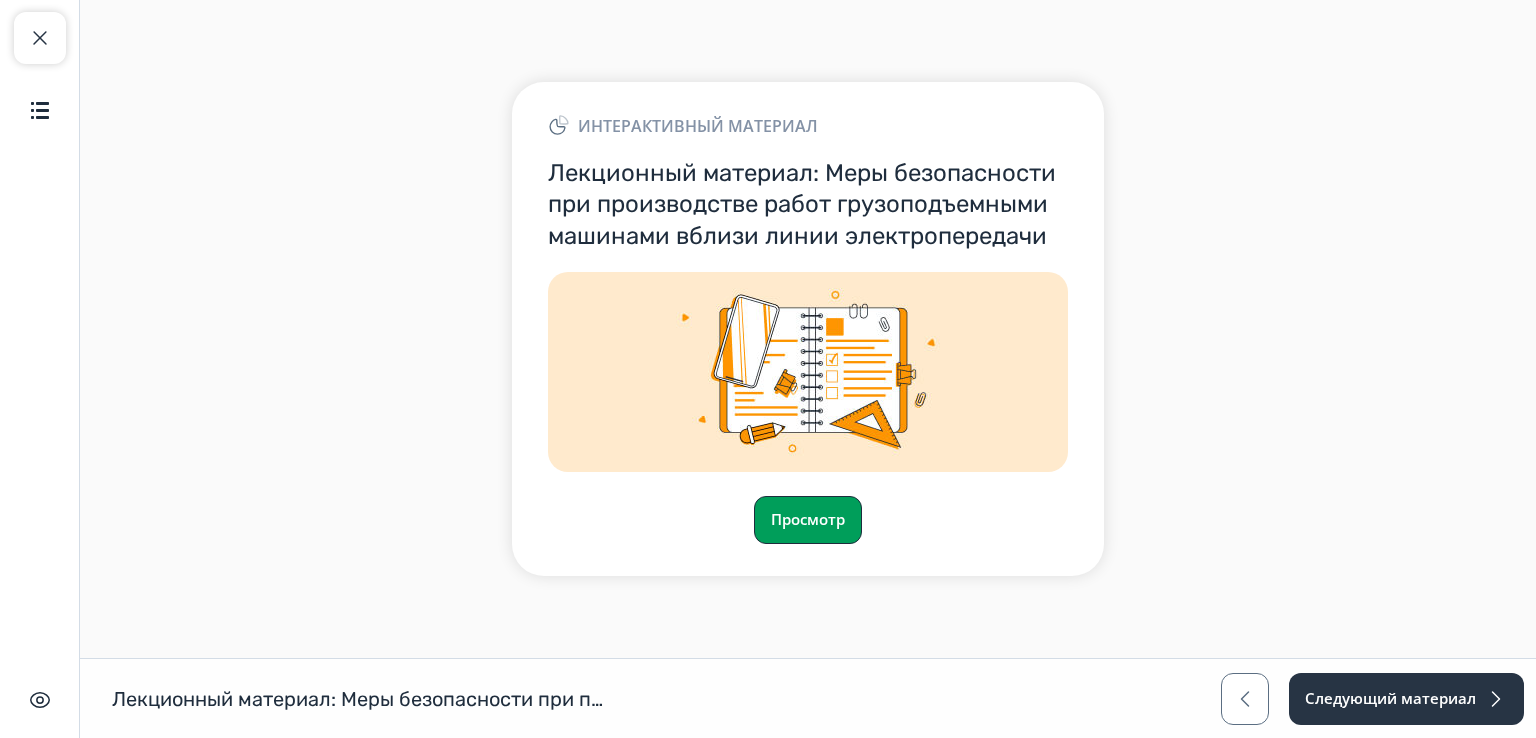 drag, startPoint x: 808, startPoint y: 521, endPoint x: 826, endPoint y: 509, distance: 21.633308 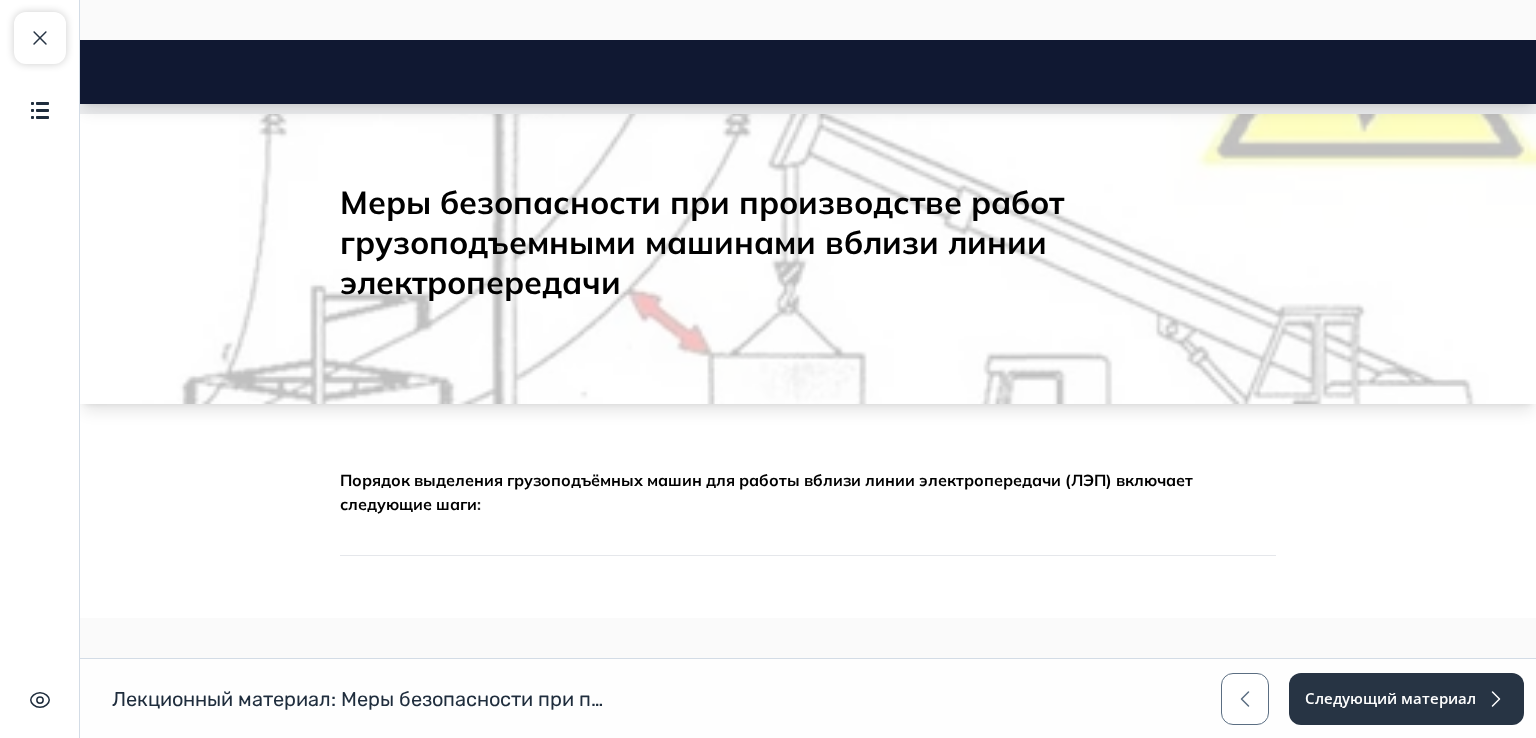 scroll, scrollTop: 0, scrollLeft: 0, axis: both 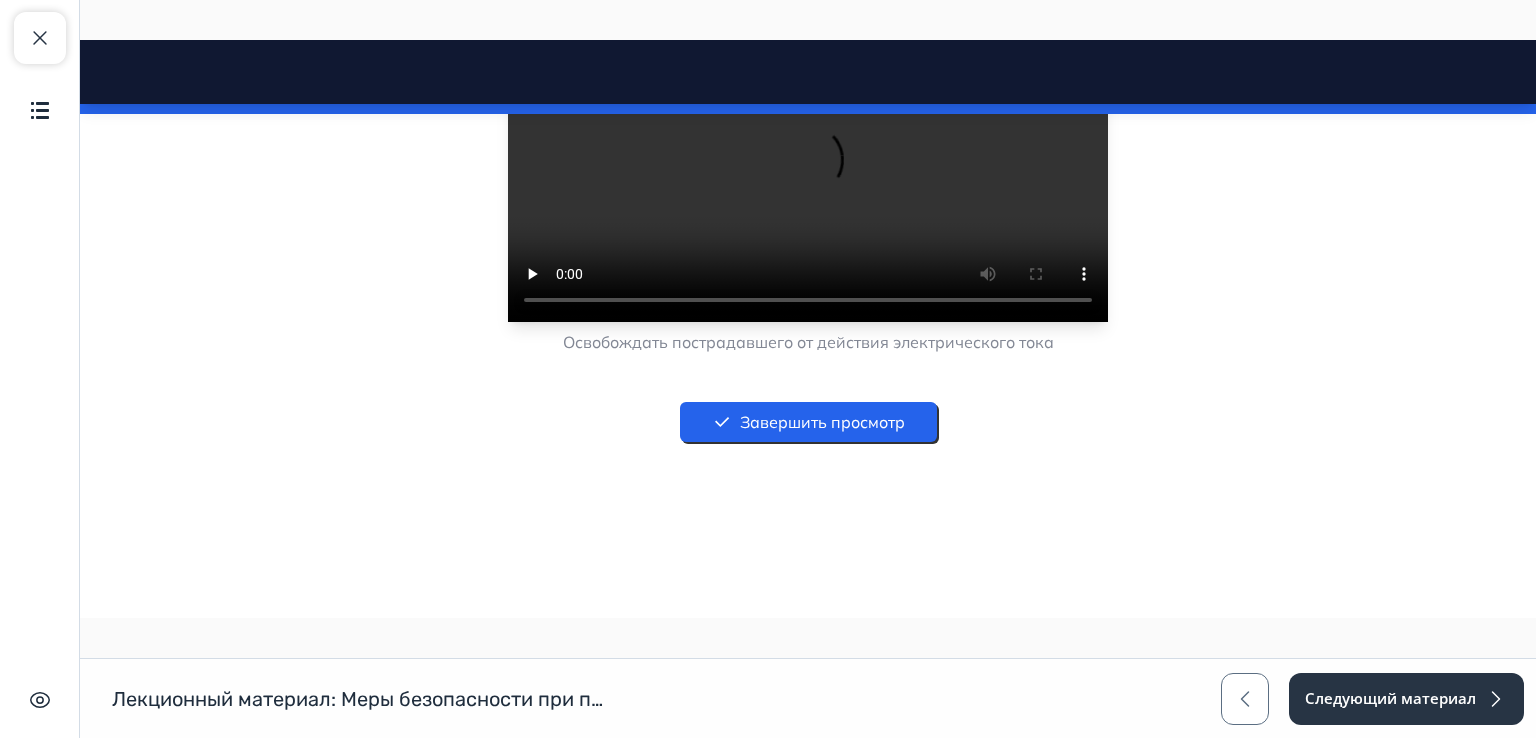 drag, startPoint x: 1532, startPoint y: 77, endPoint x: 1615, endPoint y: 727, distance: 655.27783 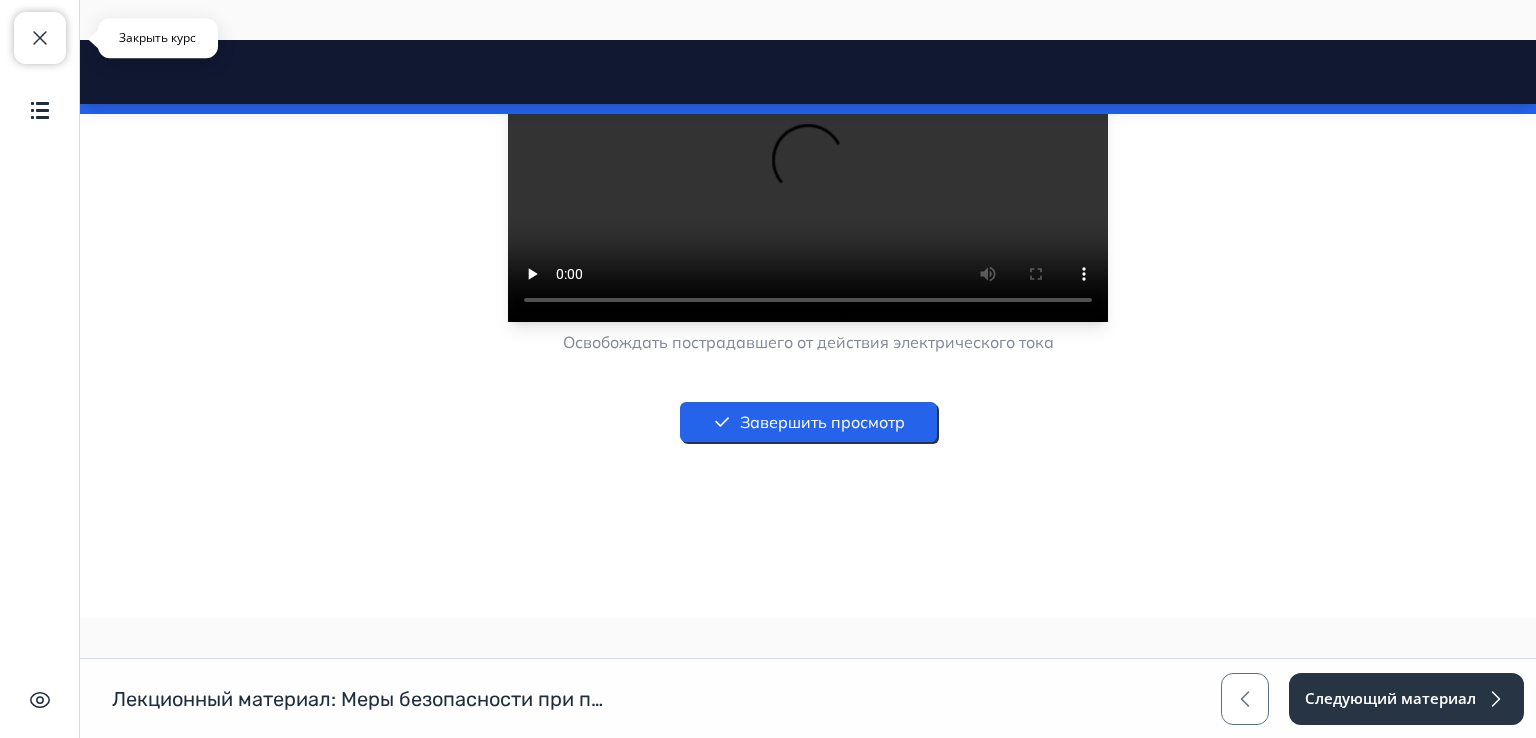 click at bounding box center [40, 38] 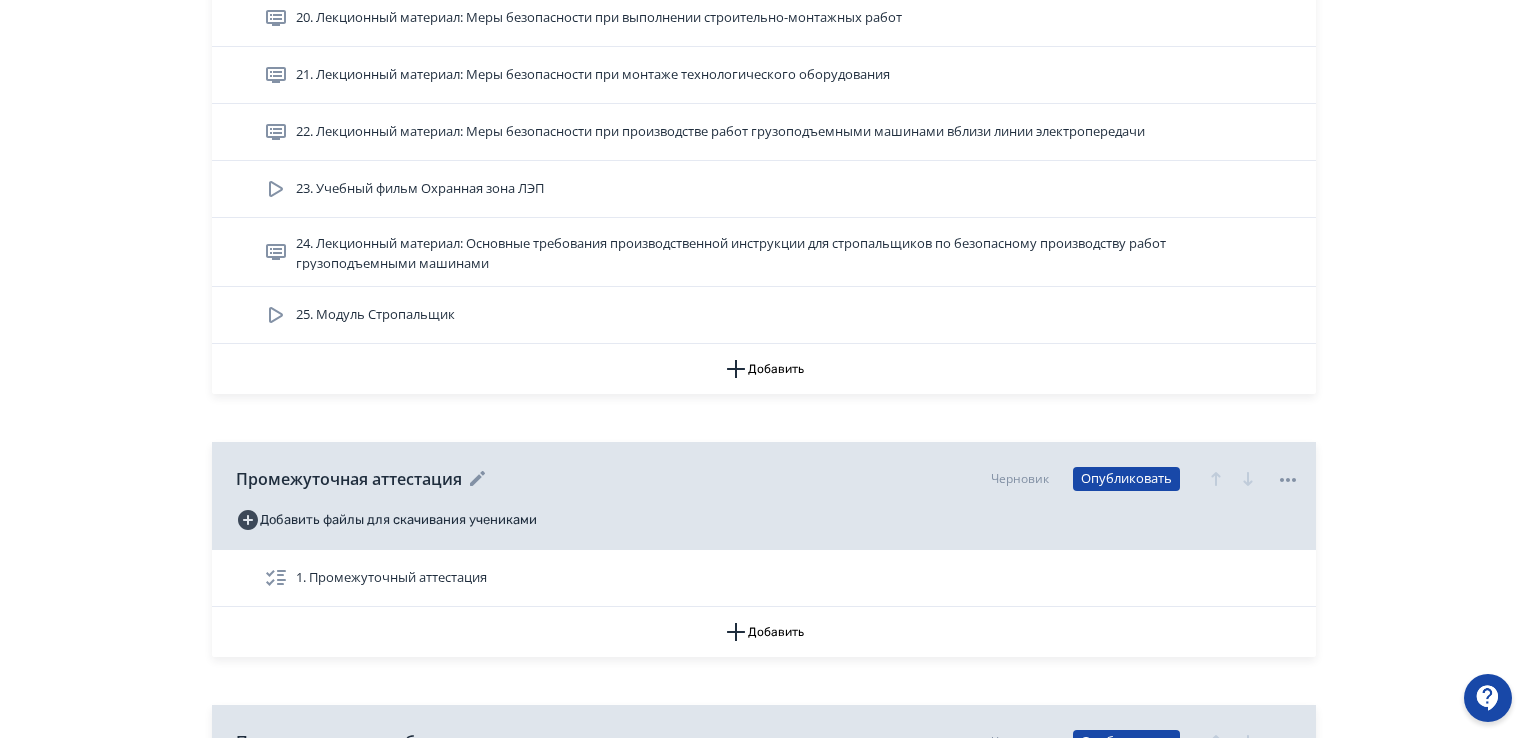 scroll, scrollTop: 1900, scrollLeft: 0, axis: vertical 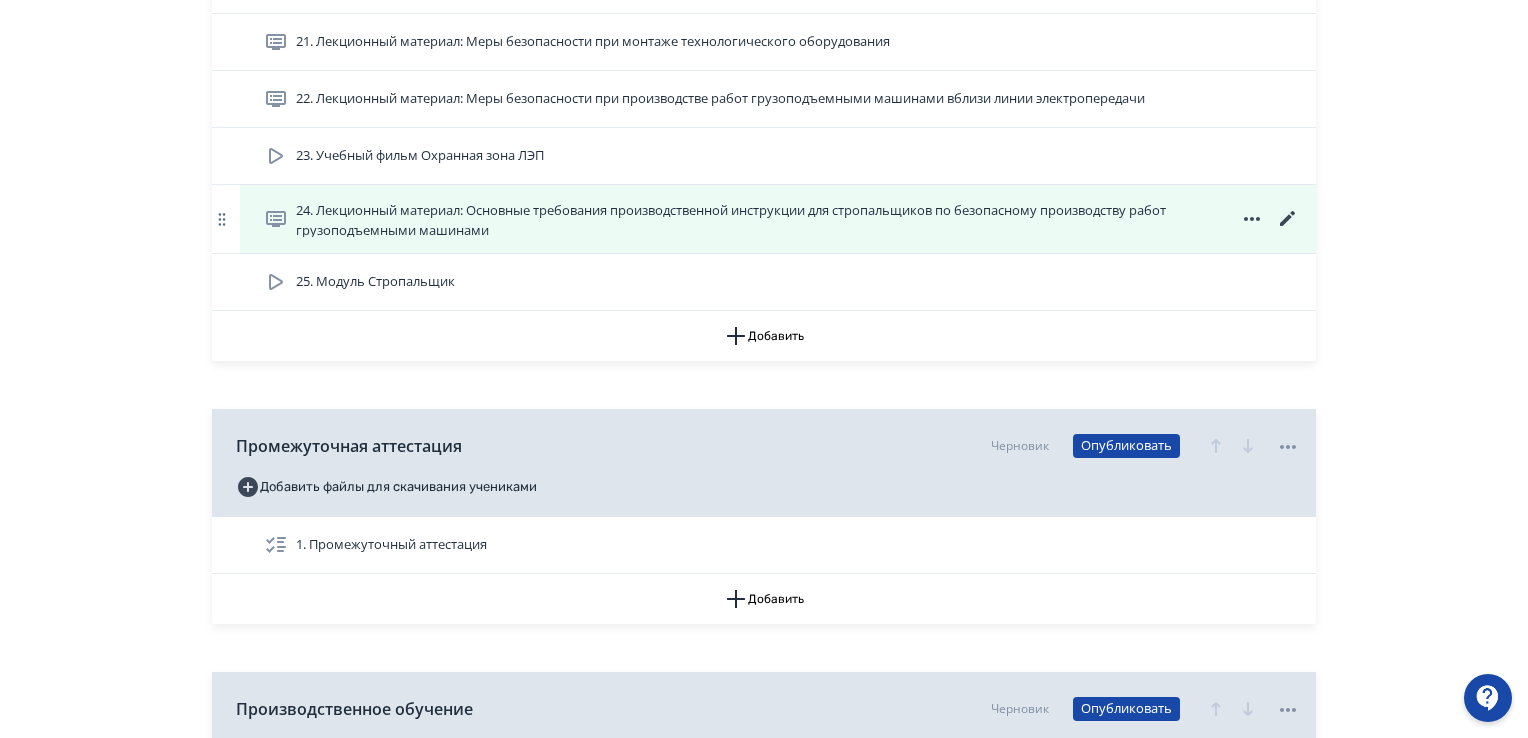 click 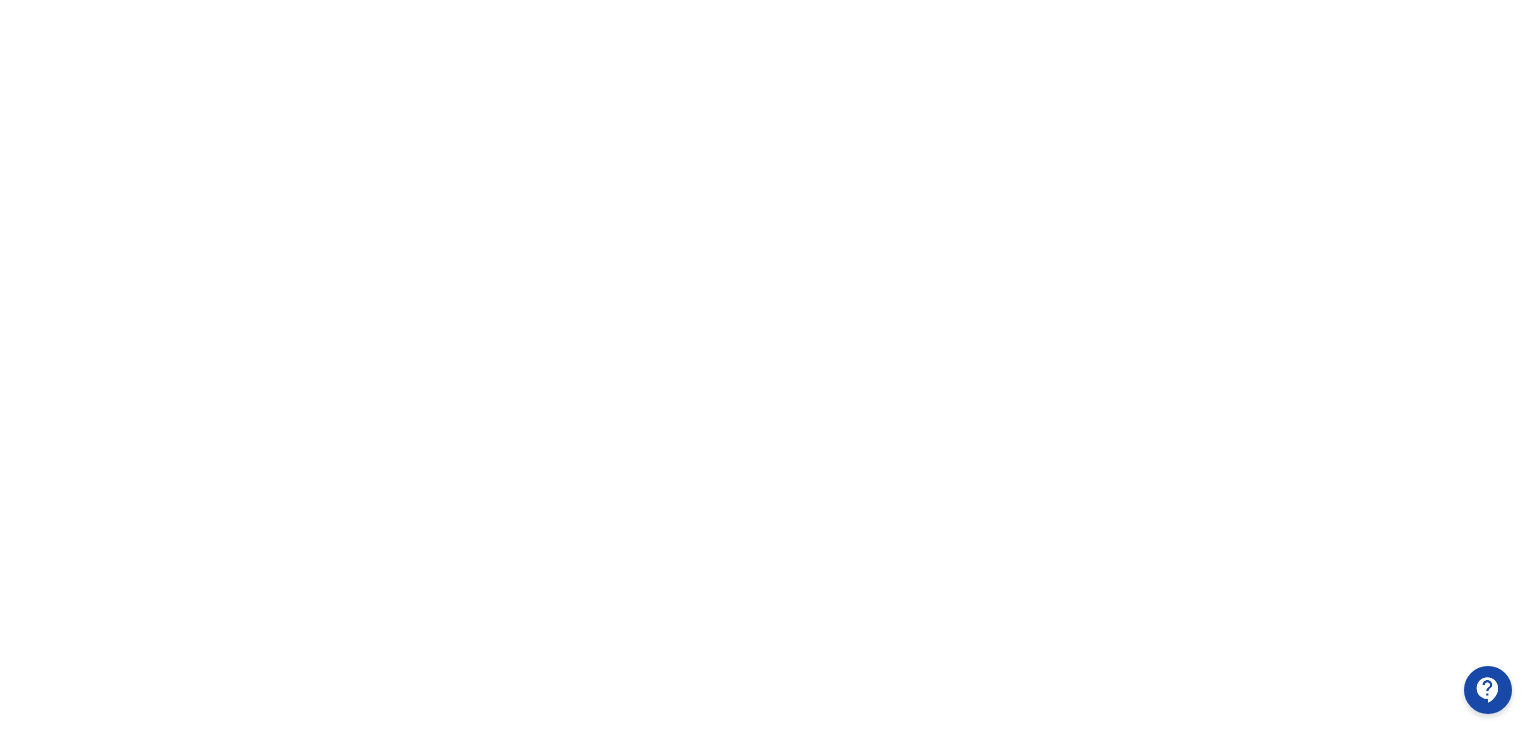 scroll, scrollTop: 422, scrollLeft: 0, axis: vertical 